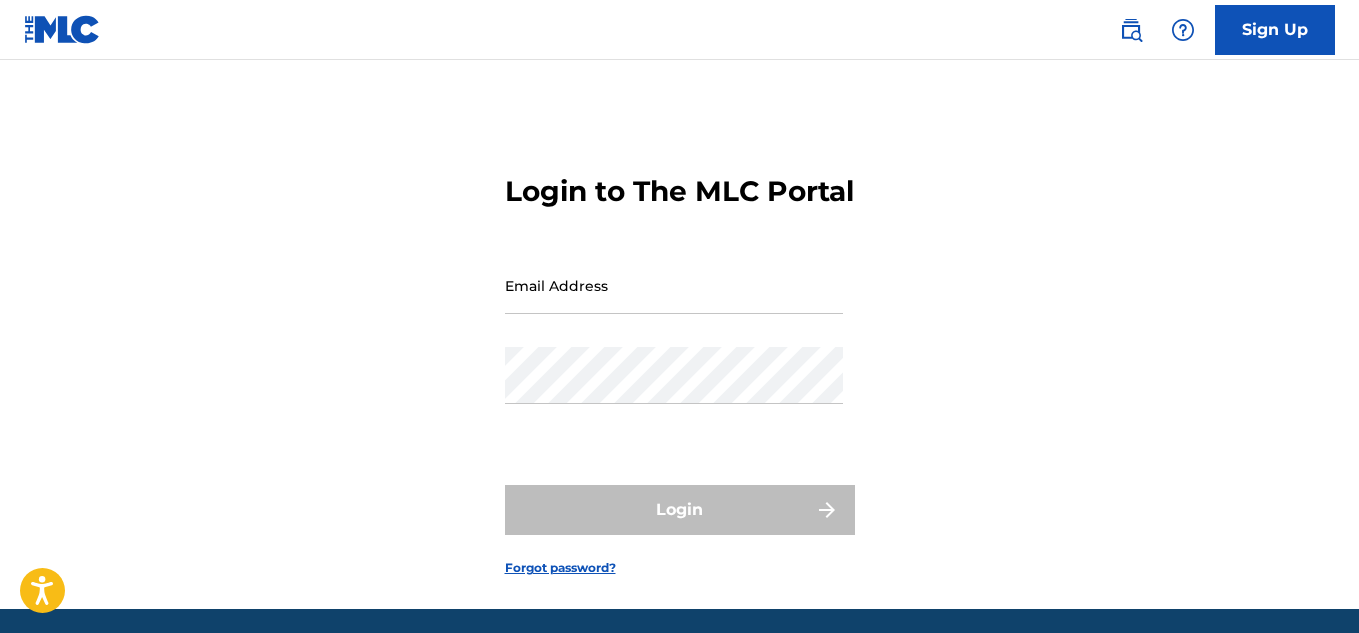 scroll, scrollTop: 0, scrollLeft: 0, axis: both 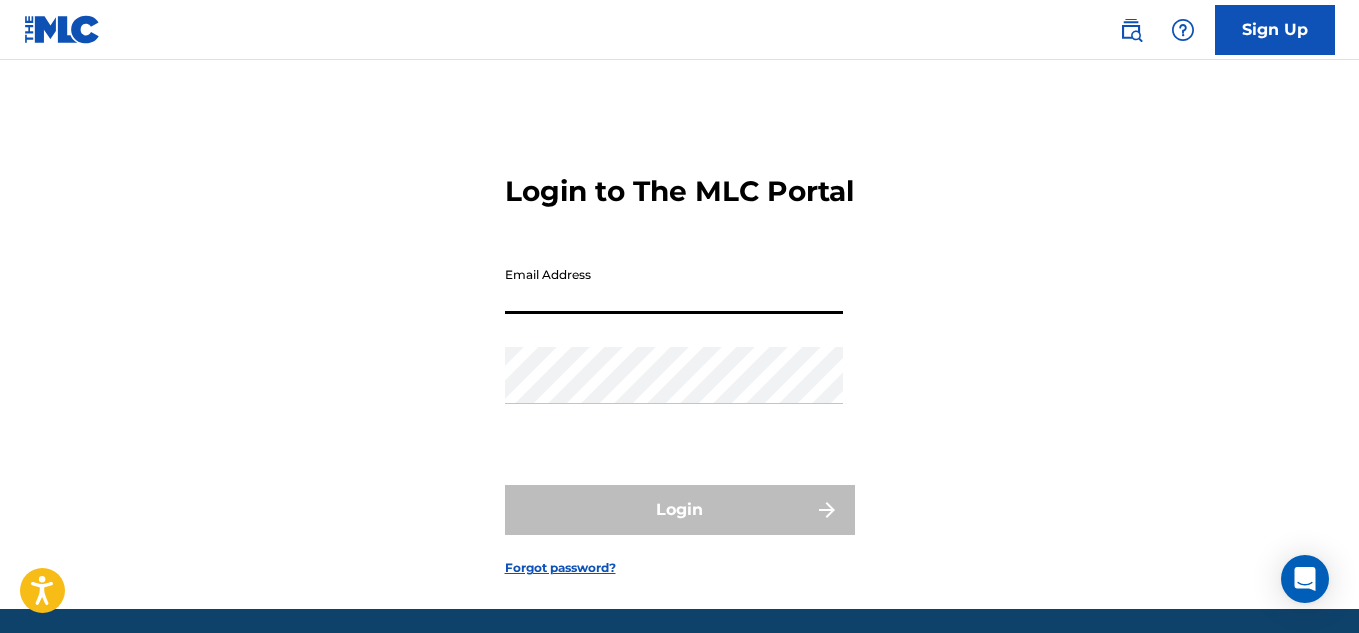 type on "[EMAIL_ADDRESS][DOMAIN_NAME]" 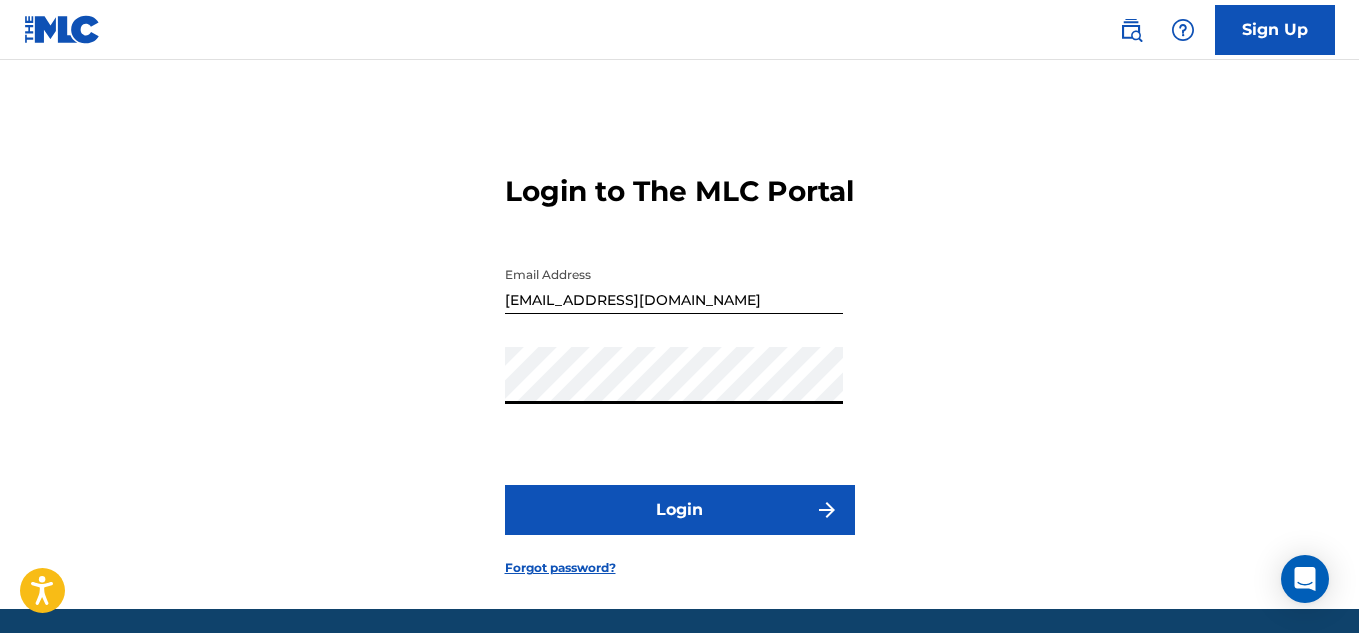 click on "Login" at bounding box center (680, 510) 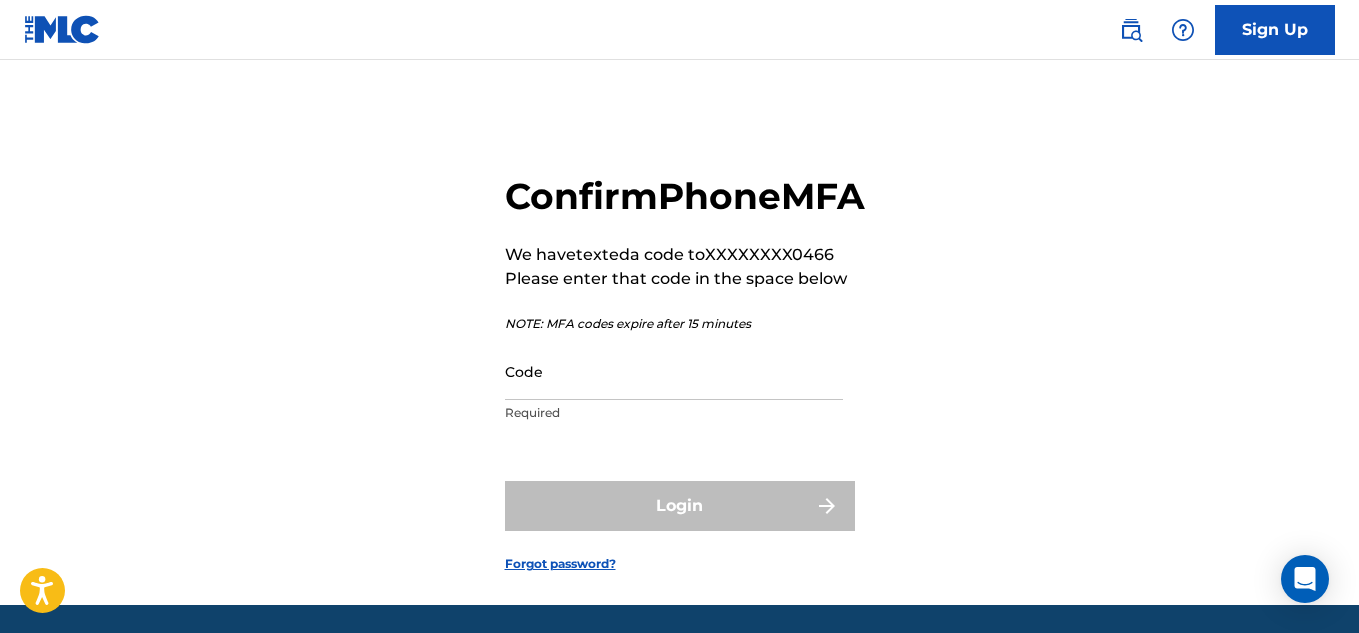 click on "Code" at bounding box center (674, 371) 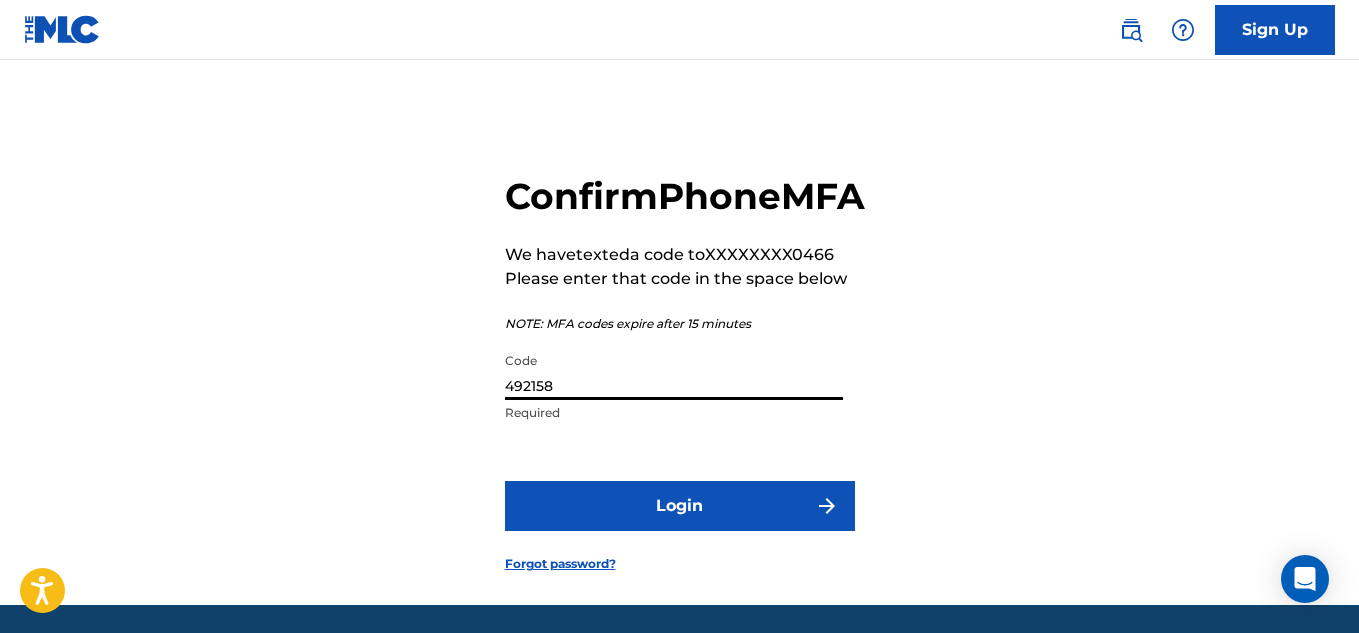 type on "492158" 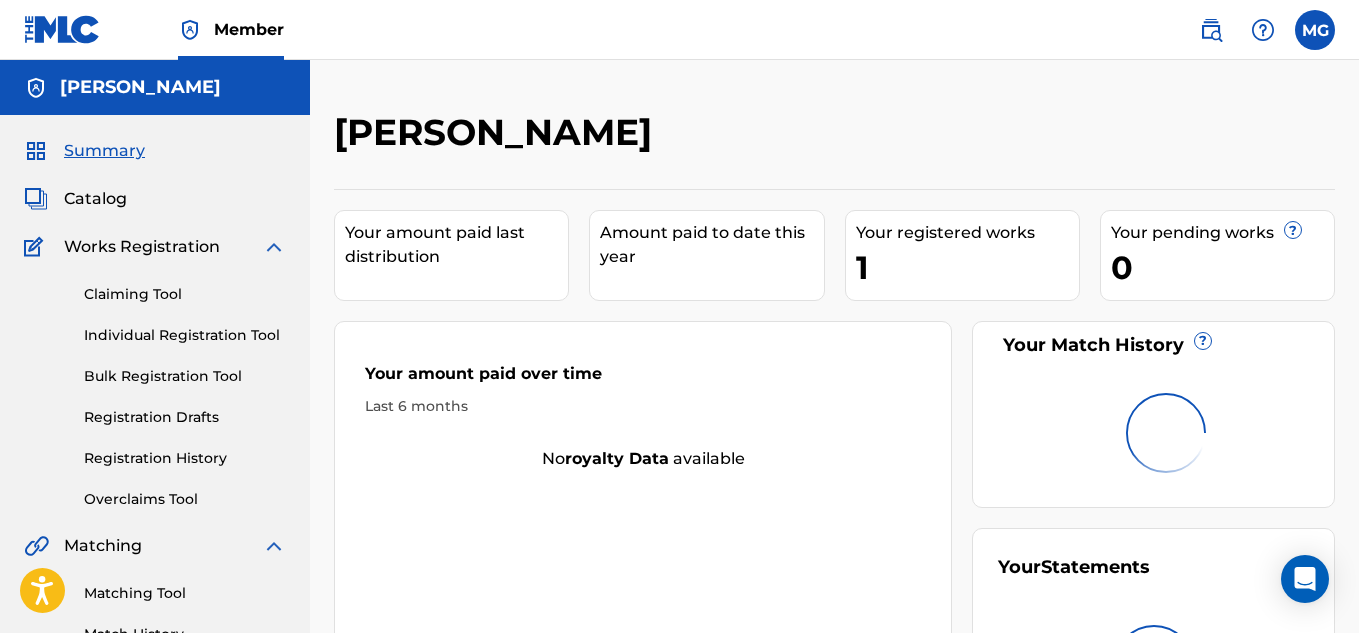 scroll, scrollTop: 0, scrollLeft: 0, axis: both 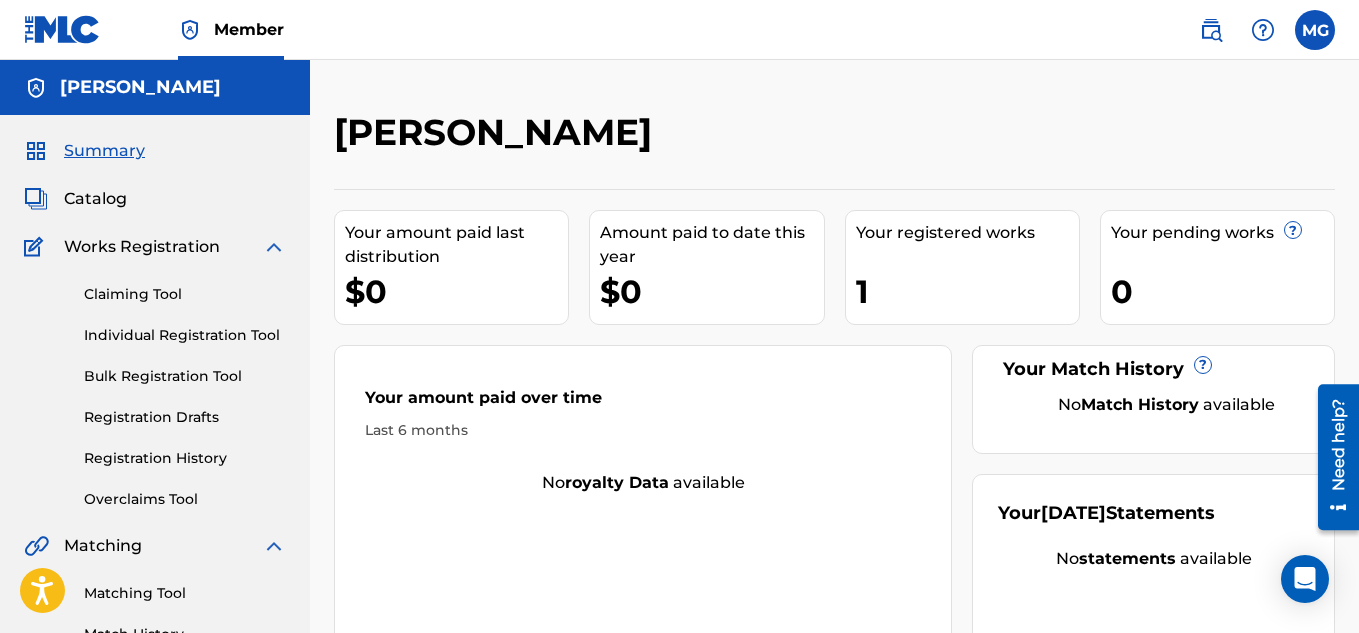 click on "Your registered works   1" at bounding box center [962, 267] 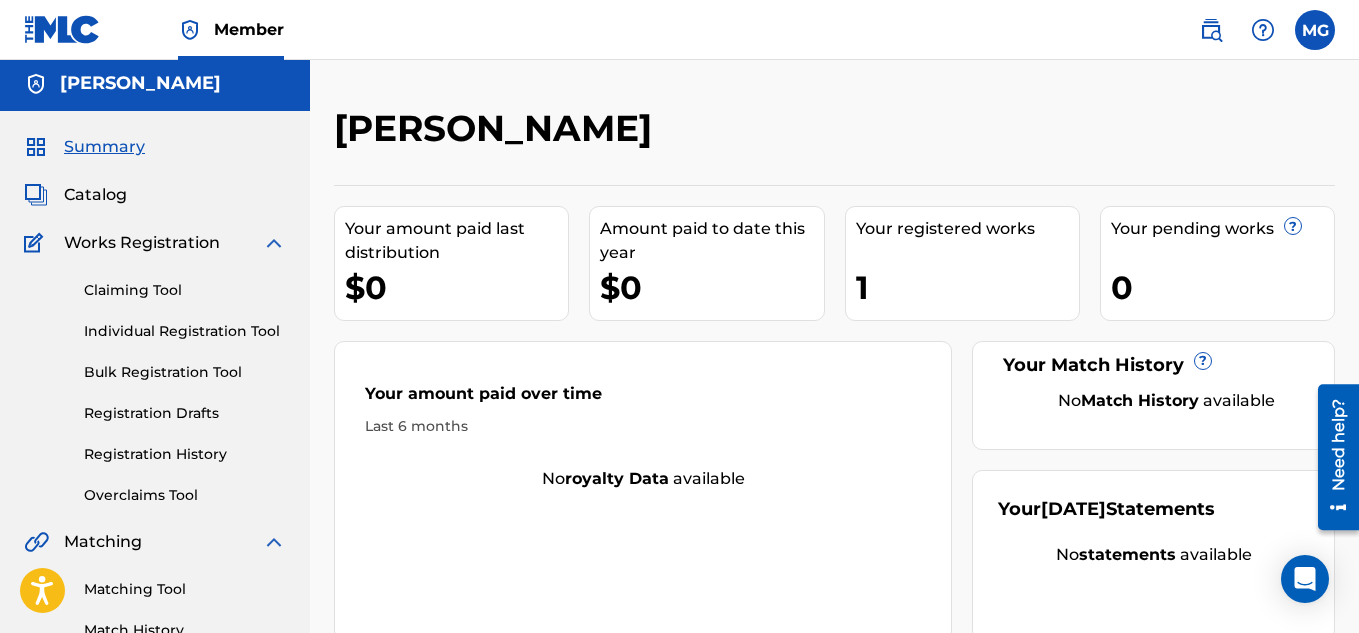 scroll, scrollTop: 0, scrollLeft: 0, axis: both 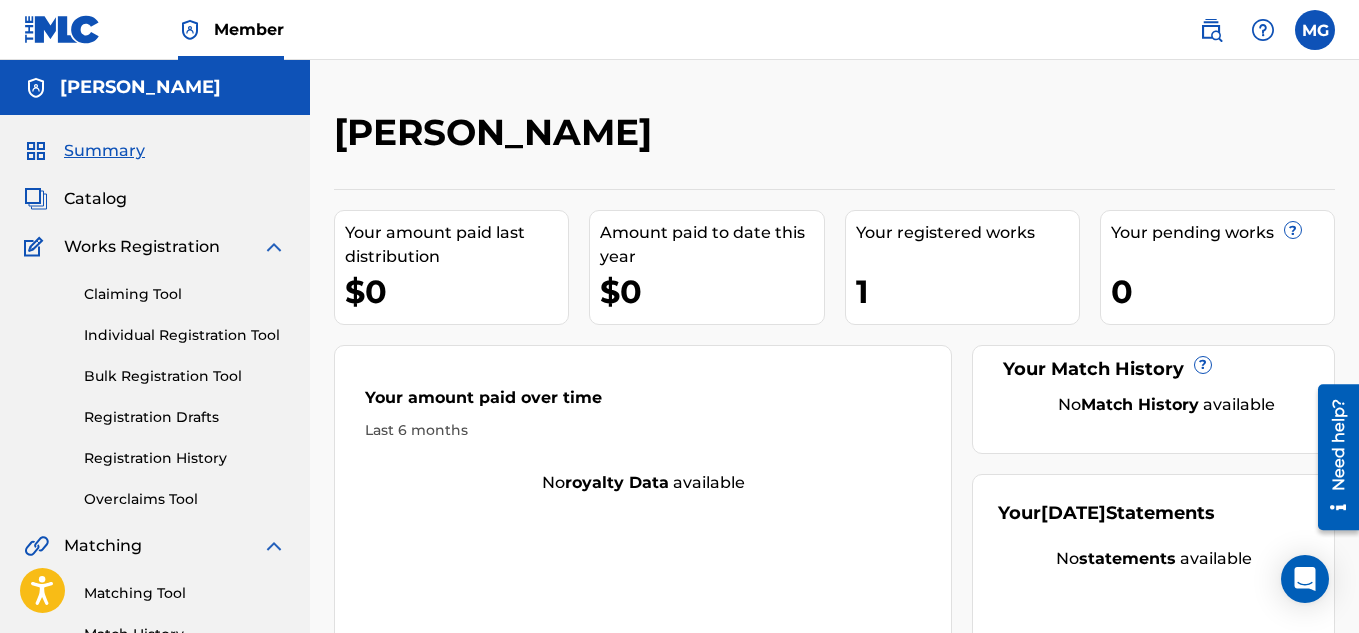 click on "Catalog" at bounding box center [95, 199] 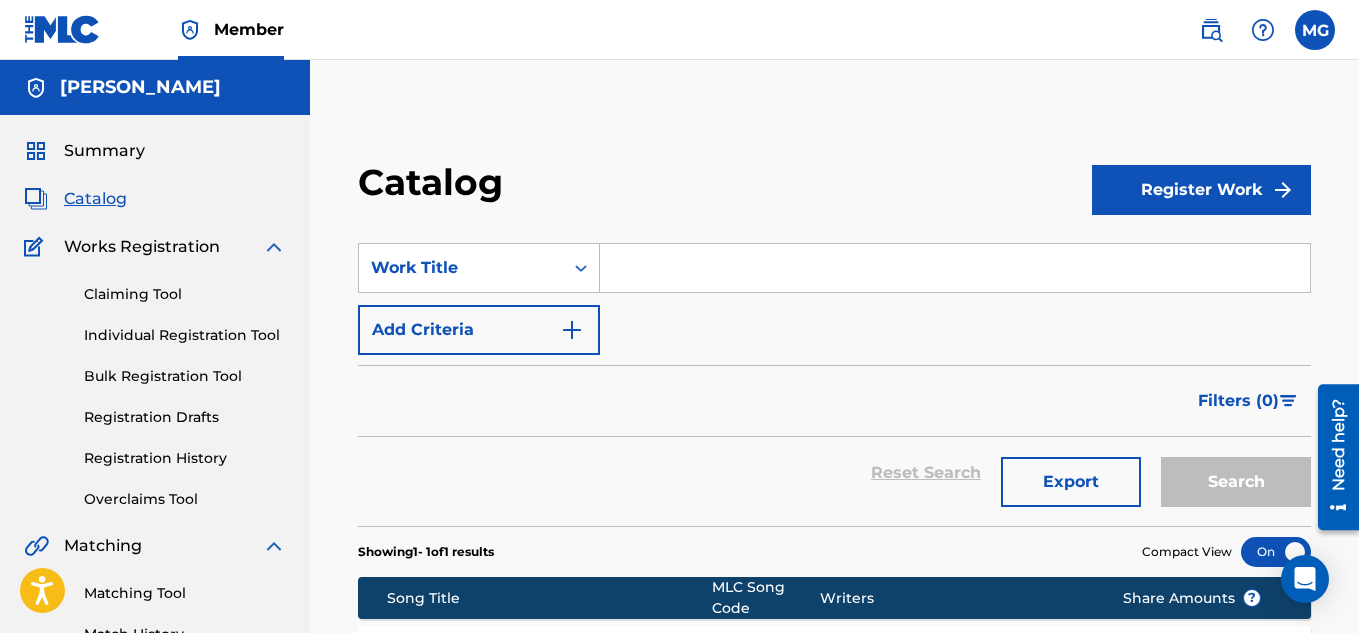 click at bounding box center (955, 268) 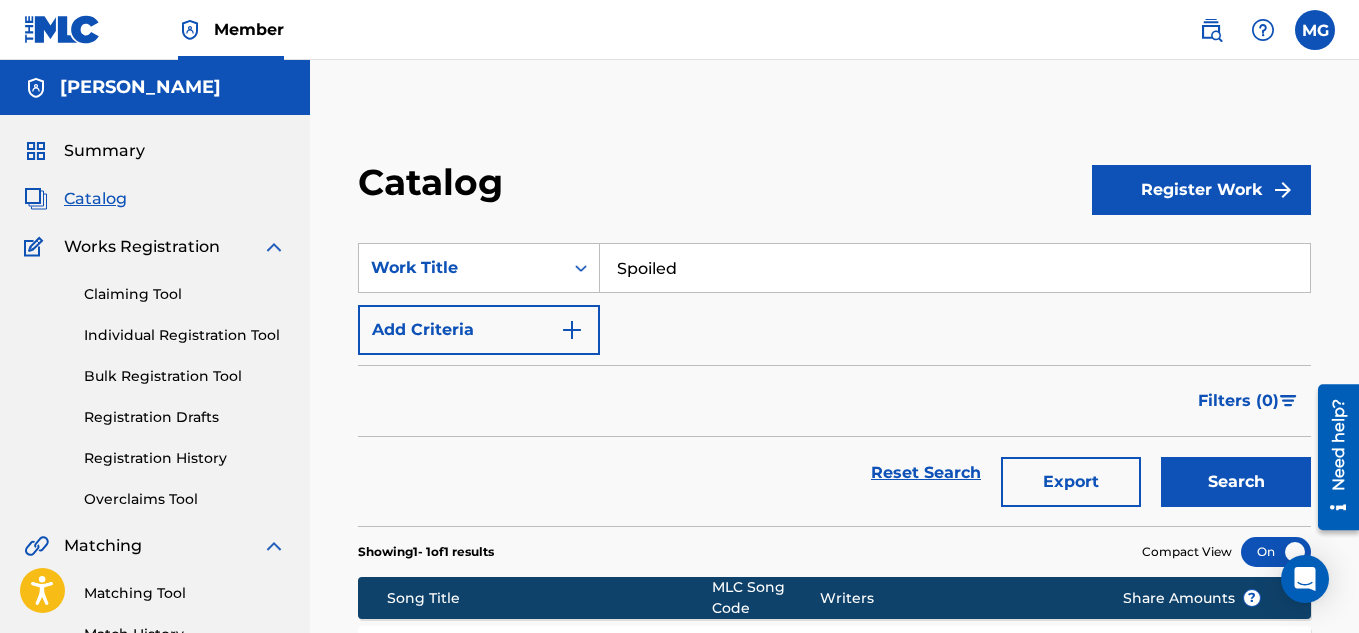 type on "Spoiled" 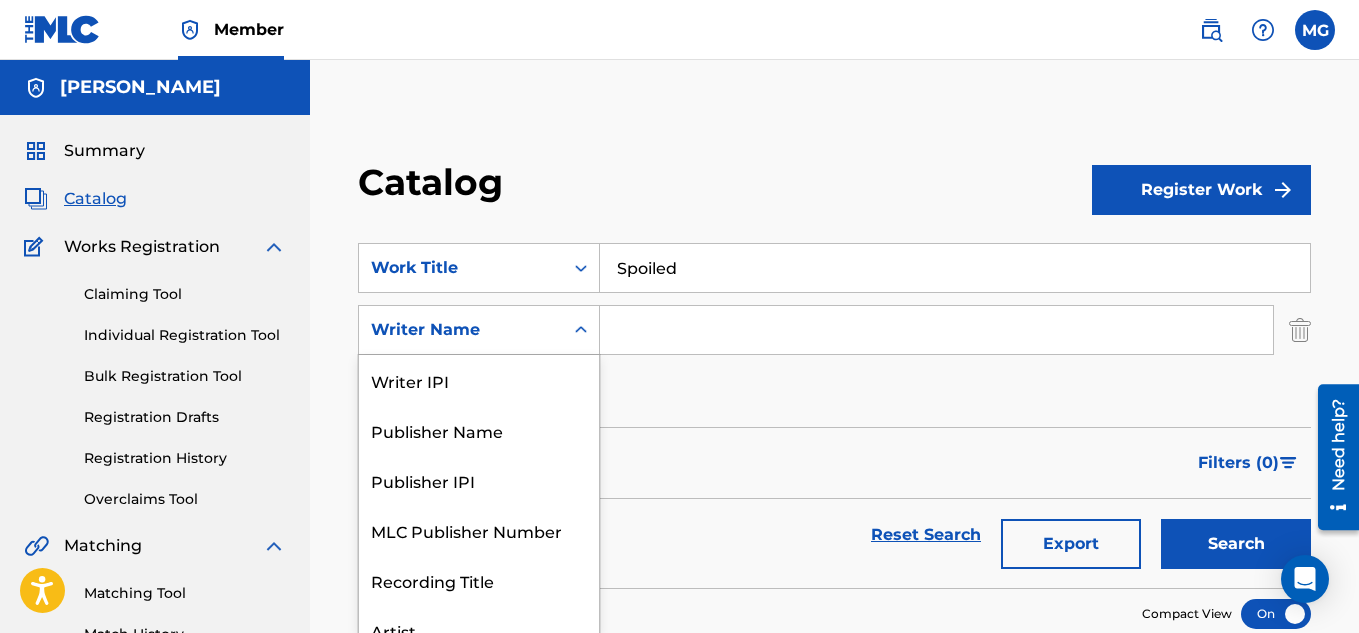 click at bounding box center (581, 330) 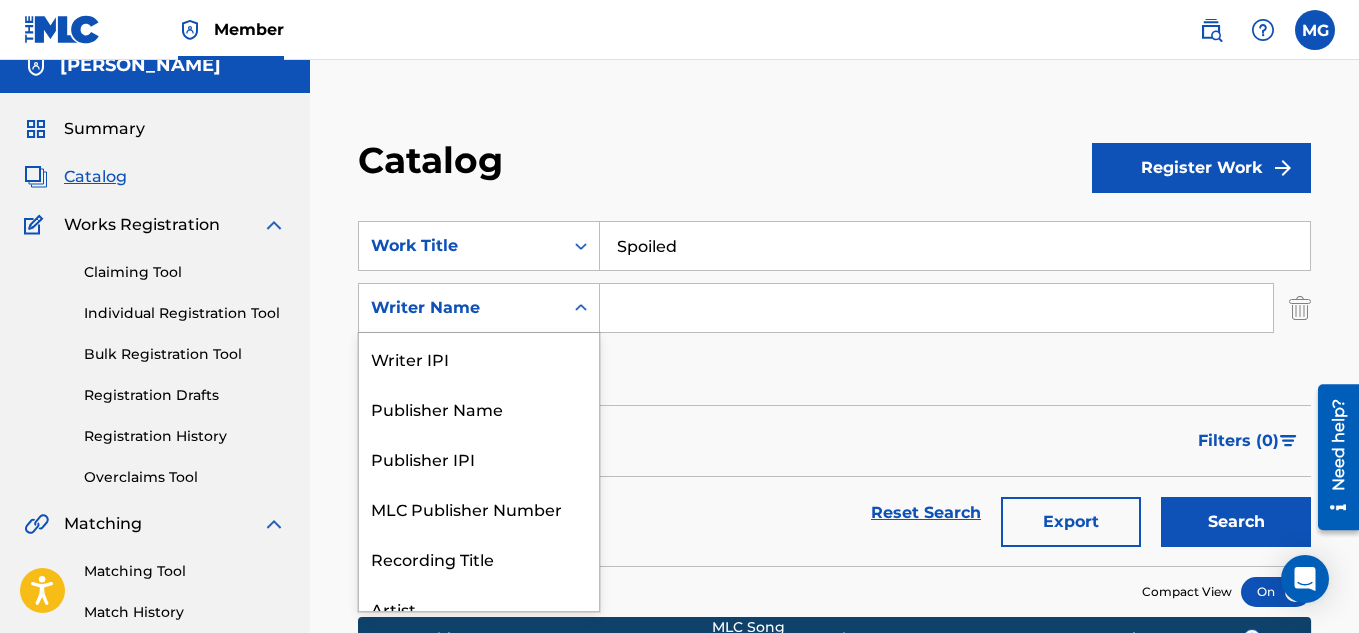 scroll, scrollTop: 100, scrollLeft: 0, axis: vertical 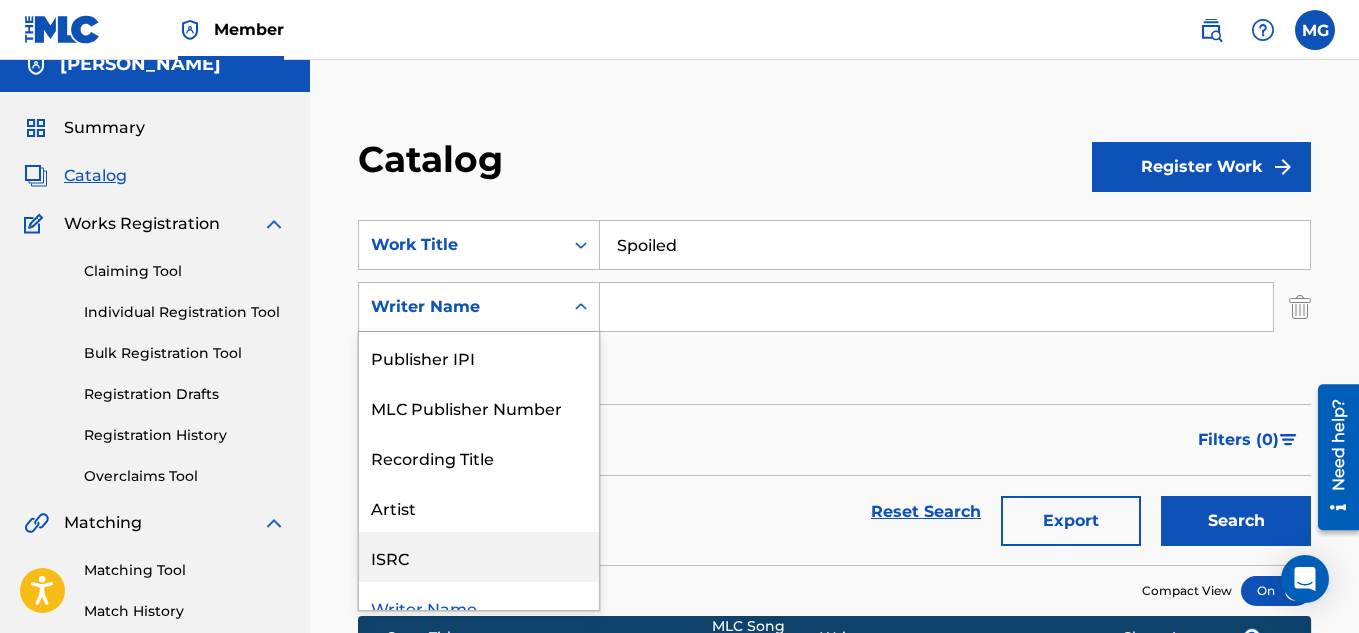 click on "ISRC" at bounding box center [479, 557] 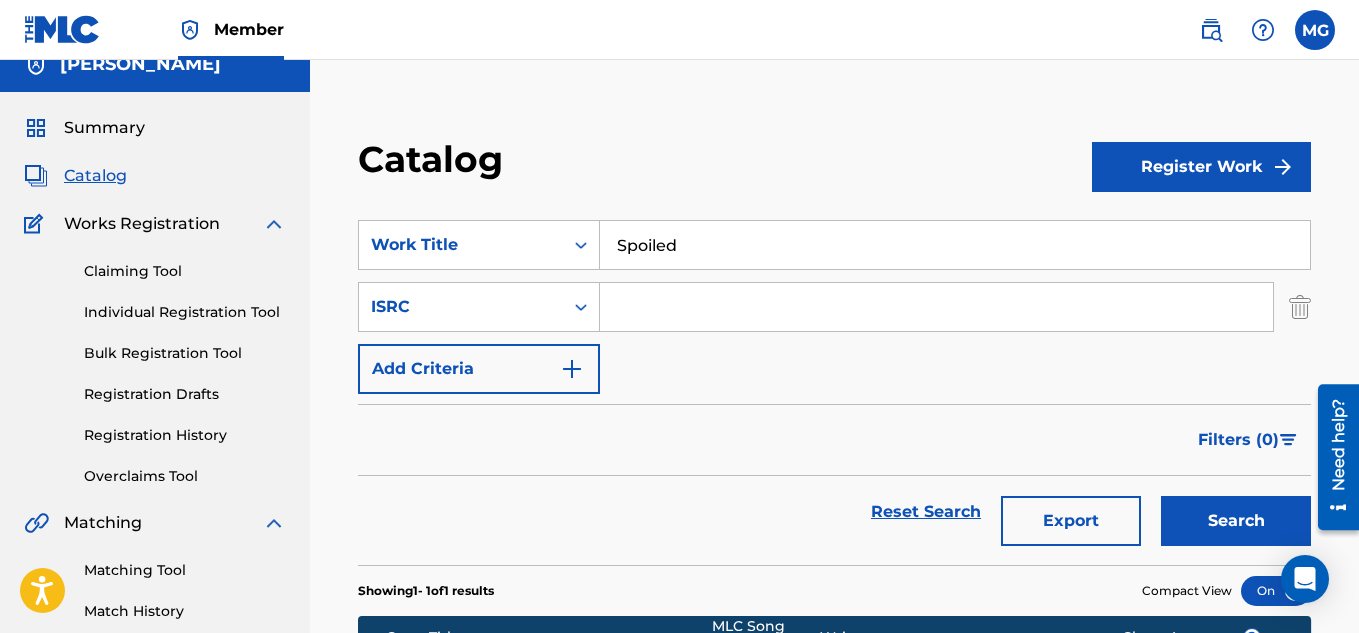 click at bounding box center (936, 307) 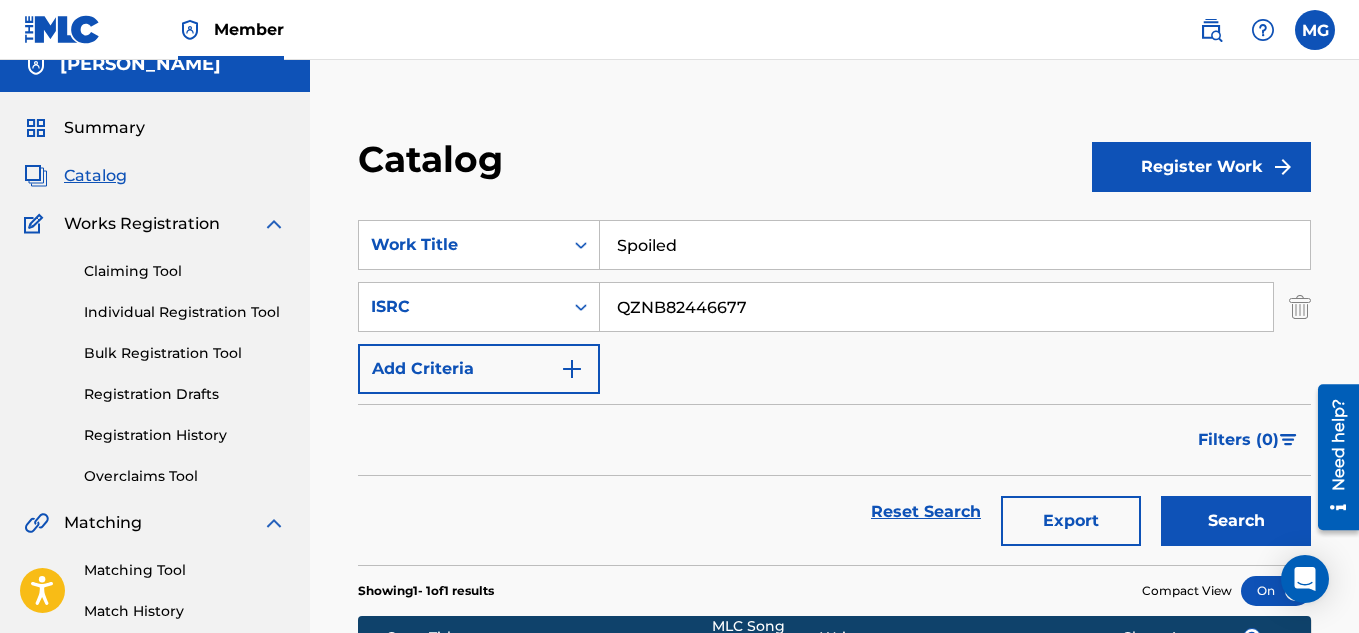 type on "QZNB82446677" 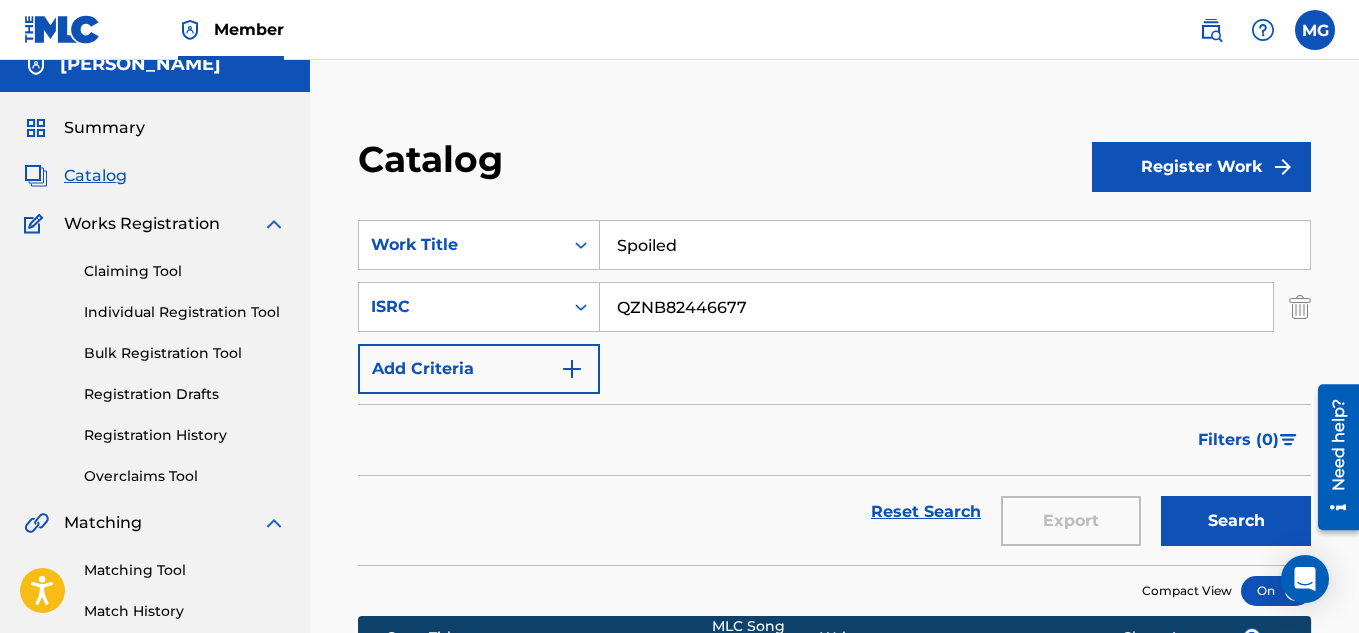 click on "Catalog Register Work SearchWithCriteria9f16b510-39d8-4c67-8298-55b8ae0a58a2 Work Title Spoiled SearchWithCriteria3a55827b-9bf1-44e2-8db5-2657e05eaf47 ISRC QZNB82446677 Add Criteria Filter Hold Filters Overclaim   Dispute   Remove Filters Apply Filters Filters ( 0 ) Reset Search Export Search Compact View Song Title MLC Song Code Writers Share Amounts ? No results" at bounding box center [834, 604] 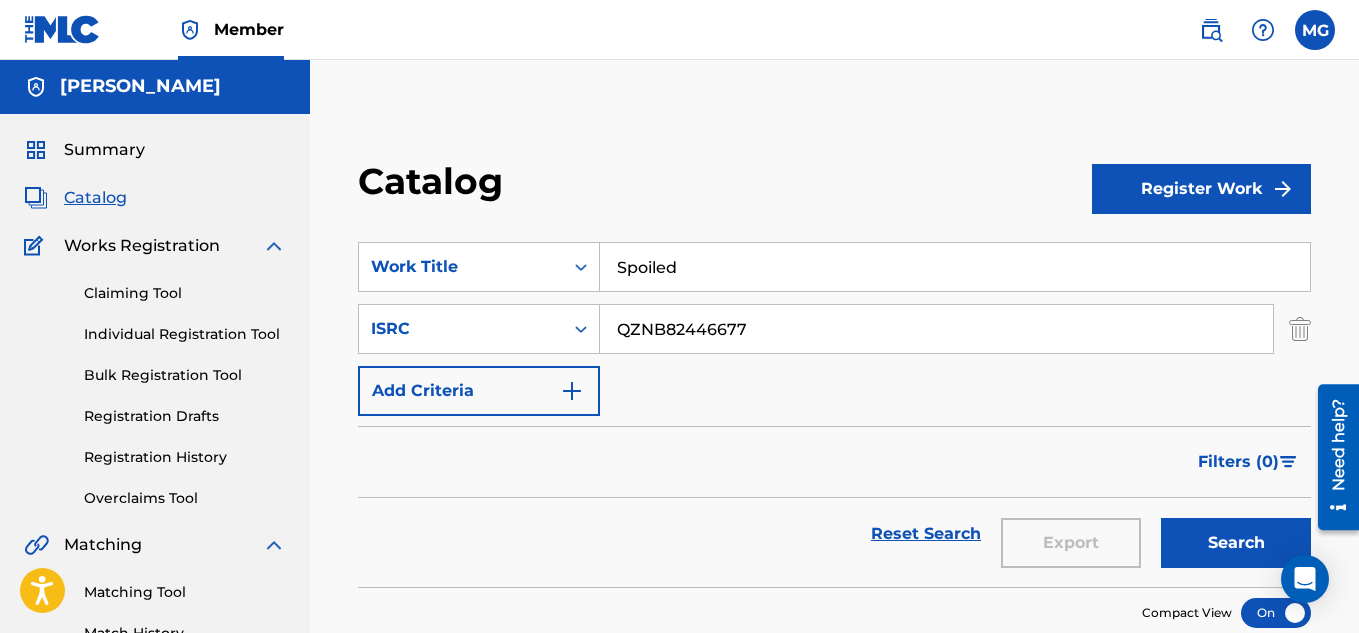 scroll, scrollTop: 0, scrollLeft: 0, axis: both 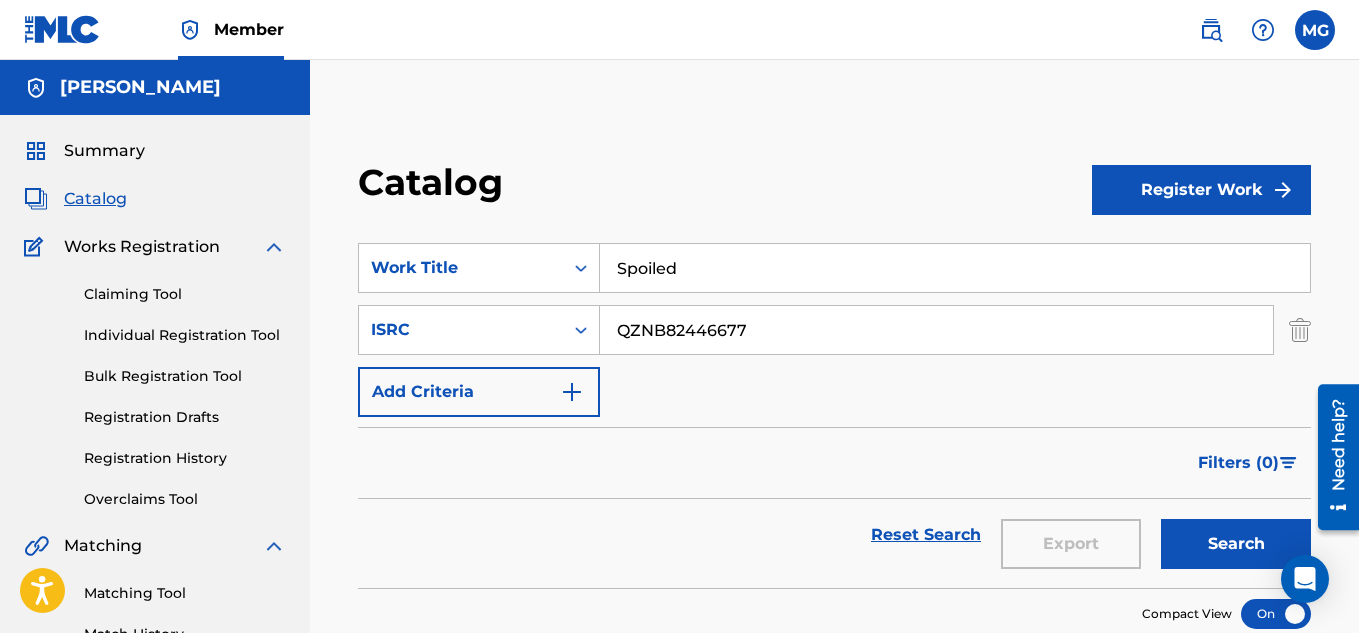 click on "Register Work" at bounding box center [1201, 190] 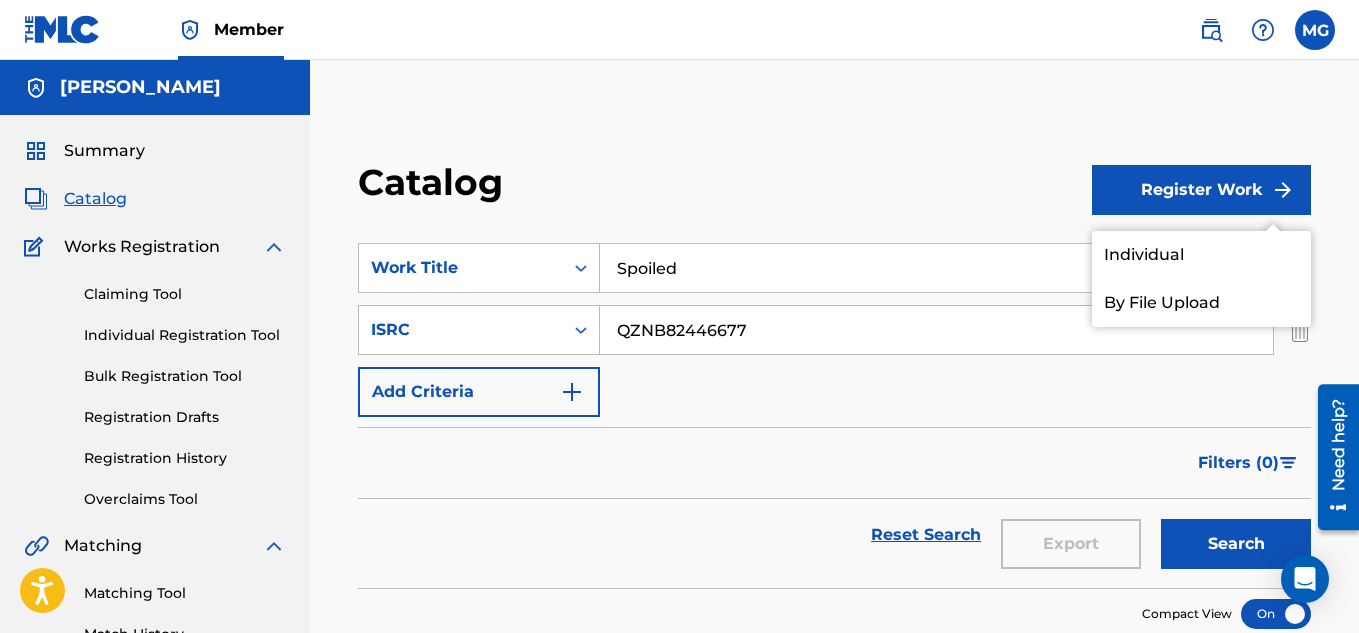click on "Individual" at bounding box center [1201, 255] 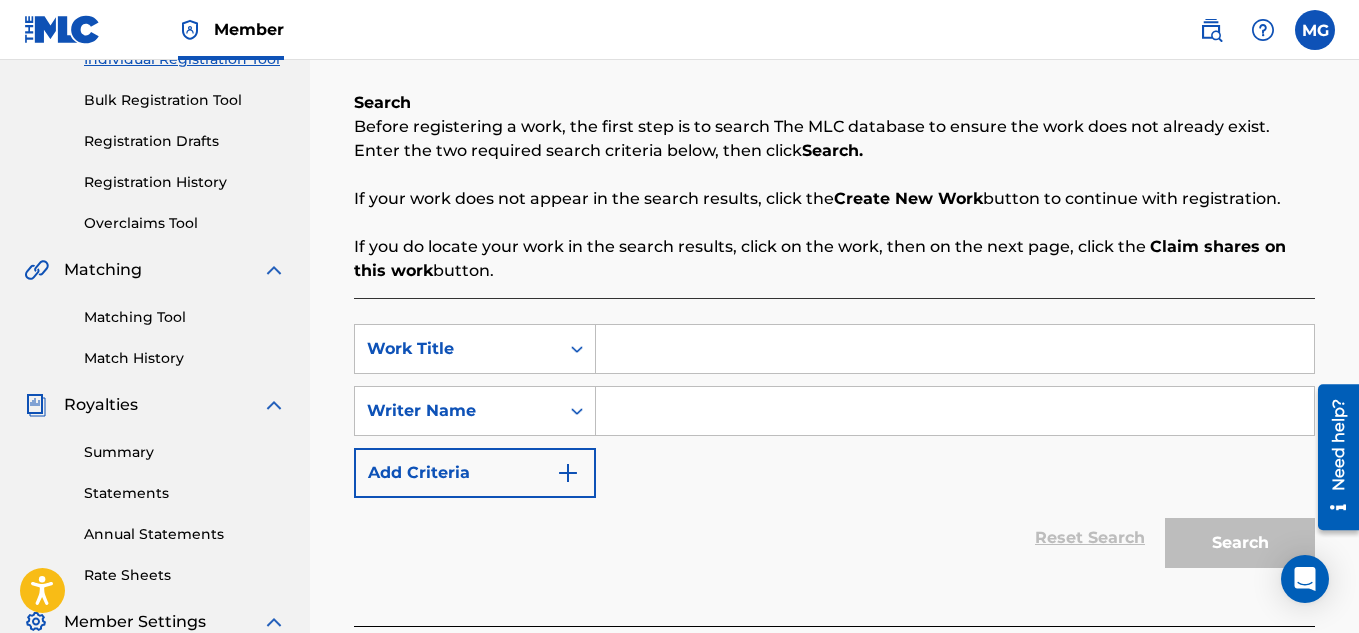 scroll, scrollTop: 280, scrollLeft: 0, axis: vertical 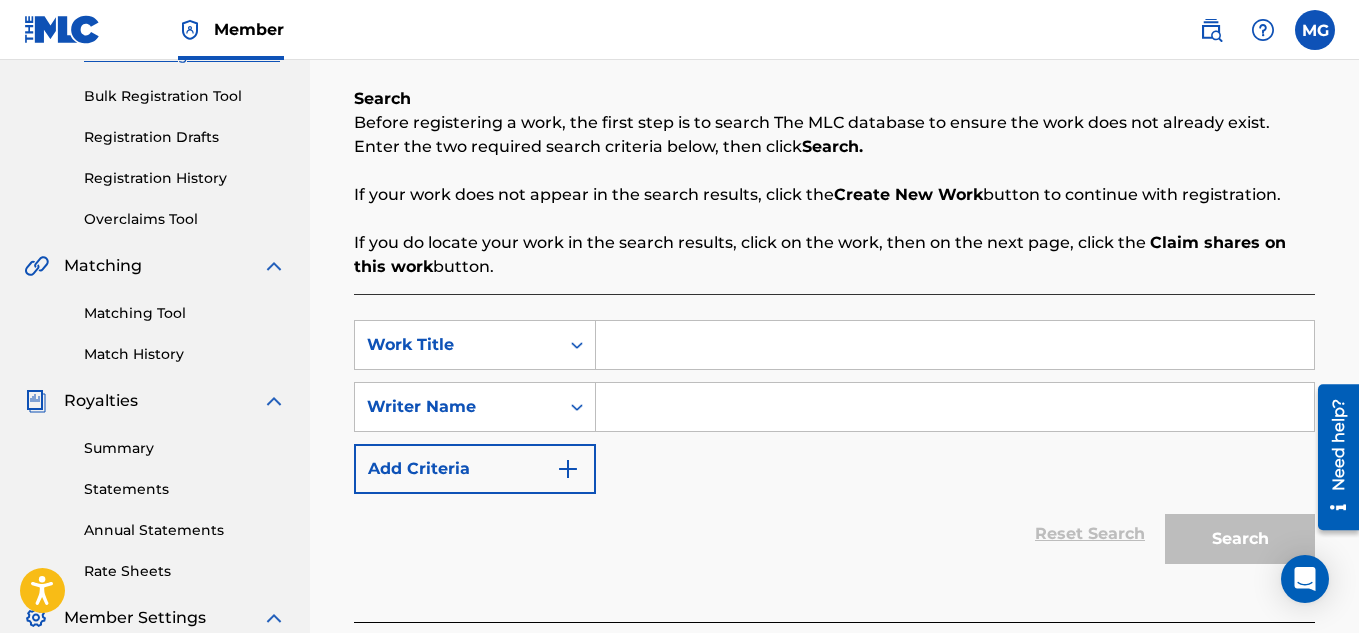 click at bounding box center (955, 345) 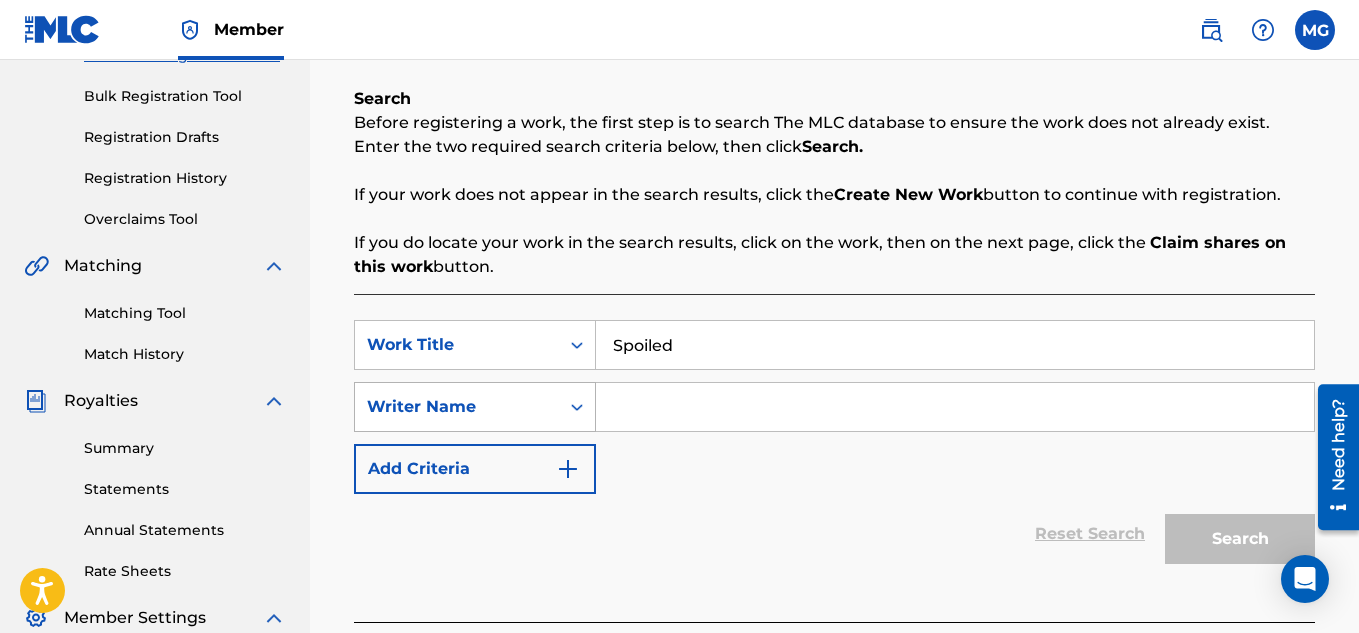 type on "Spoiled" 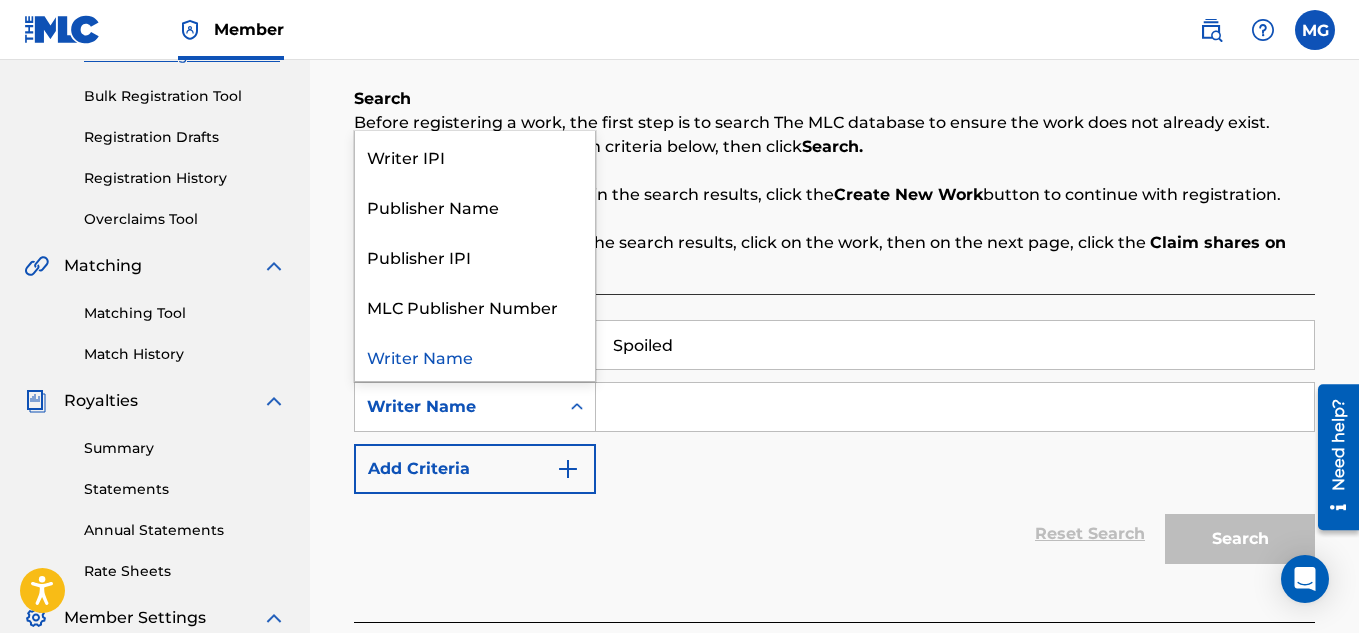 click 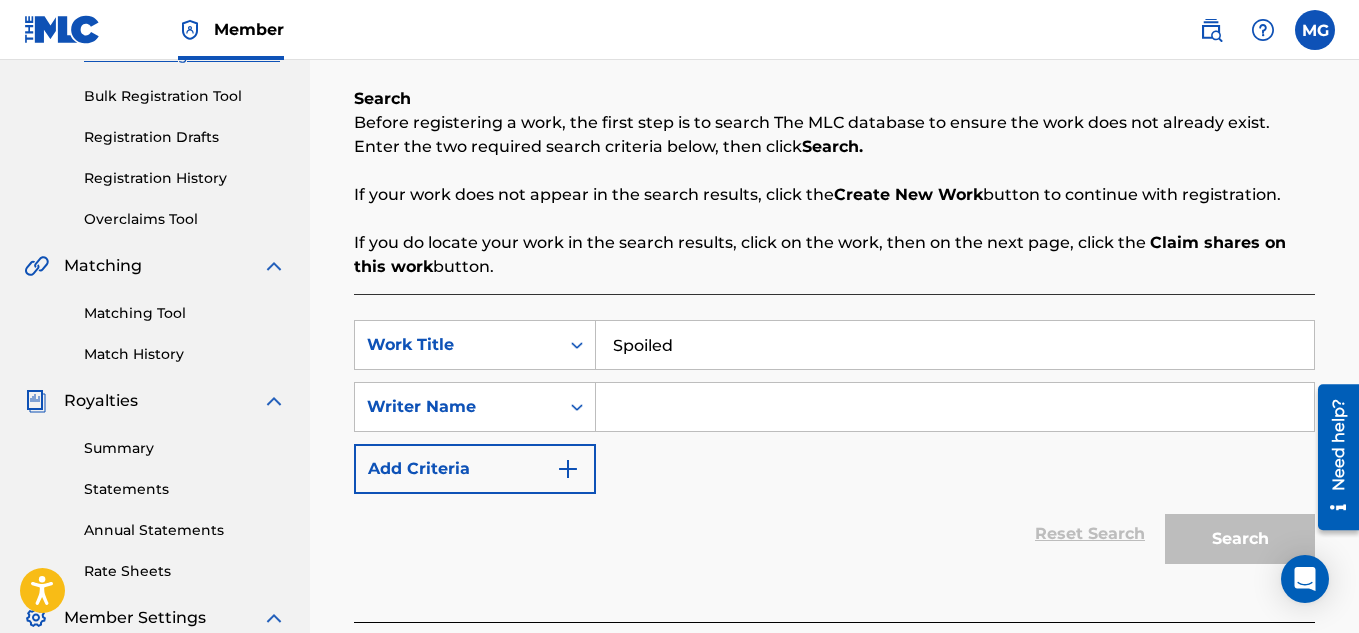 click 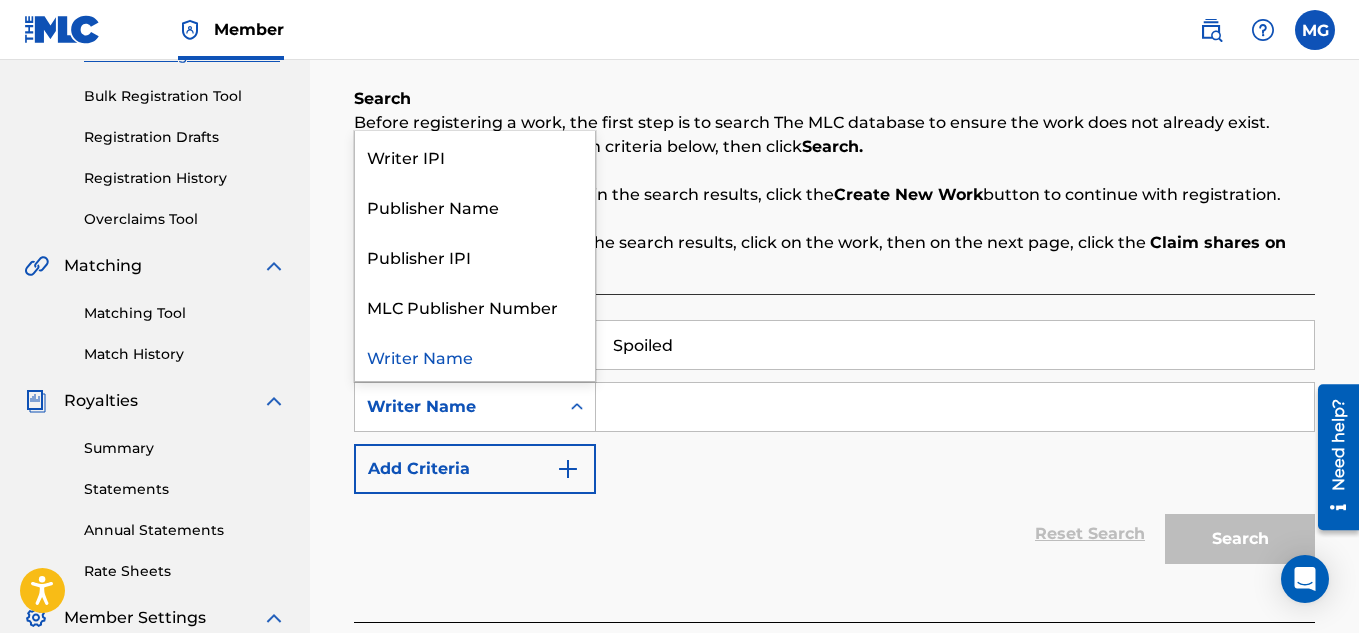 click 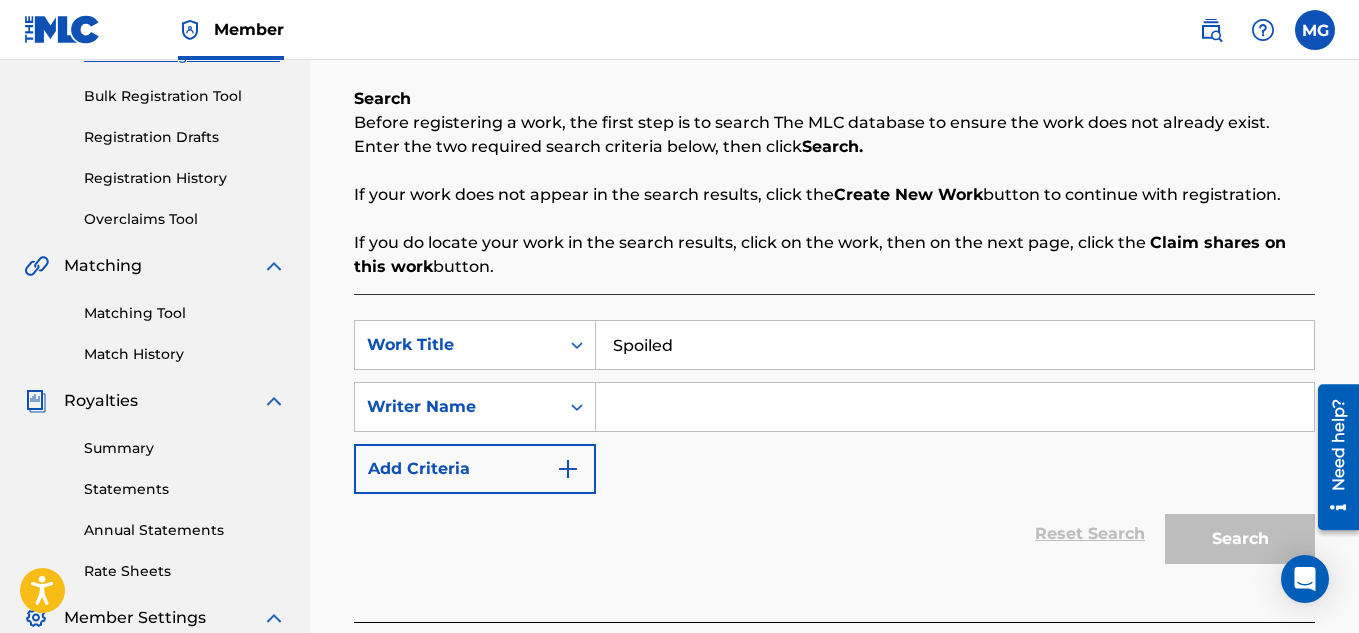 click 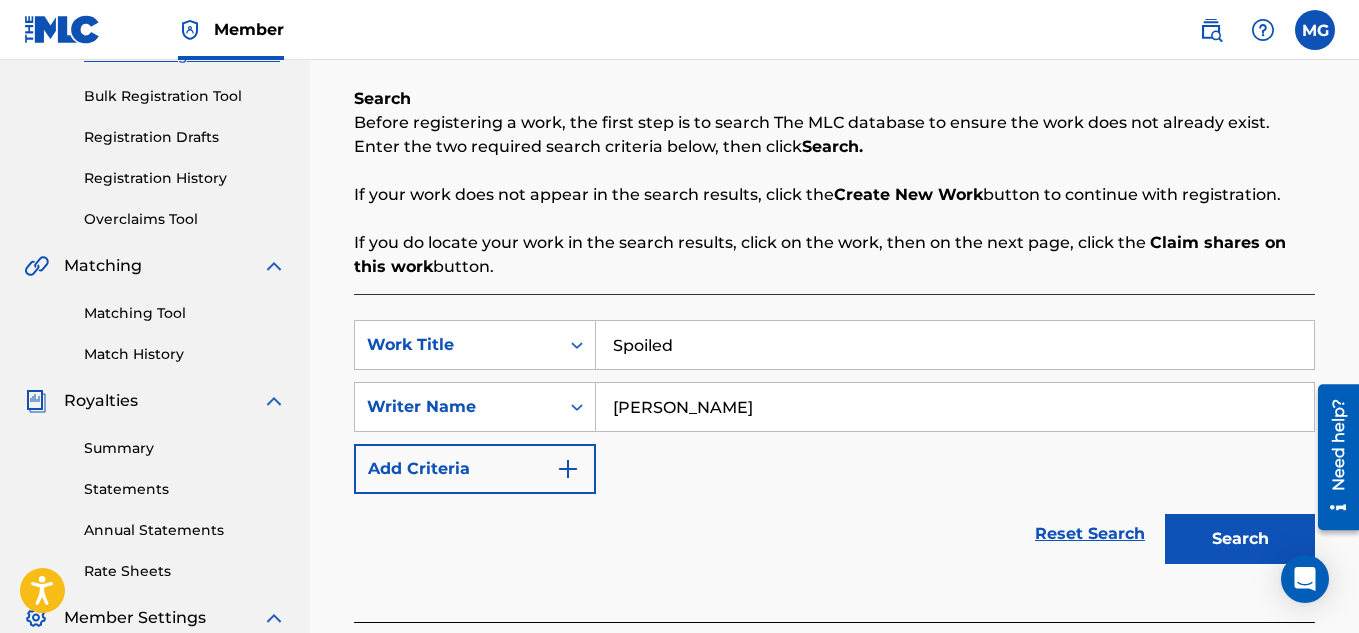 type on "[PERSON_NAME]" 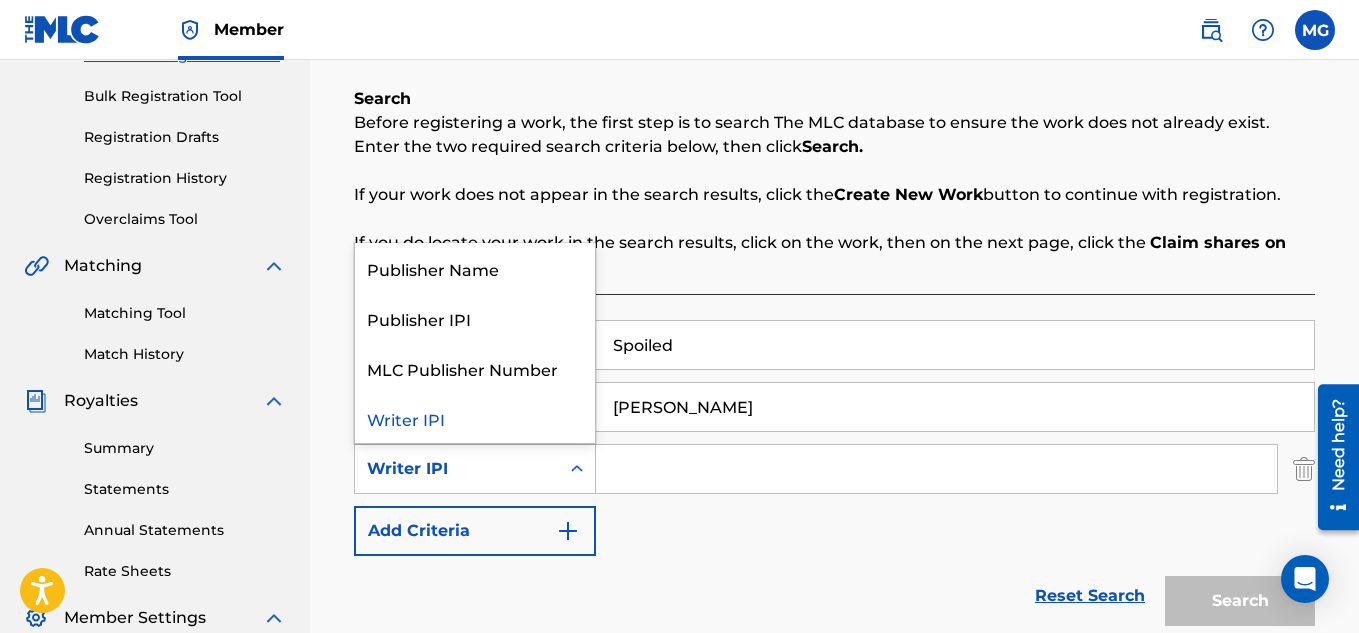 click 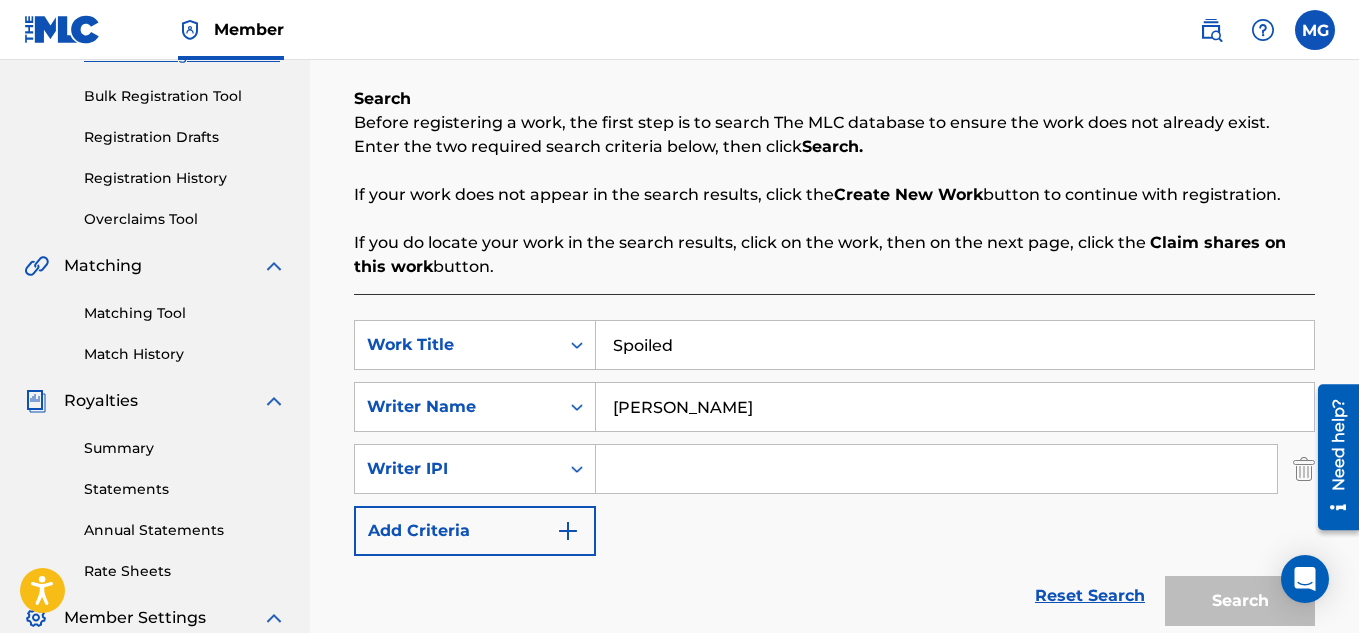 click on "SearchWithCriteriad607689d-3fdc-4310-9aeb-9c76cea4b1c1 Work Title Spoiled SearchWithCriteriad18387f1-161b-4765-9fa6-6c3d9844a0ab Writer Name [PERSON_NAME] SearchWithCriteria9573a971-b02e-4db9-a593-807cab05a499 Writer IPI Add Criteria" at bounding box center (834, 438) 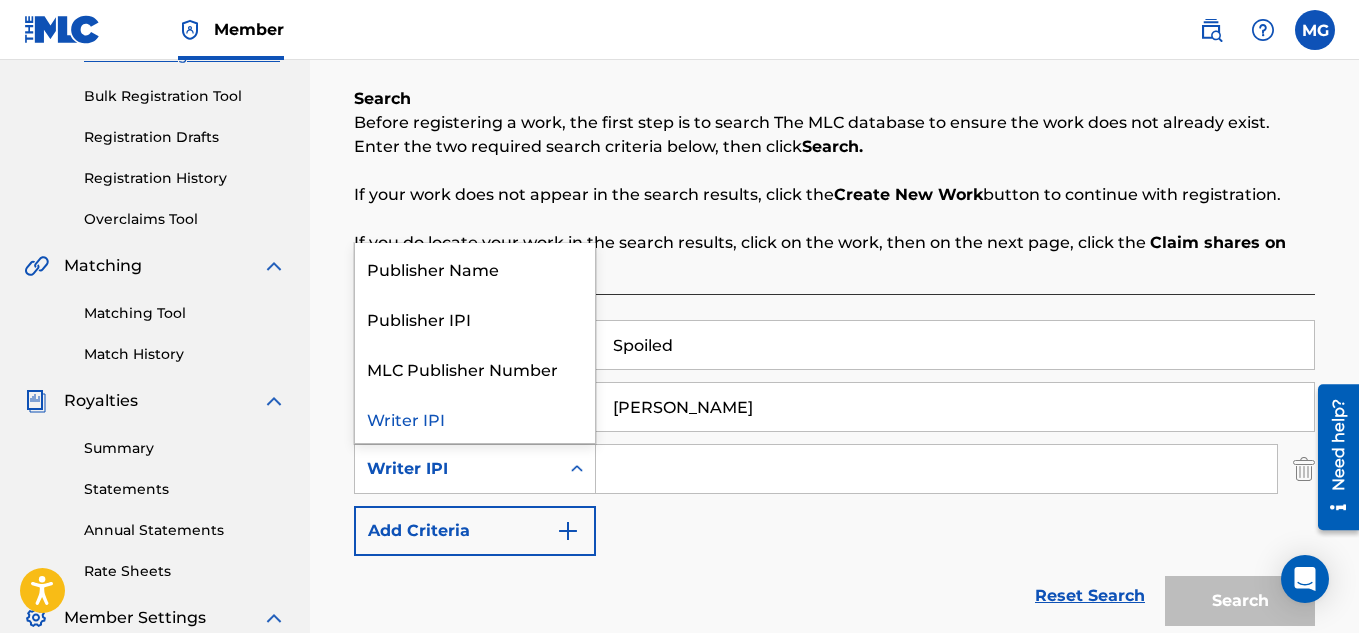 click 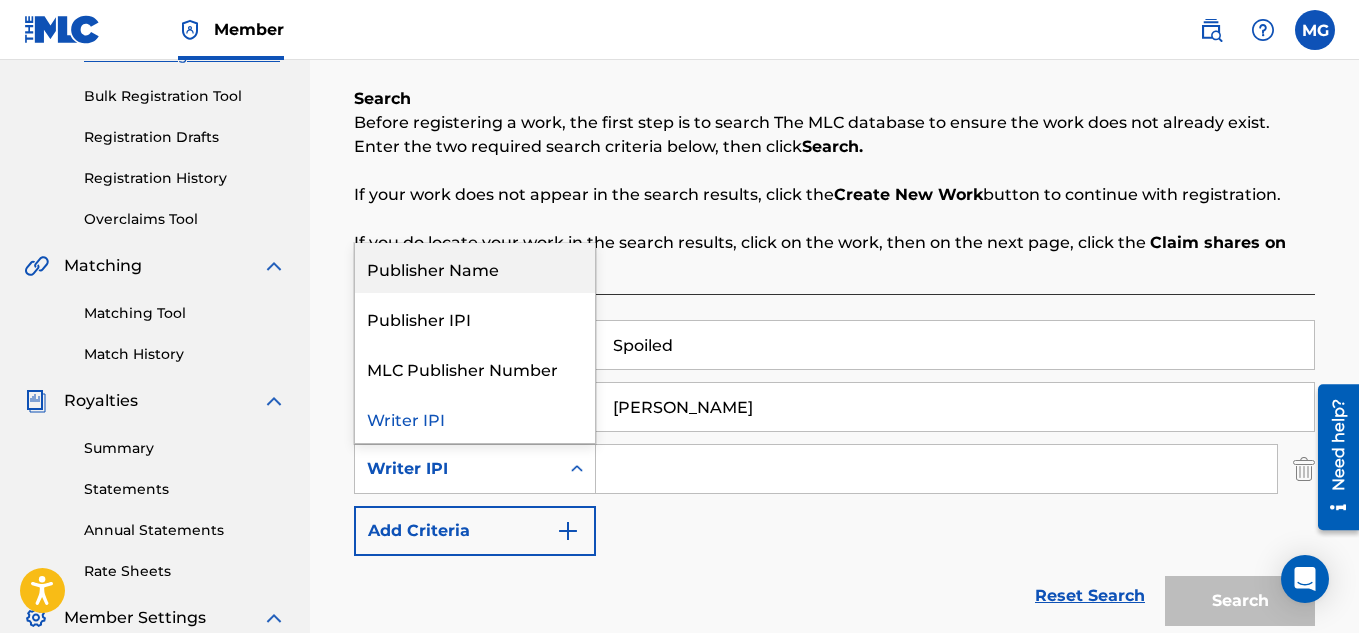 click on "Publisher Name" at bounding box center (475, 268) 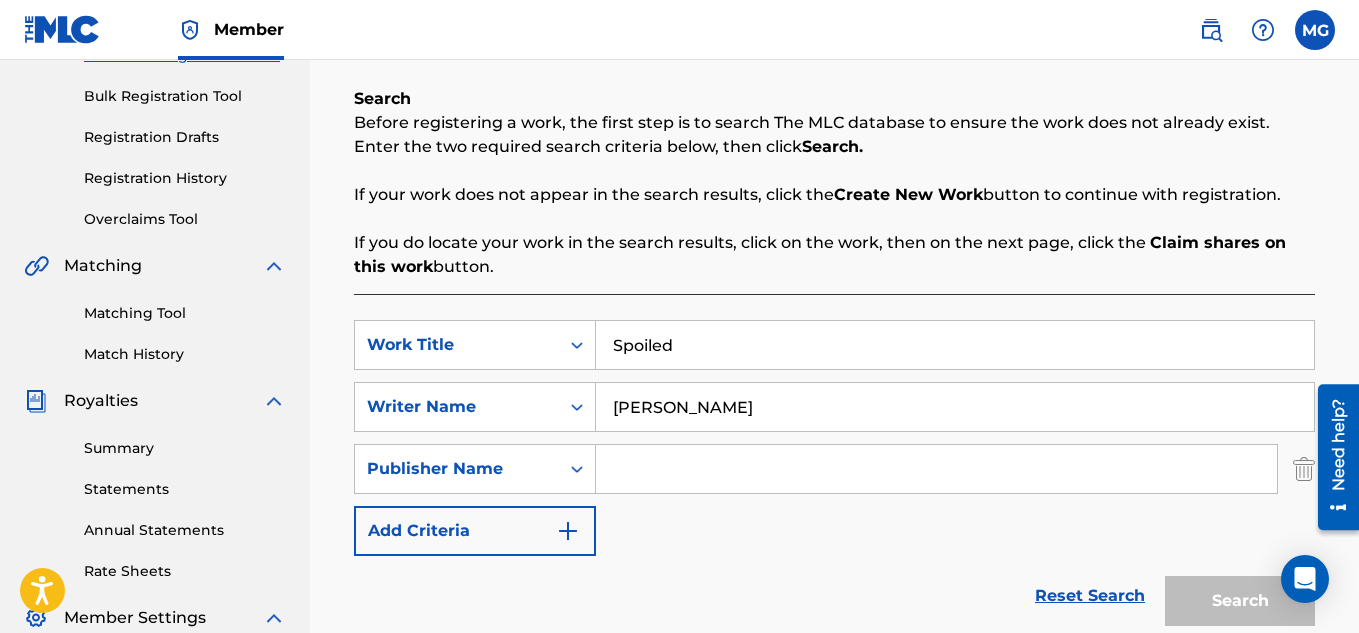 click at bounding box center [936, 469] 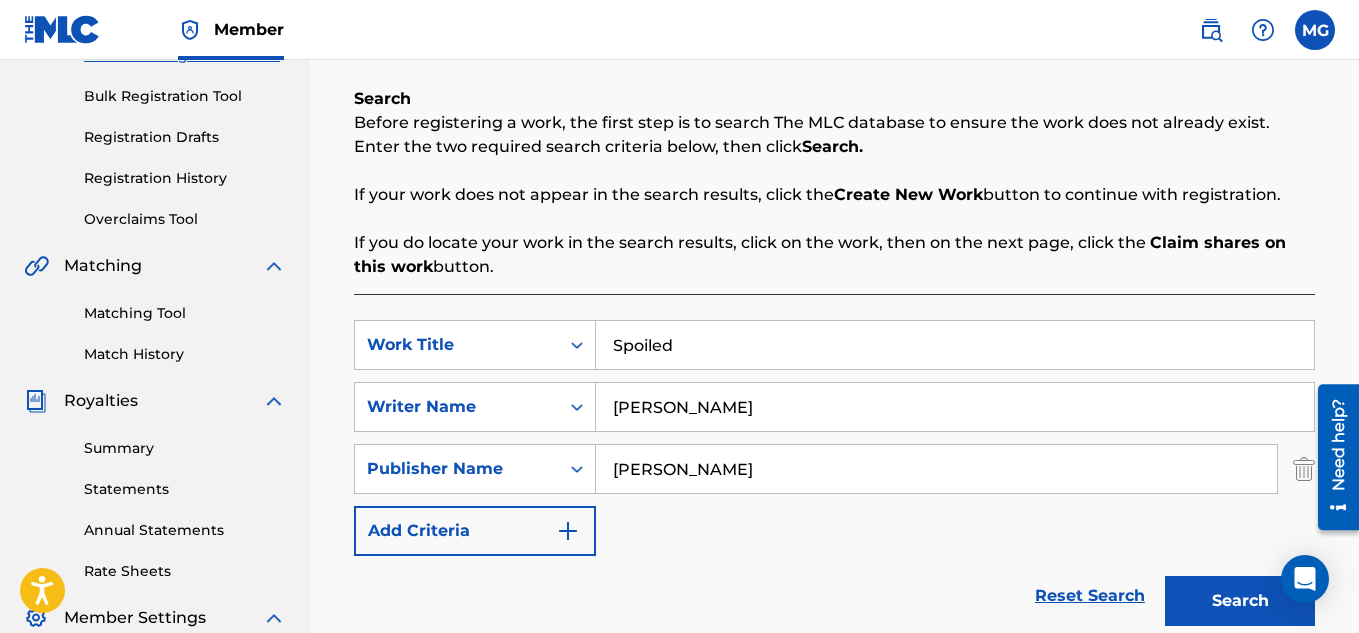 type on "[PERSON_NAME]" 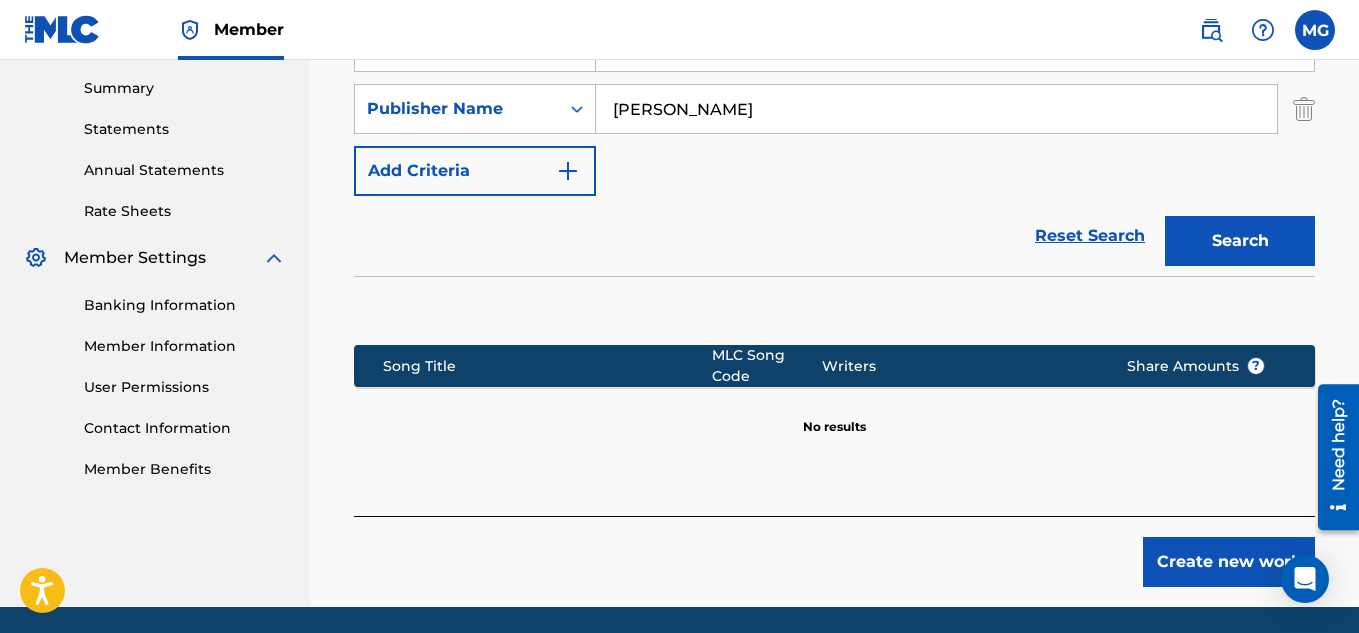 scroll, scrollTop: 680, scrollLeft: 0, axis: vertical 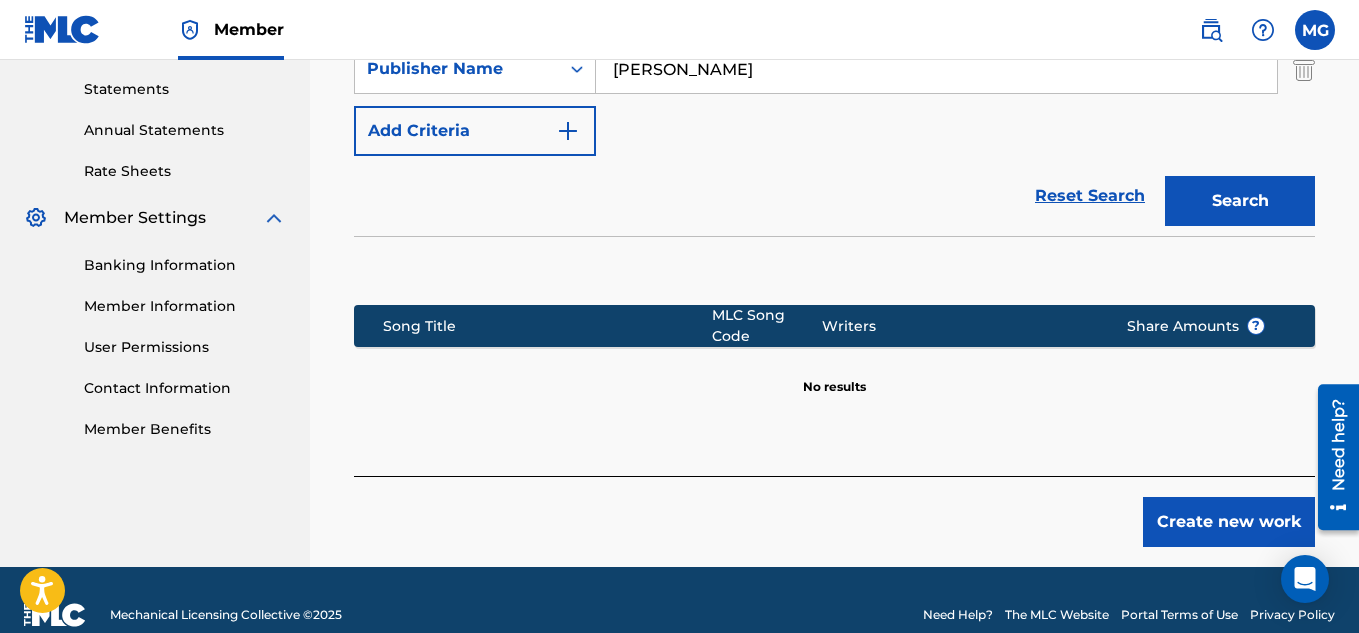 click on "Create new work" at bounding box center (1229, 522) 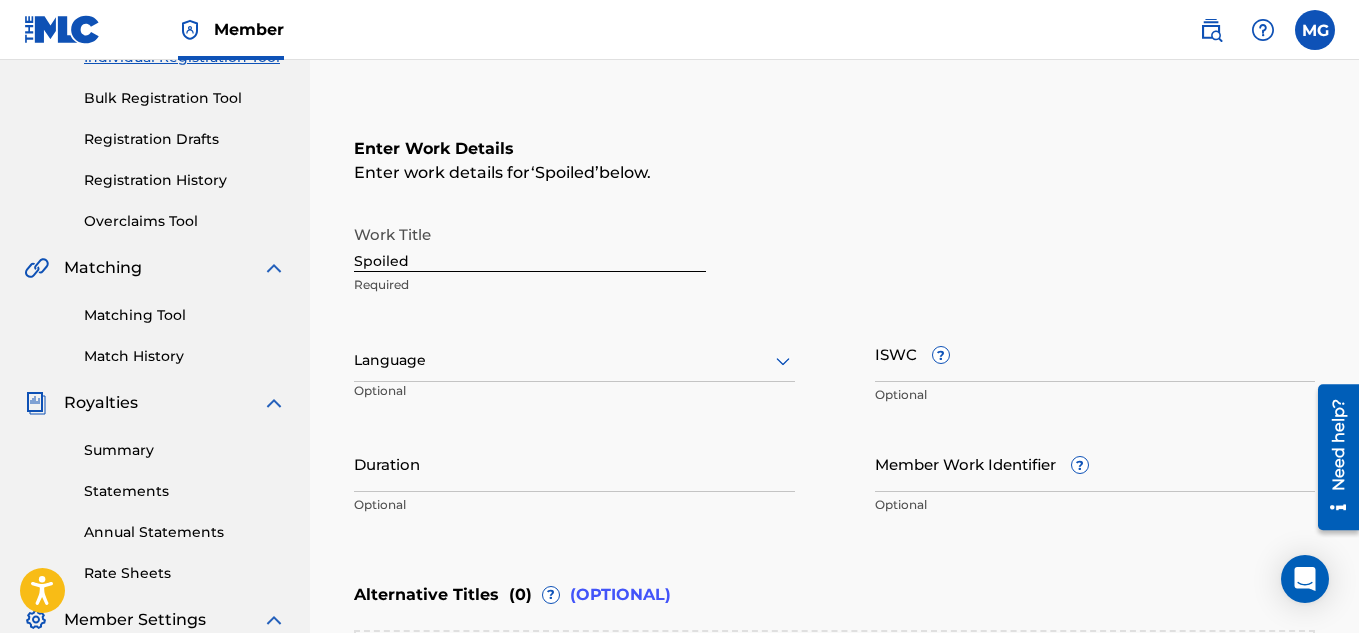 scroll, scrollTop: 280, scrollLeft: 0, axis: vertical 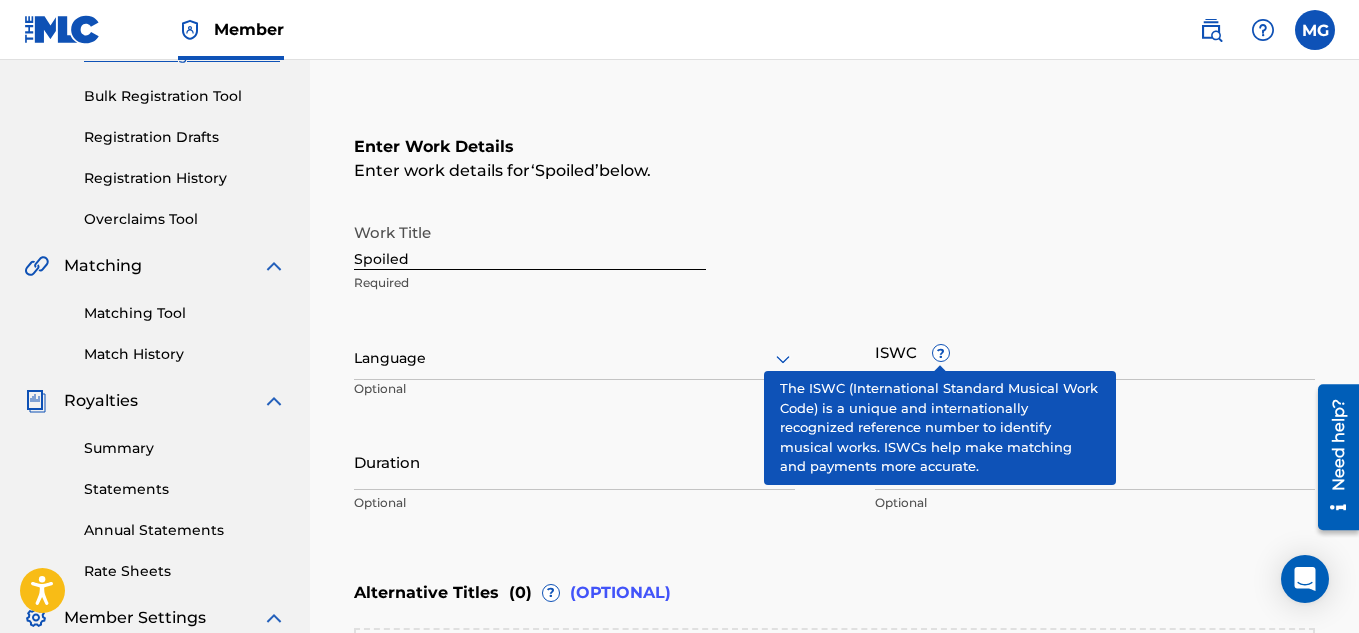 click 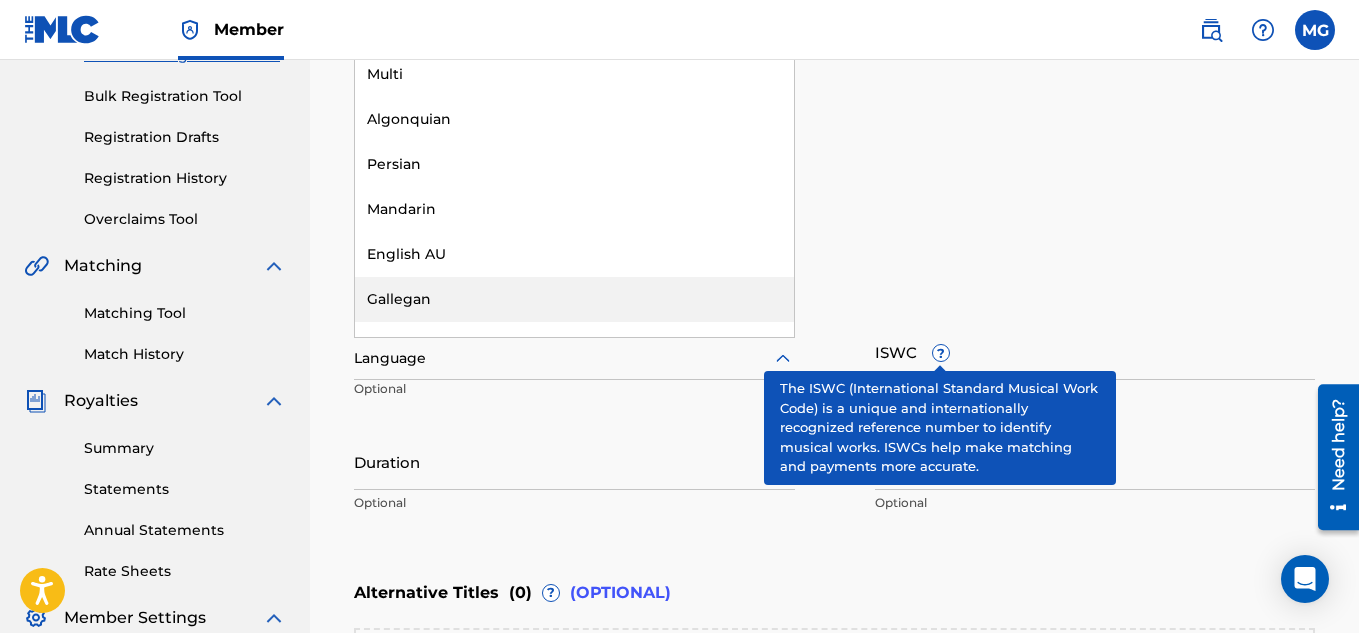scroll, scrollTop: 6555, scrollLeft: 0, axis: vertical 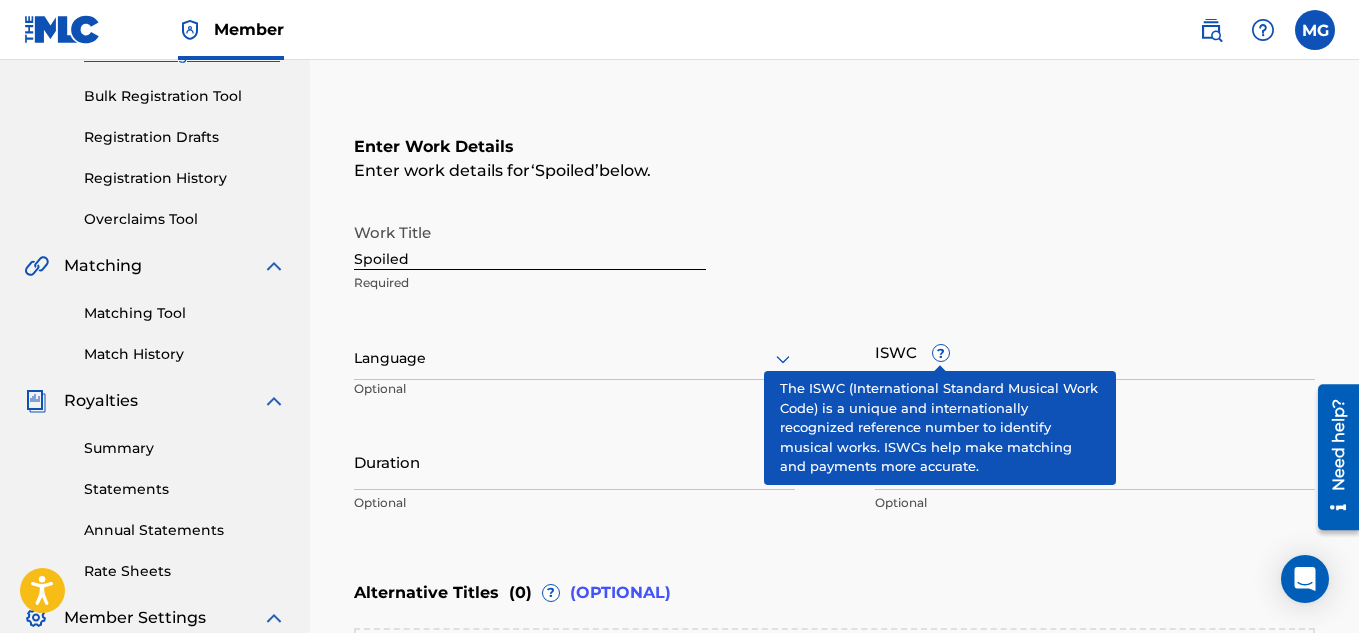 click on "Register Work Search Enter Work Details Add Writers Add Publishers & Shares Add Recording Review Enter Work Details Enter work details for  ‘ Spoiled ’  below. Work Title   Spoiled Required Language Optional ISWC   ? Optional Duration   Optional Member Work Identifier   ? Optional Alternative Titles ( 0 ) ? (OPTIONAL) Add Alternative Title Back Save as draft Next" at bounding box center (834, 373) 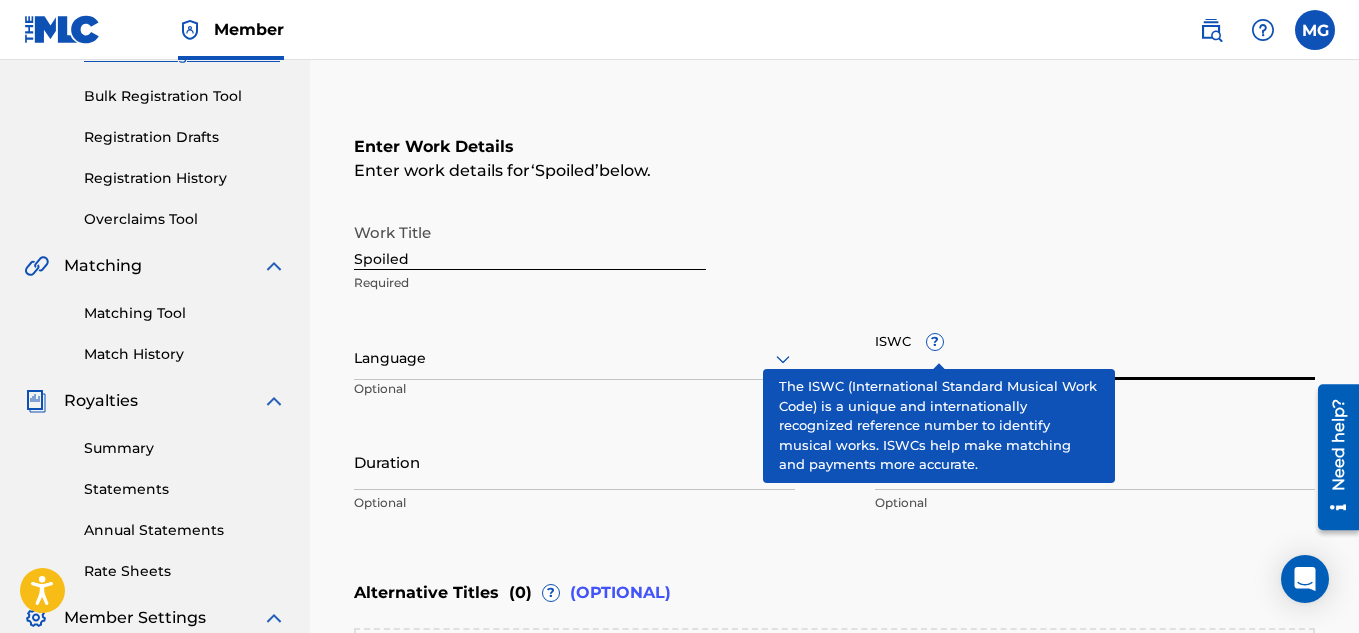 click on "ISWC   ?" at bounding box center (1095, 351) 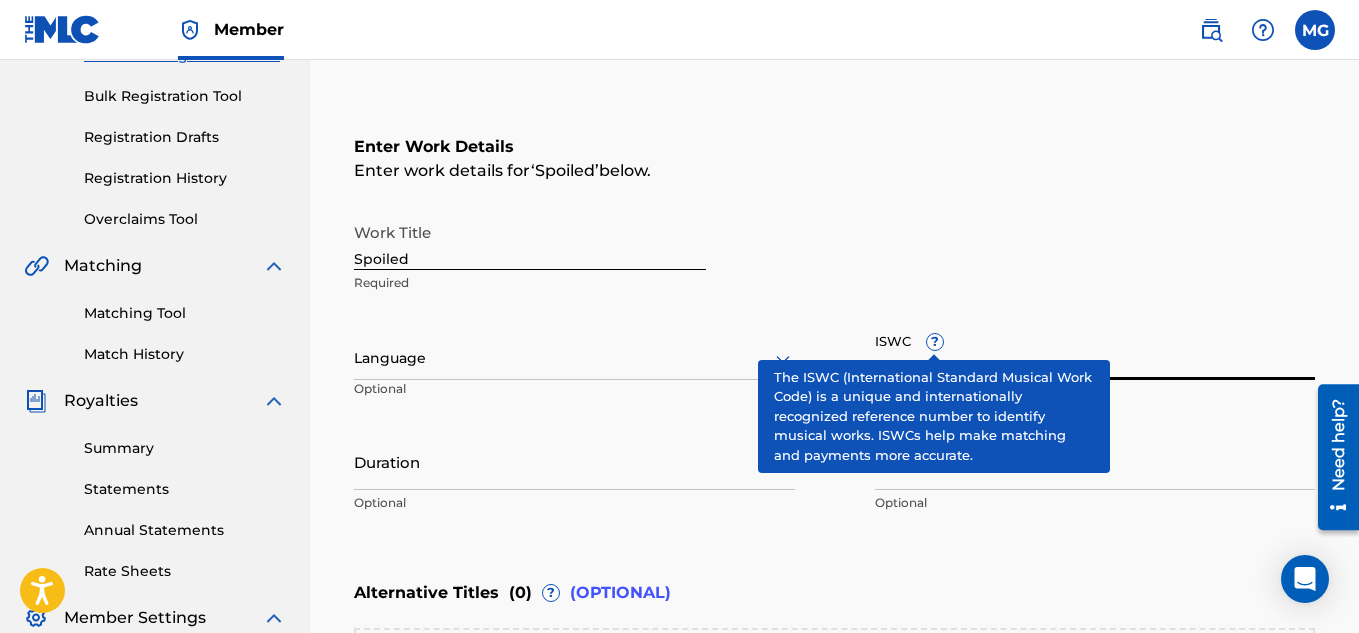 click on "Optional" at bounding box center [1095, 503] 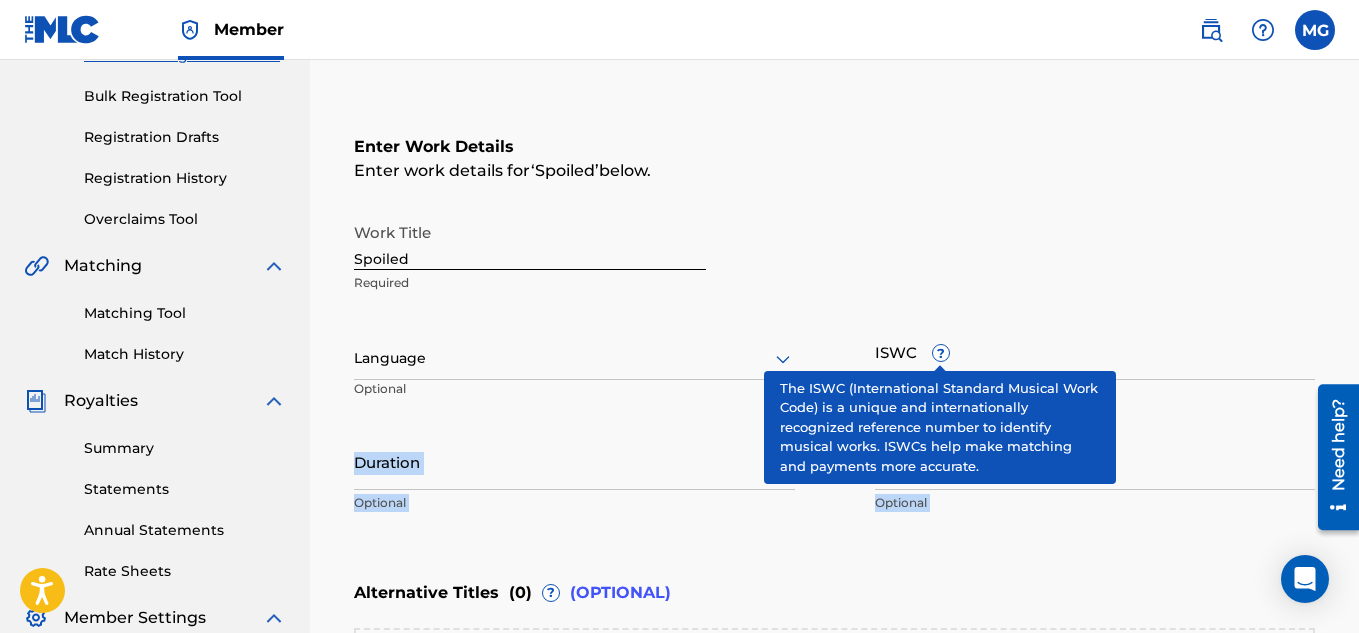 drag, startPoint x: 984, startPoint y: 495, endPoint x: 687, endPoint y: 482, distance: 297.28436 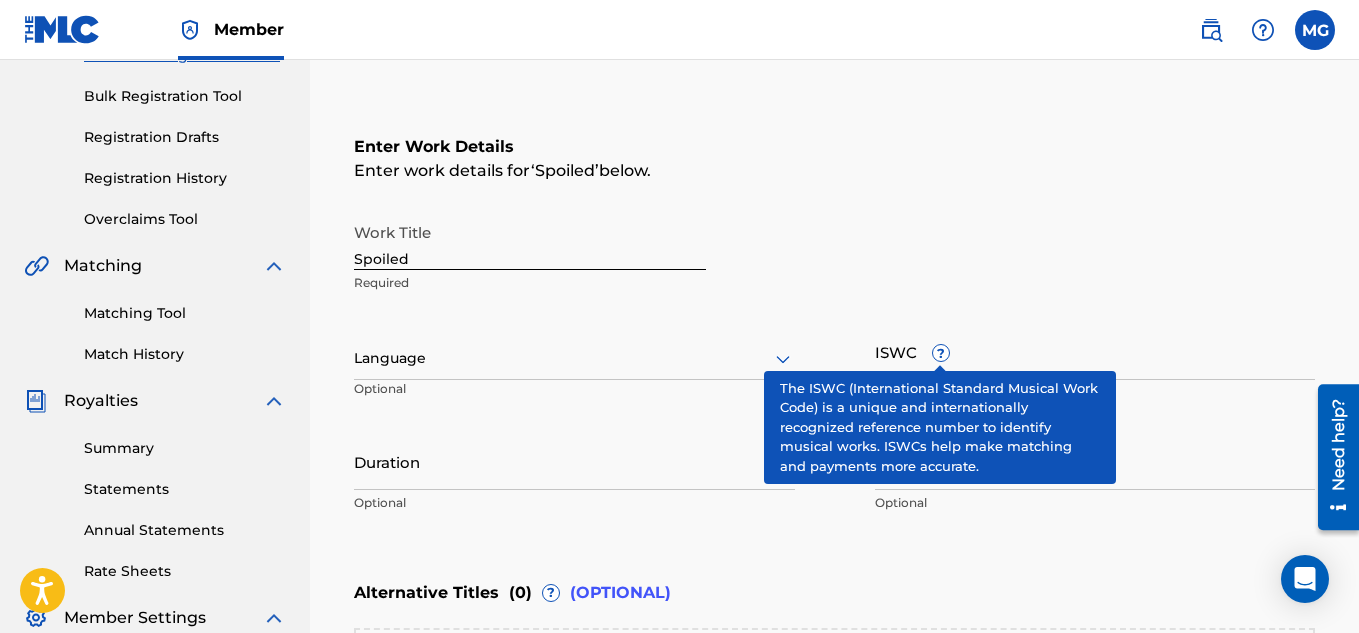 click on "Work Title   Spoiled Required Language Optional ISWC   ? Optional Duration   Optional Member Work Identifier   ? Optional" at bounding box center [834, 368] 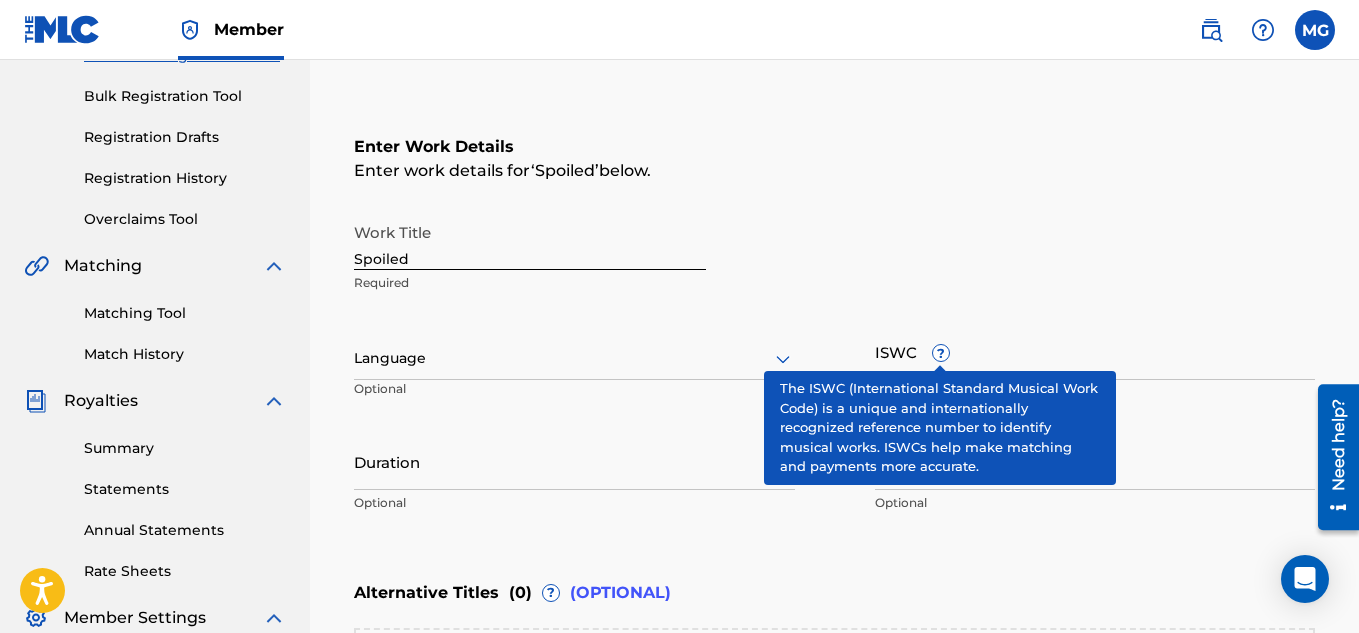 click on "?" at bounding box center (941, 353) 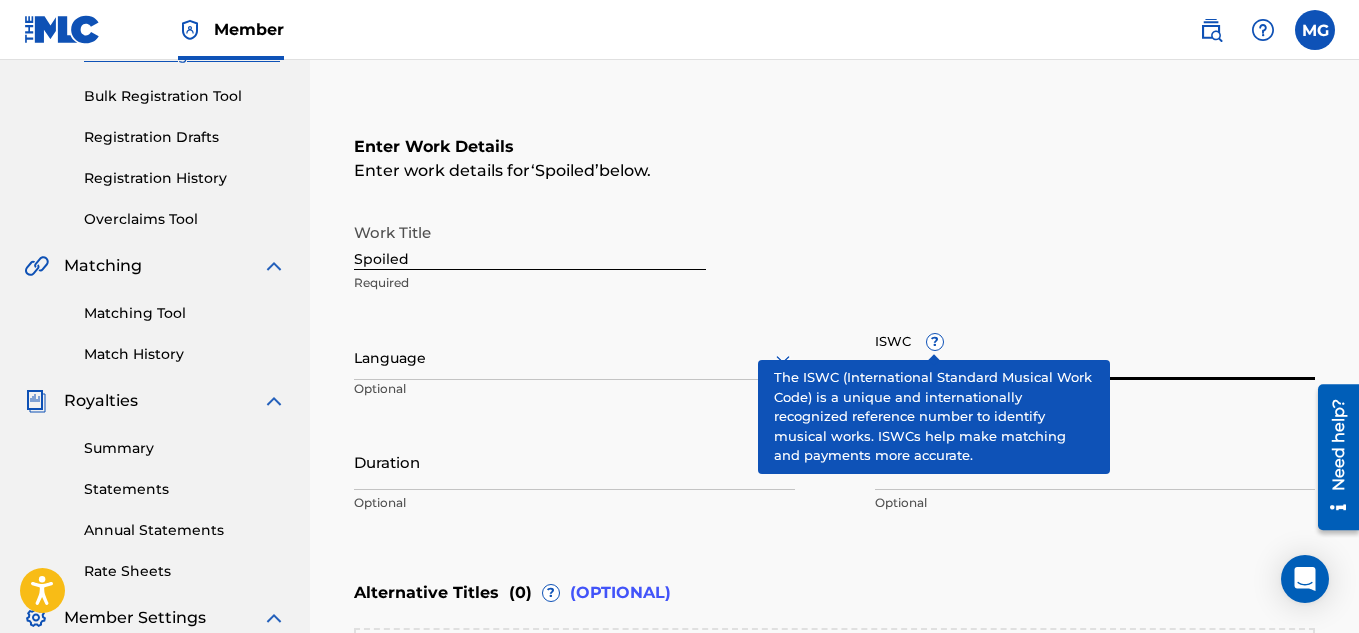 click on "?" at bounding box center (935, 342) 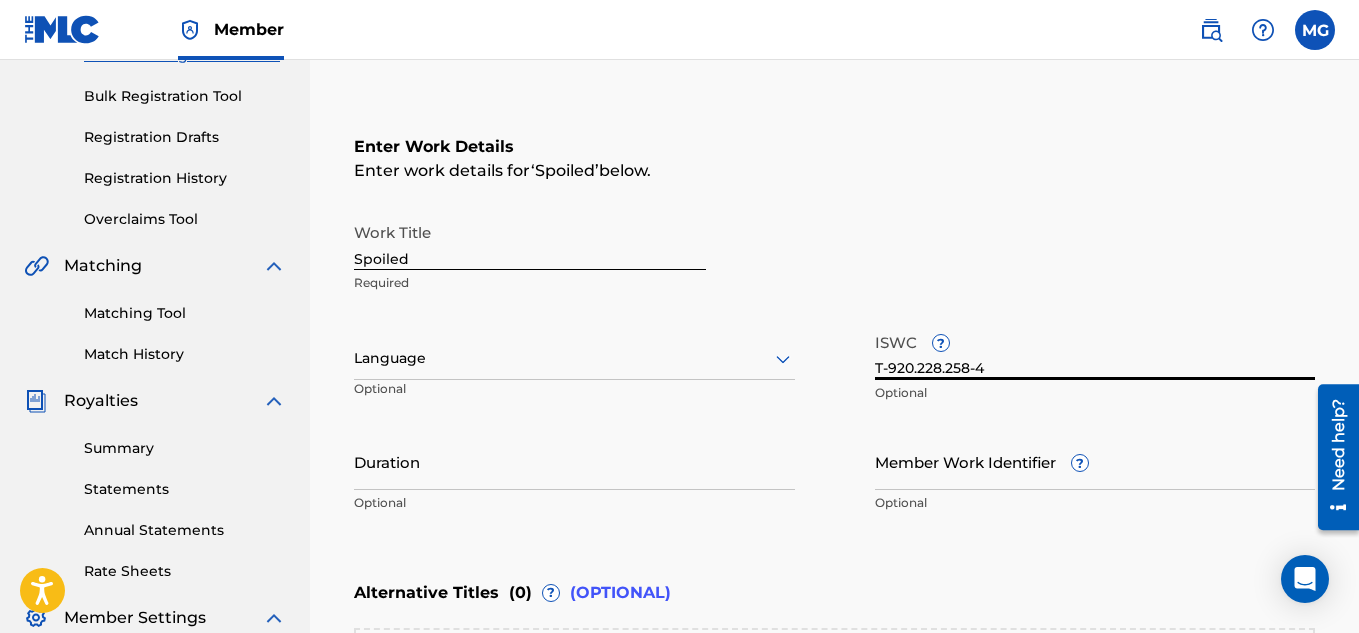 type on "T-920.228.258-4" 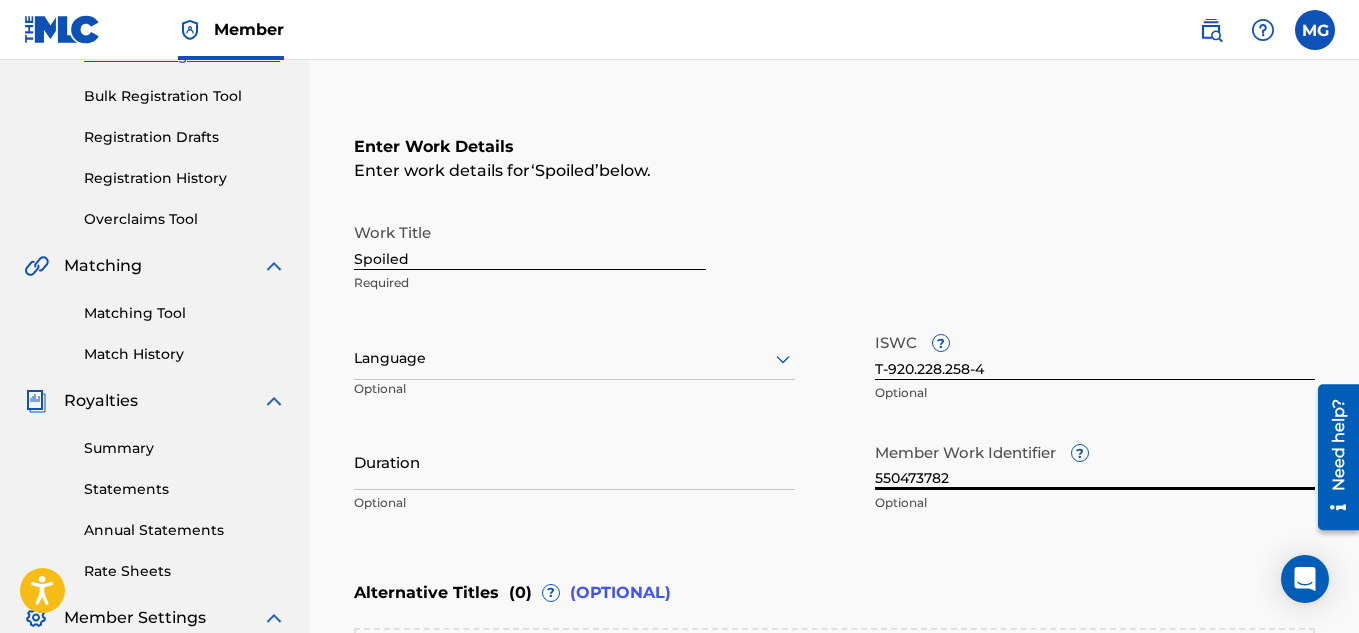 scroll, scrollTop: 660, scrollLeft: 0, axis: vertical 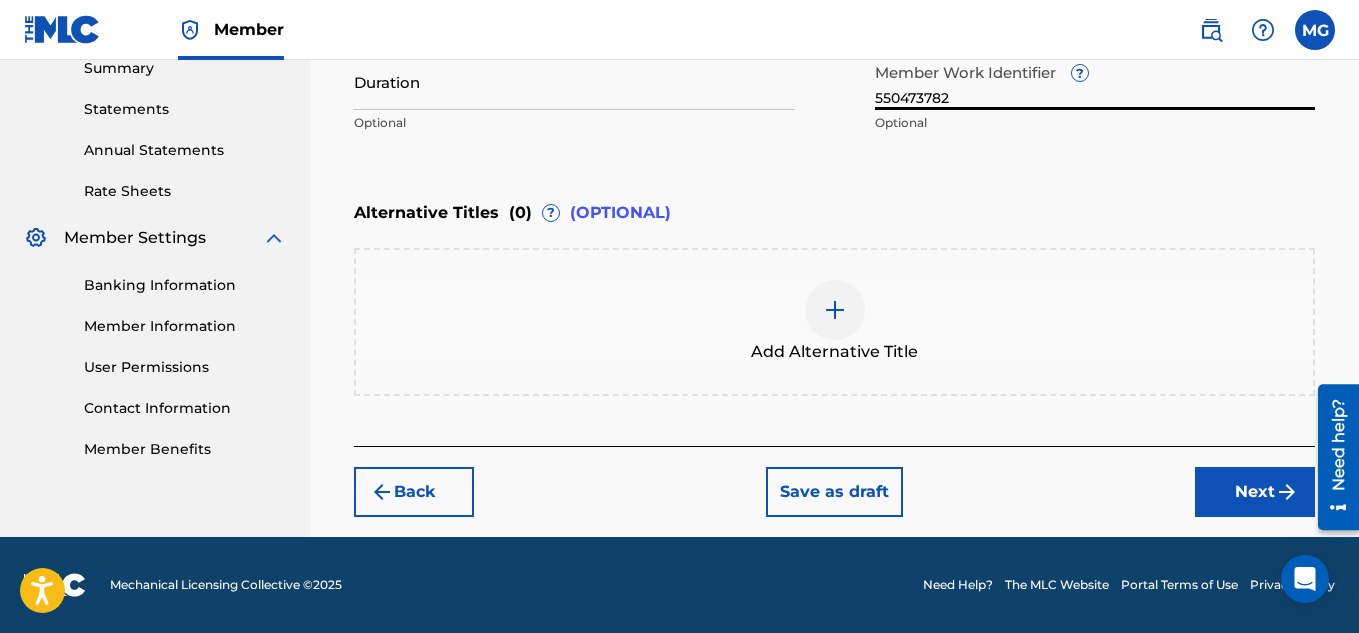 type on "550473782" 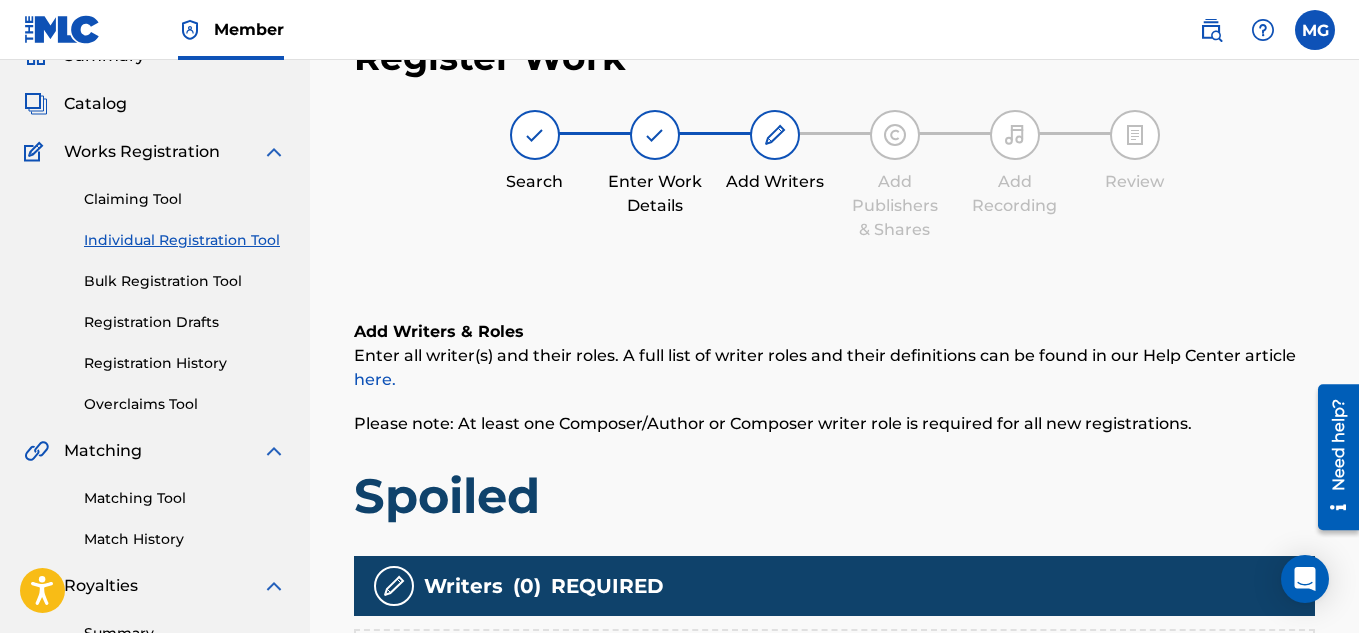 scroll, scrollTop: 90, scrollLeft: 0, axis: vertical 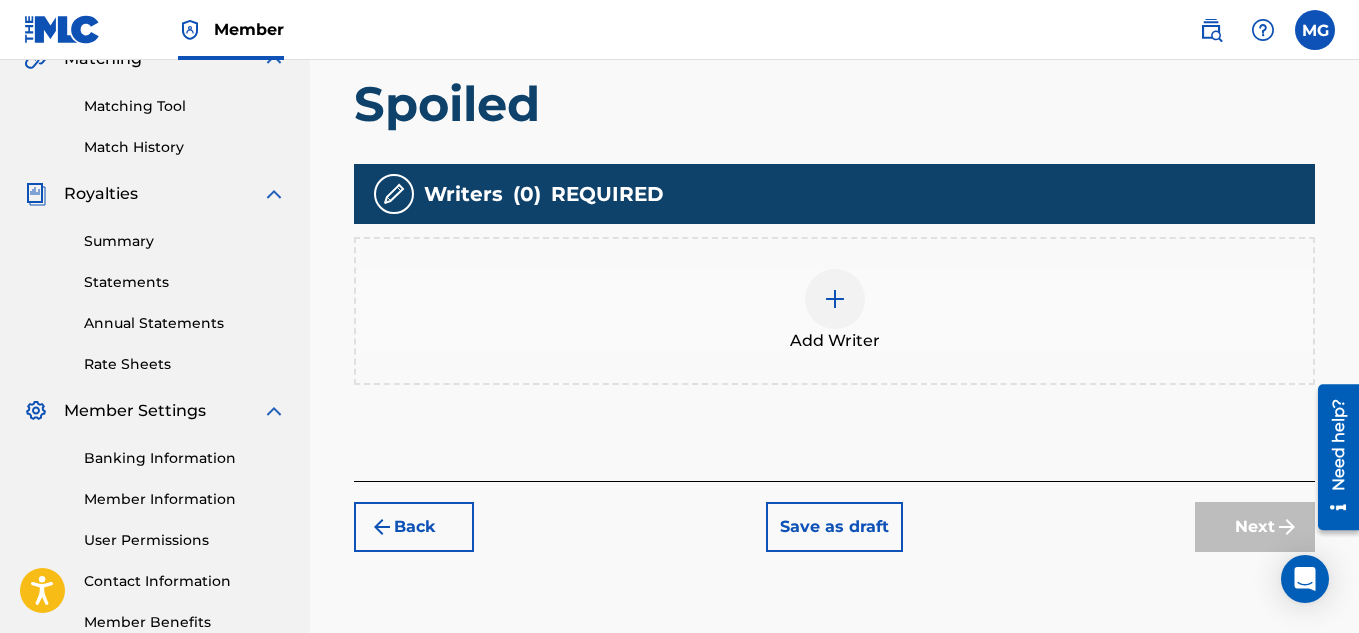 click at bounding box center [835, 299] 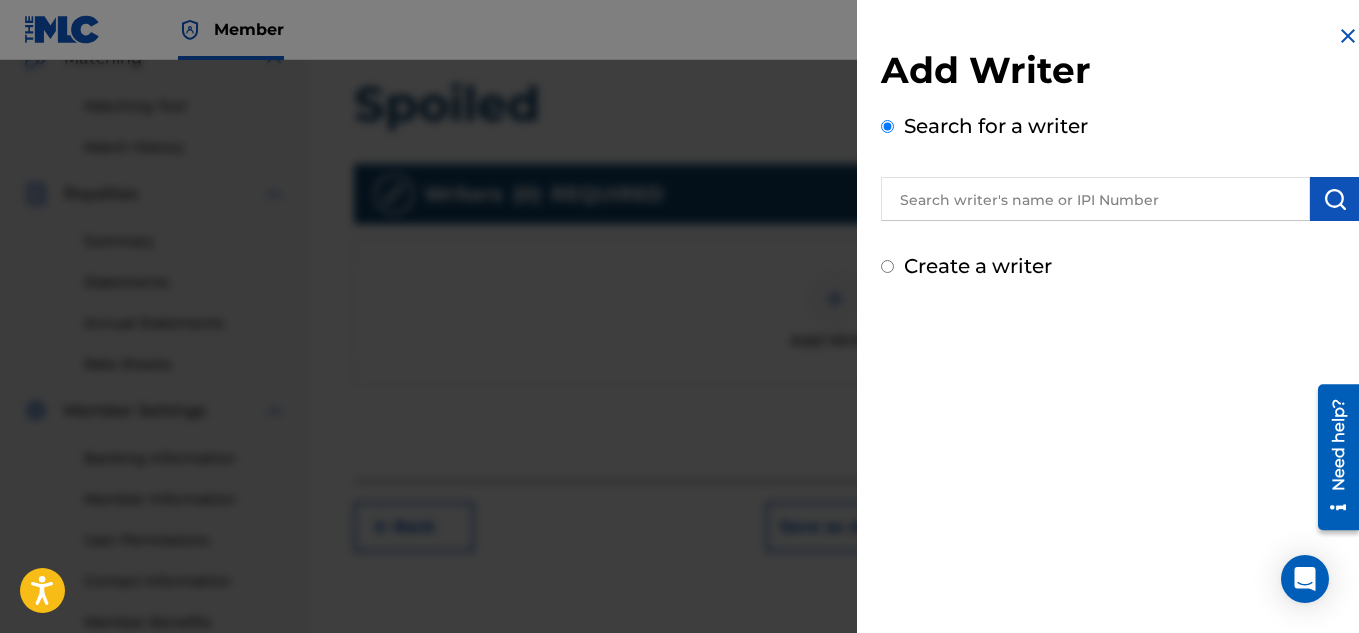 click at bounding box center [1095, 199] 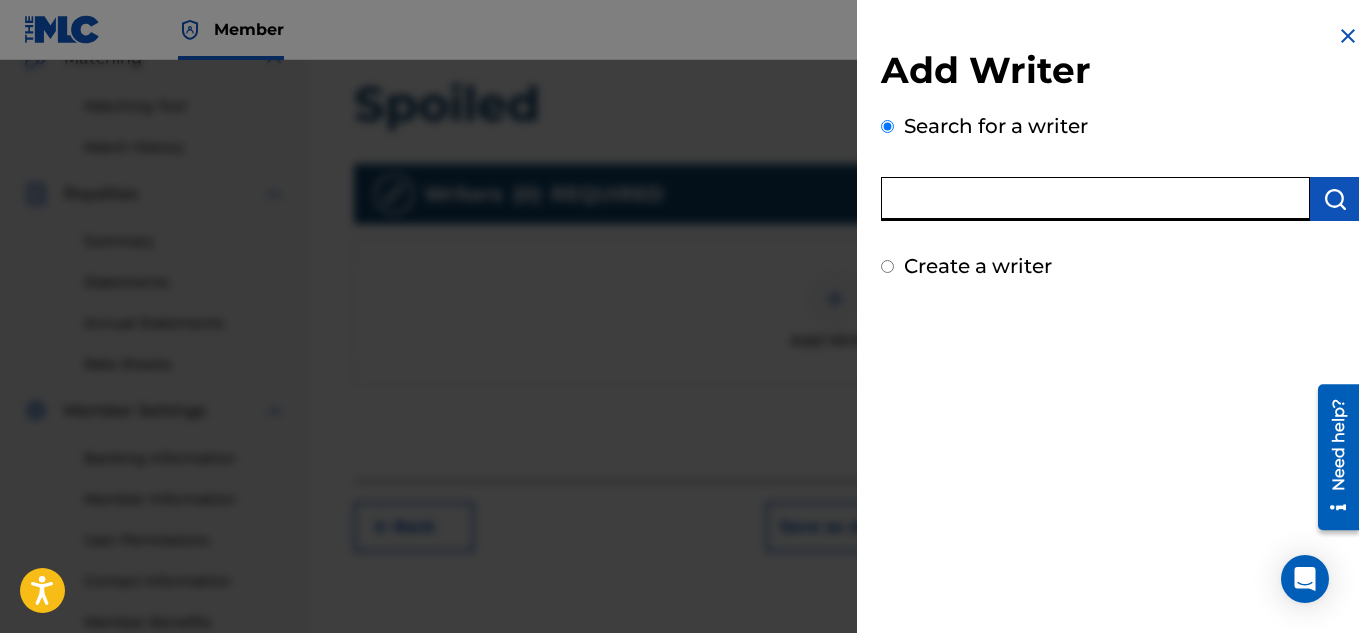 type on "[PERSON_NAME]" 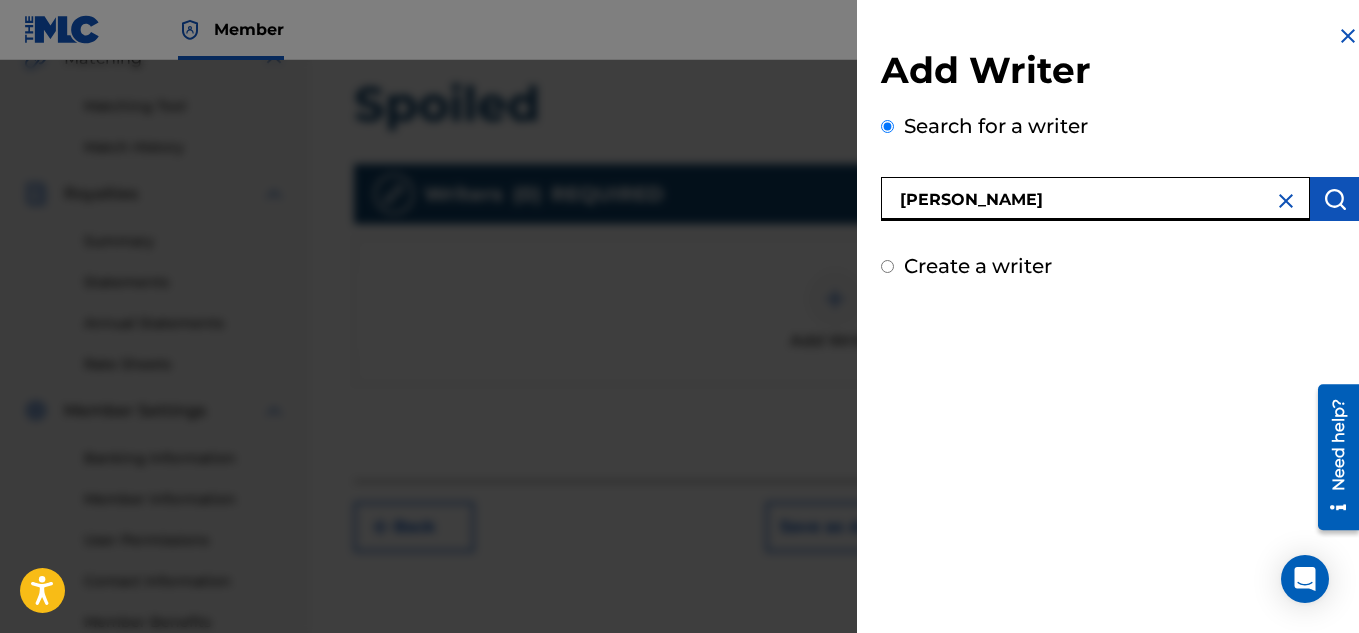 click on "Add Writer Search for a writer [PERSON_NAME] Create a writer" at bounding box center [1120, 324] 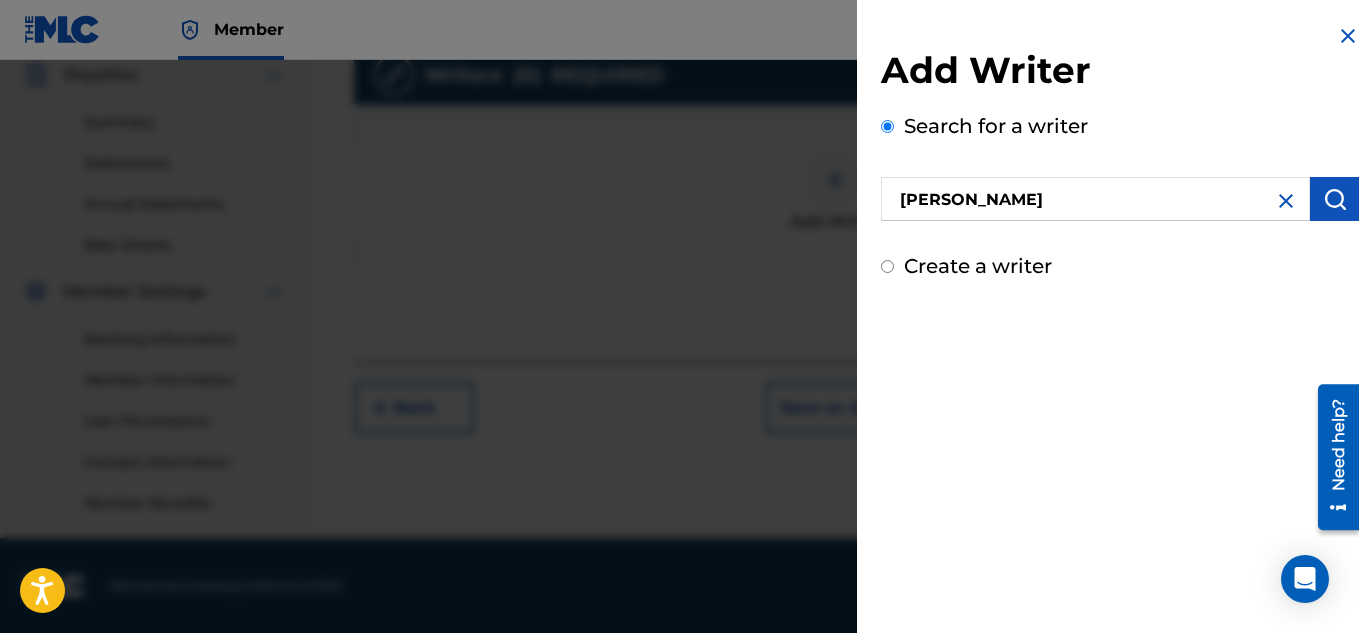 scroll, scrollTop: 607, scrollLeft: 0, axis: vertical 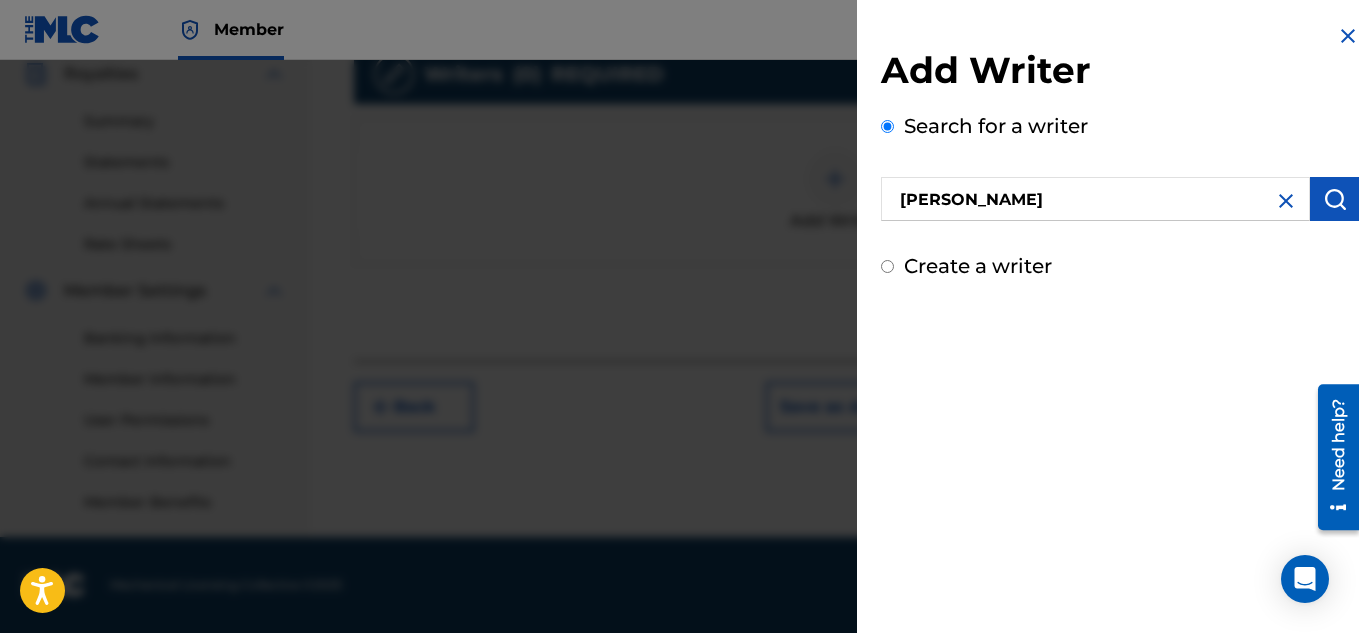 click at bounding box center [1335, 199] 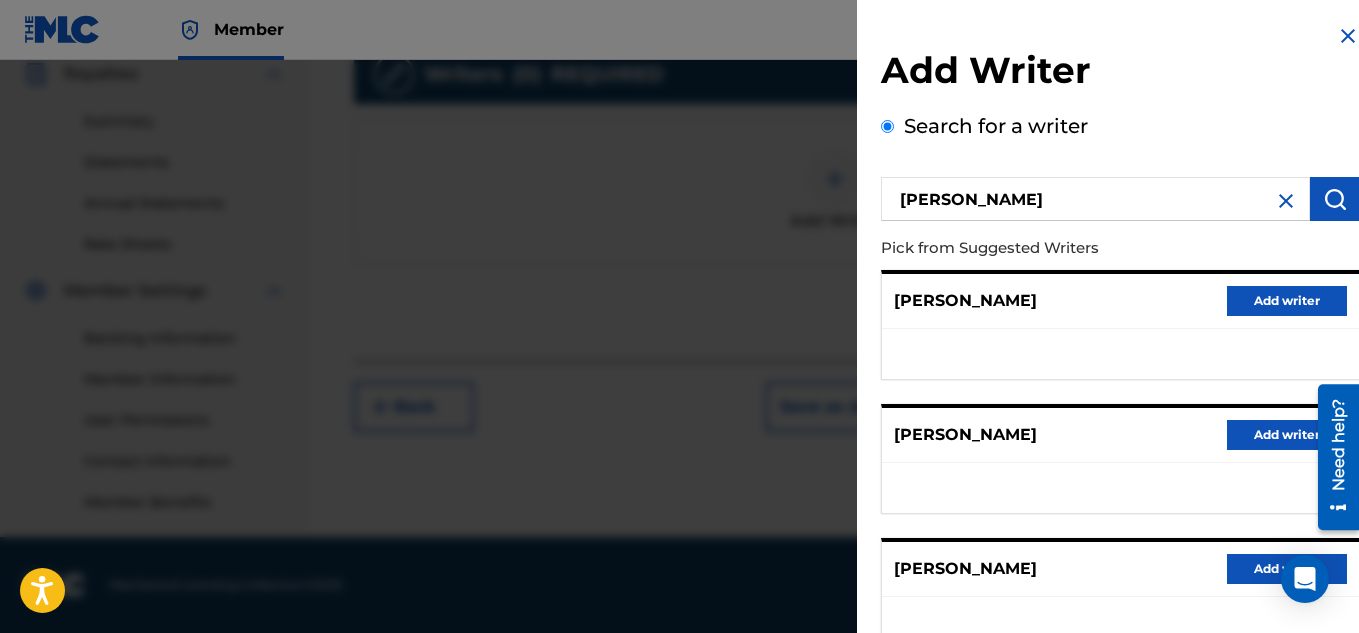 type 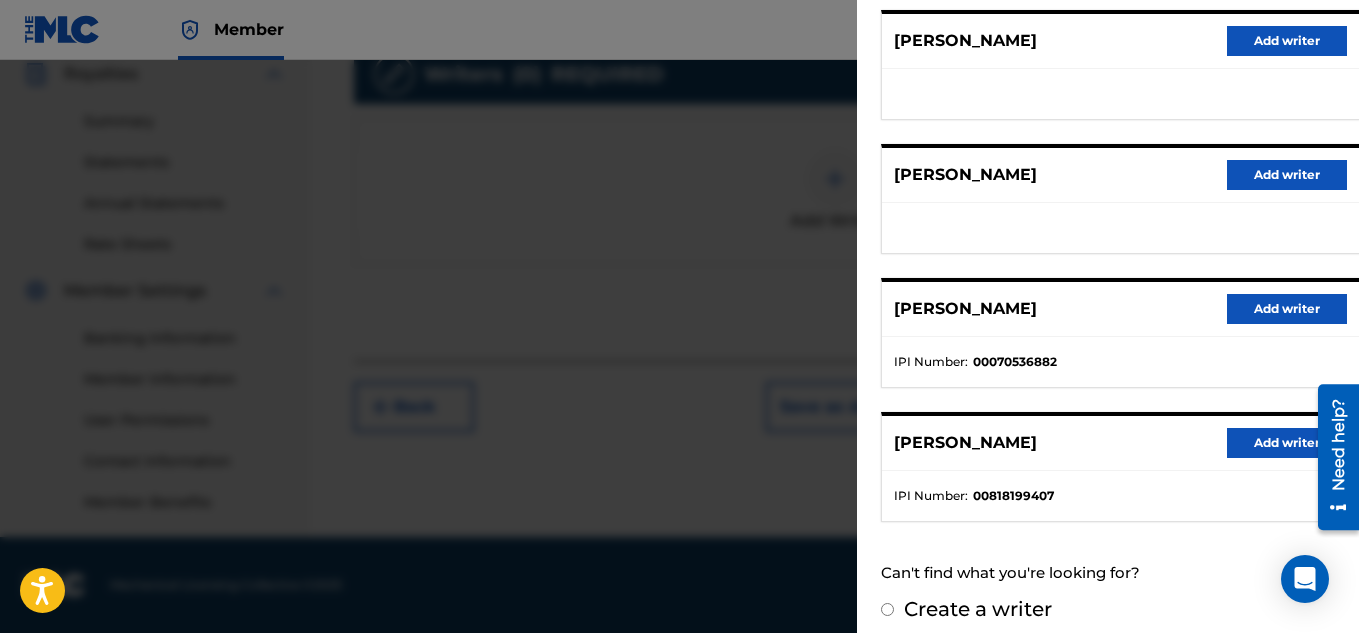 scroll, scrollTop: 409, scrollLeft: 0, axis: vertical 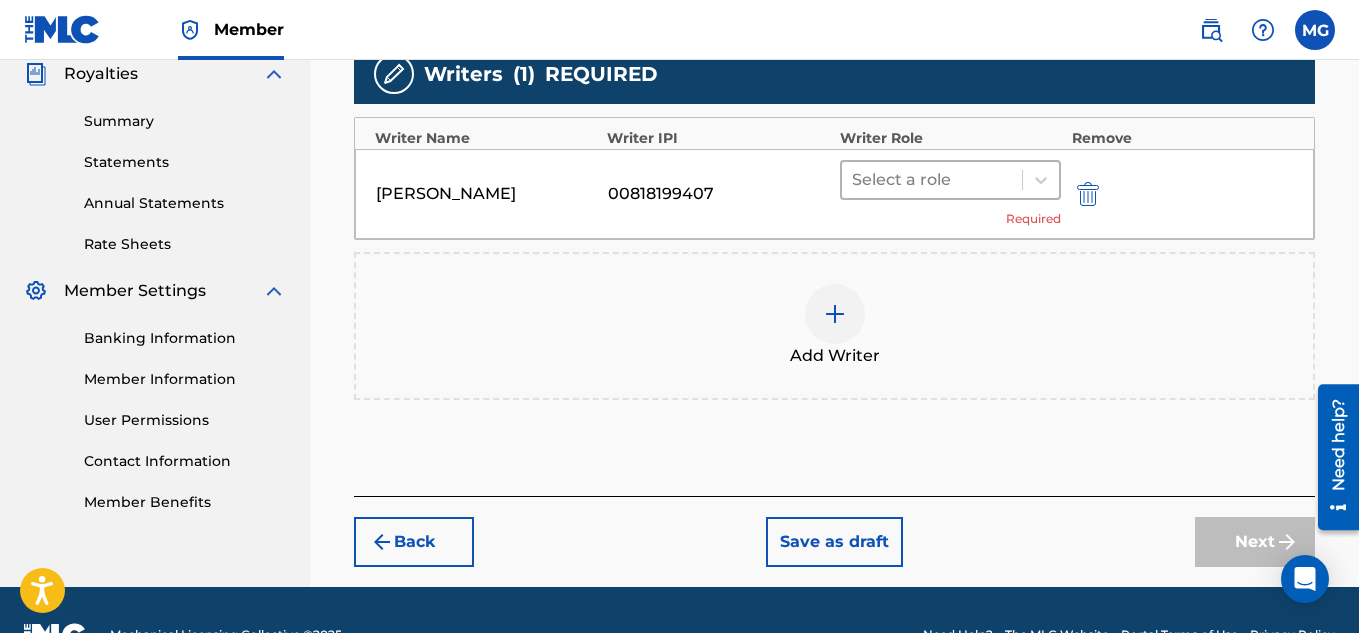 click at bounding box center [932, 180] 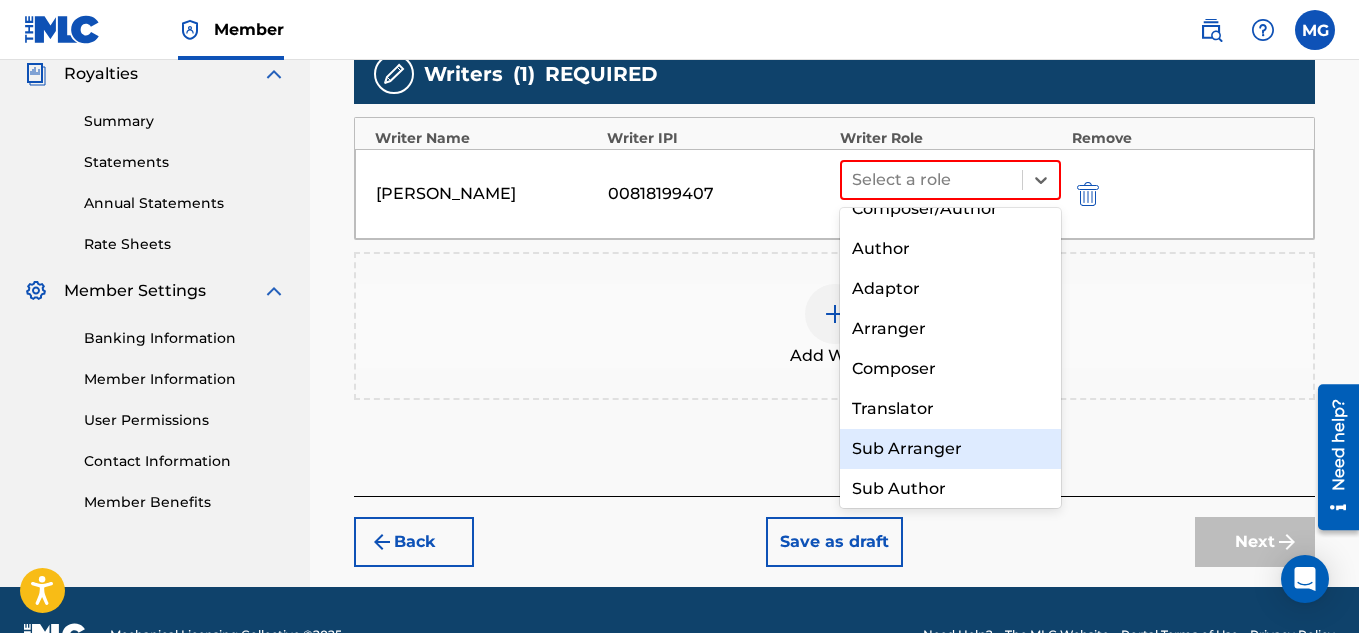 scroll, scrollTop: 28, scrollLeft: 0, axis: vertical 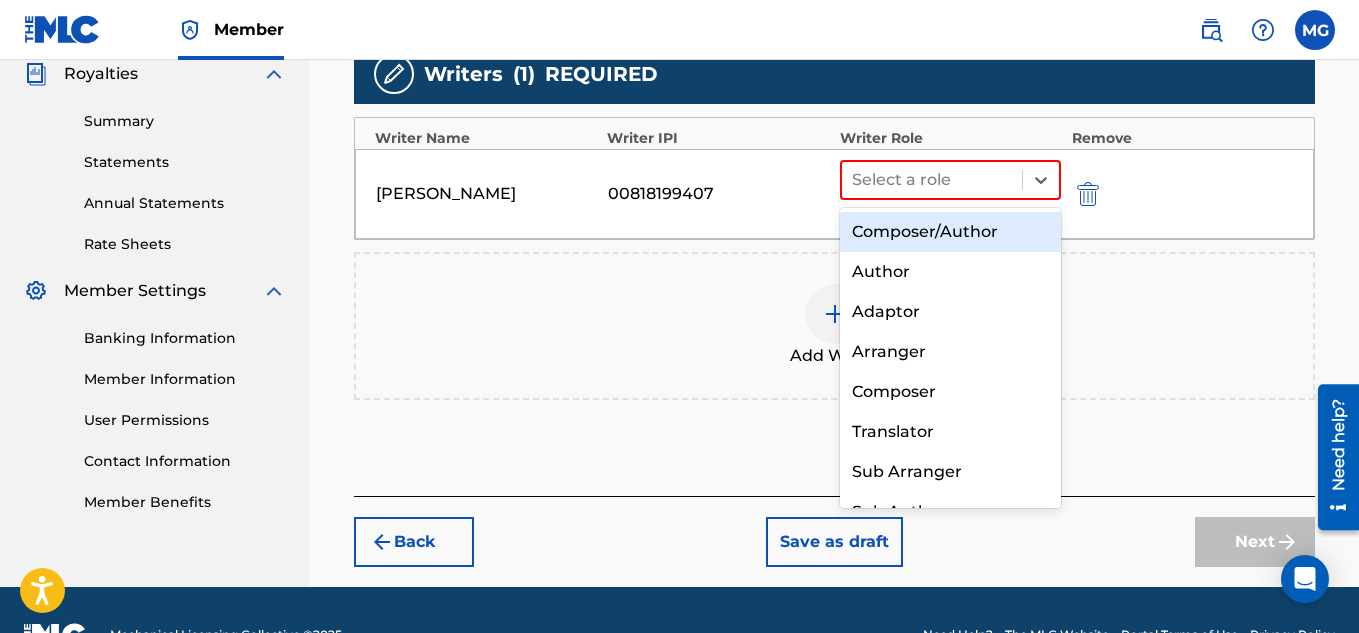 click on "Composer/Author" at bounding box center (951, 232) 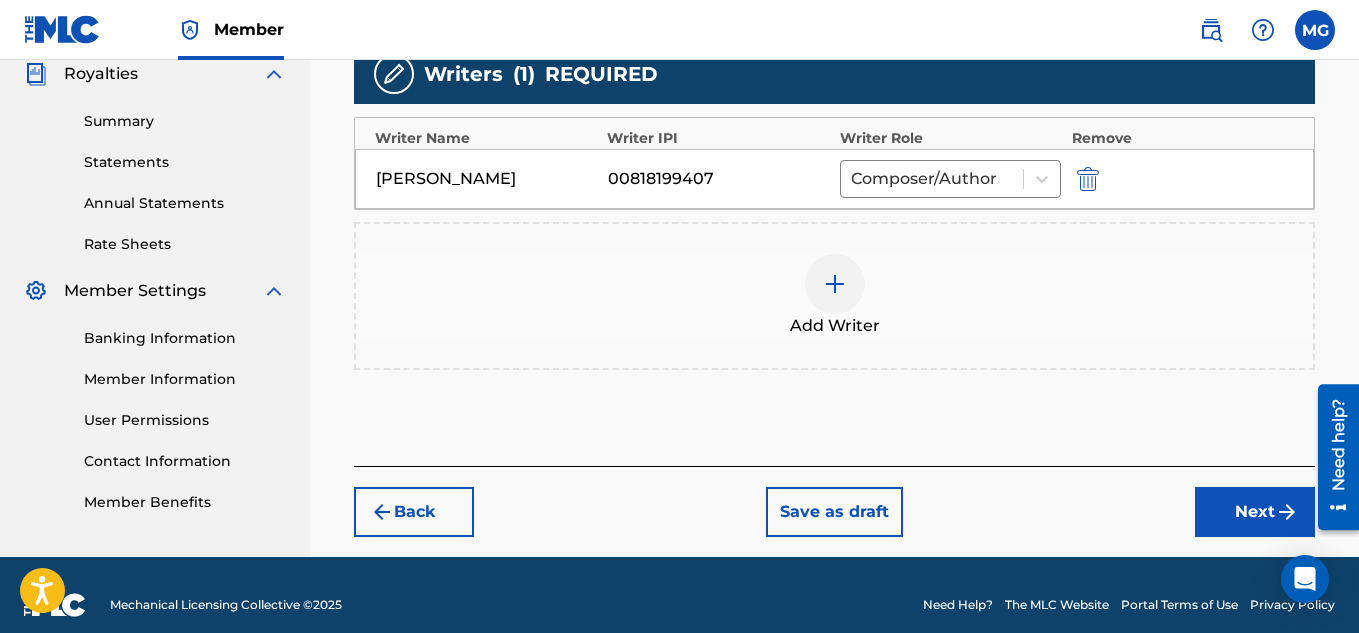 click on "Next" at bounding box center (1255, 512) 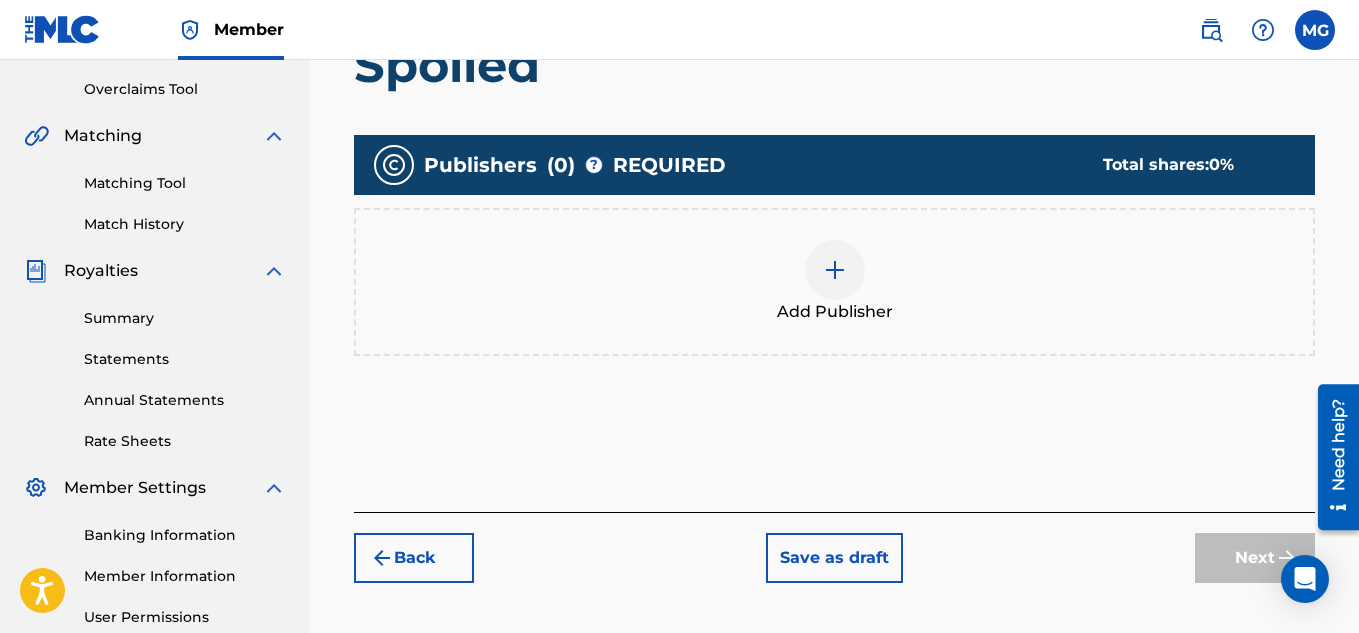scroll, scrollTop: 450, scrollLeft: 0, axis: vertical 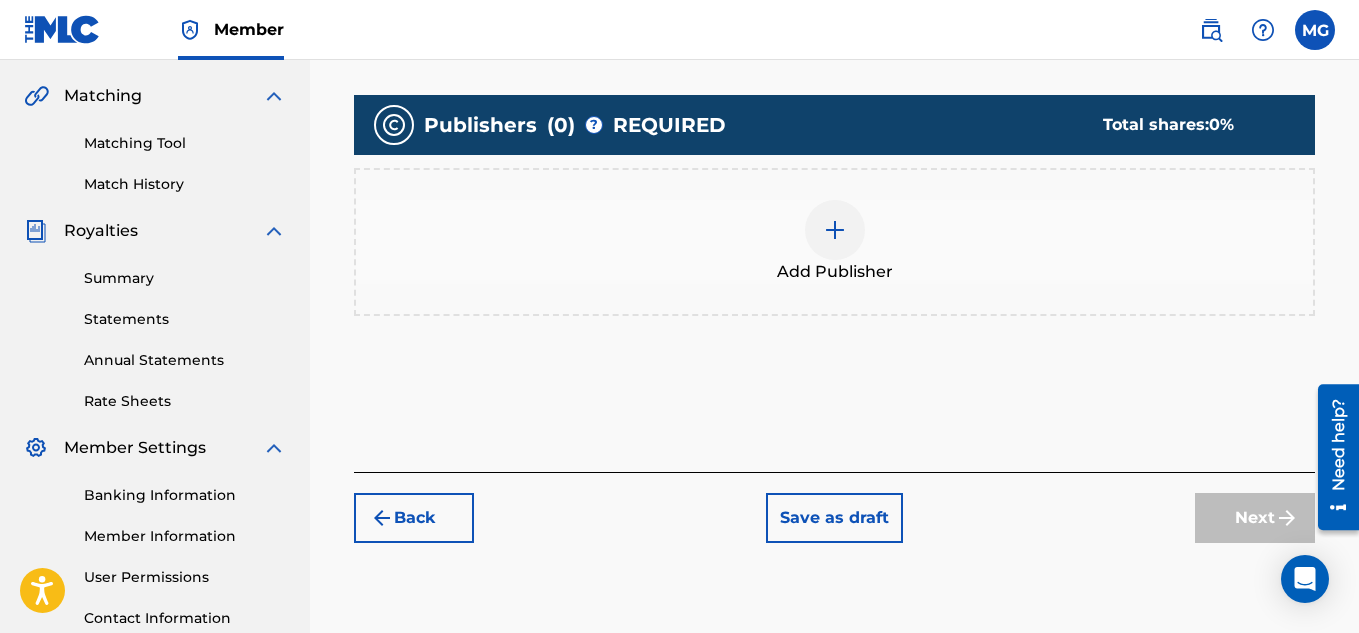 click at bounding box center (835, 230) 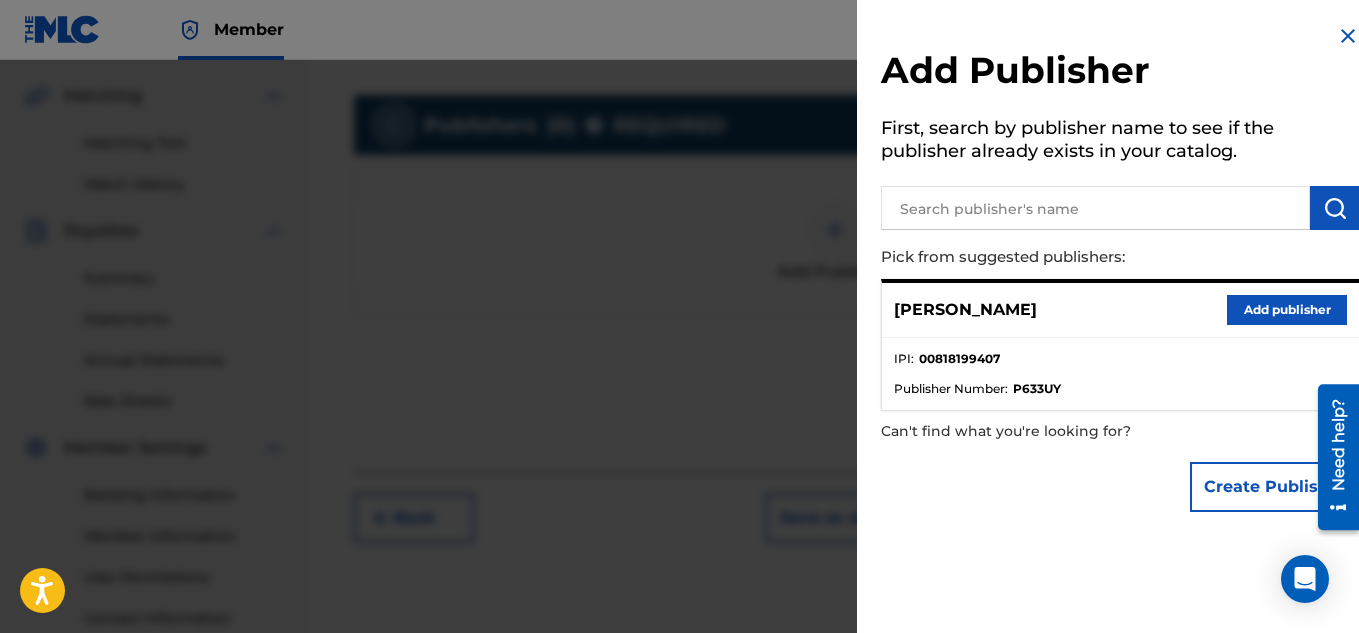 click on "Add publisher" at bounding box center [1287, 310] 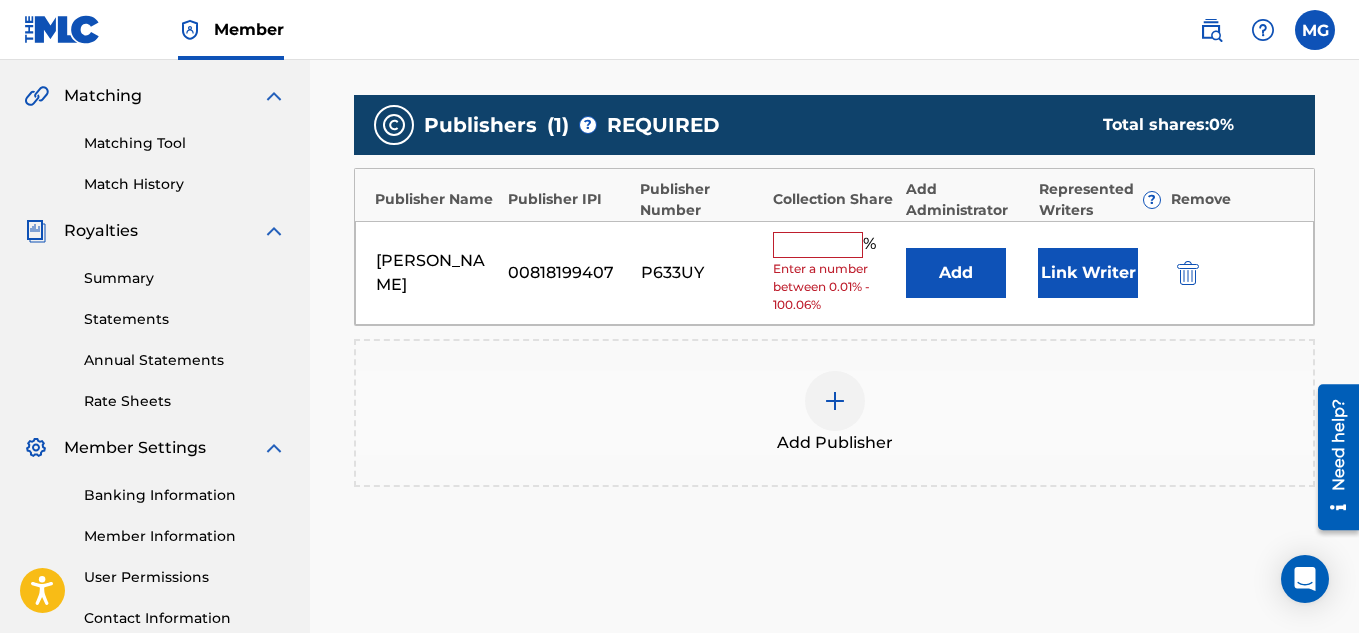 click at bounding box center [818, 245] 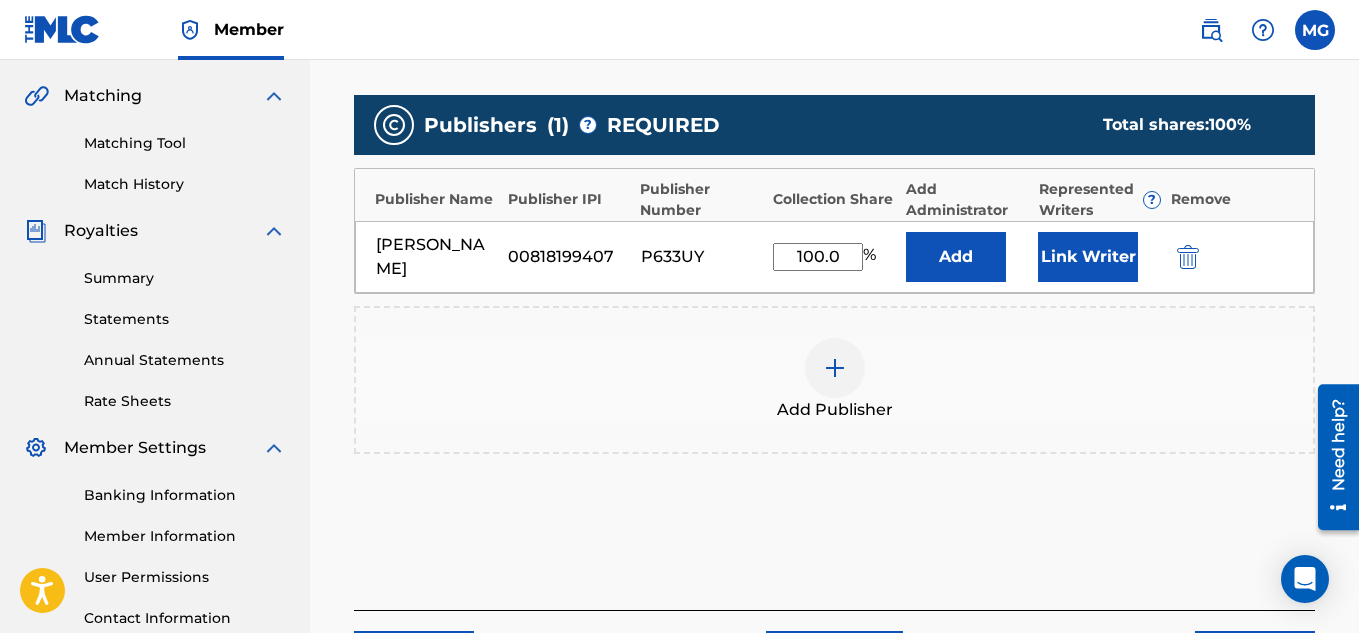 scroll, scrollTop: 614, scrollLeft: 0, axis: vertical 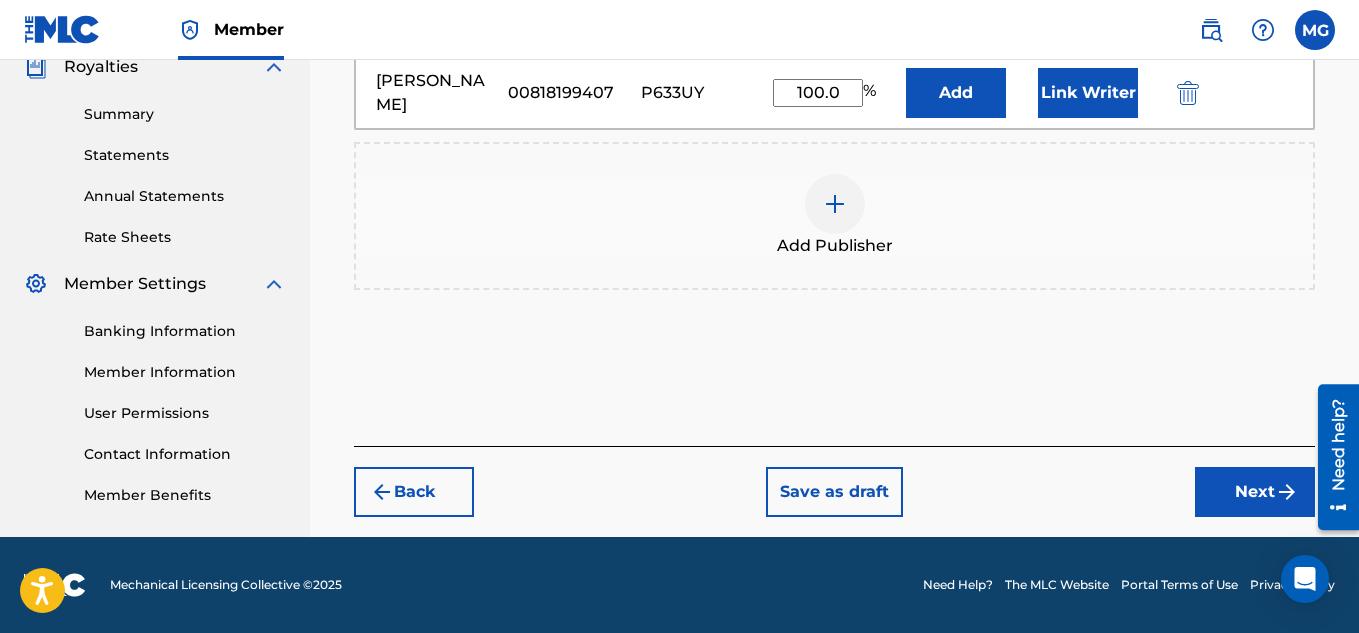 type on "100.0" 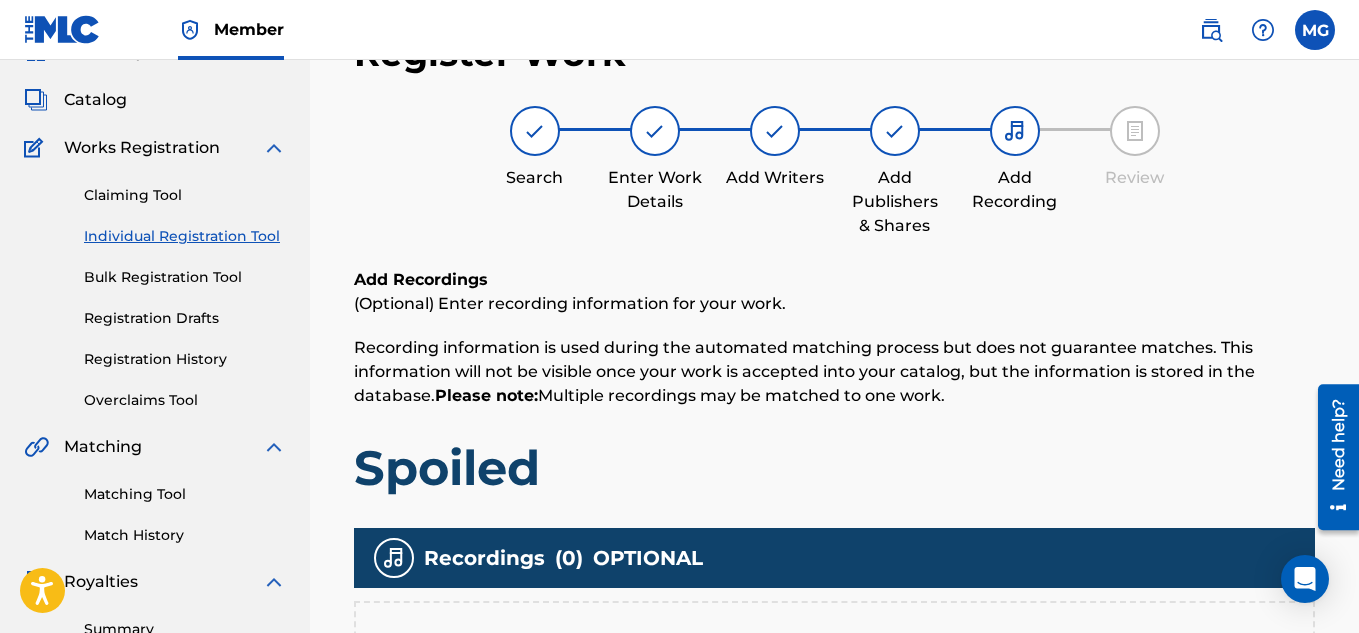 scroll, scrollTop: 90, scrollLeft: 0, axis: vertical 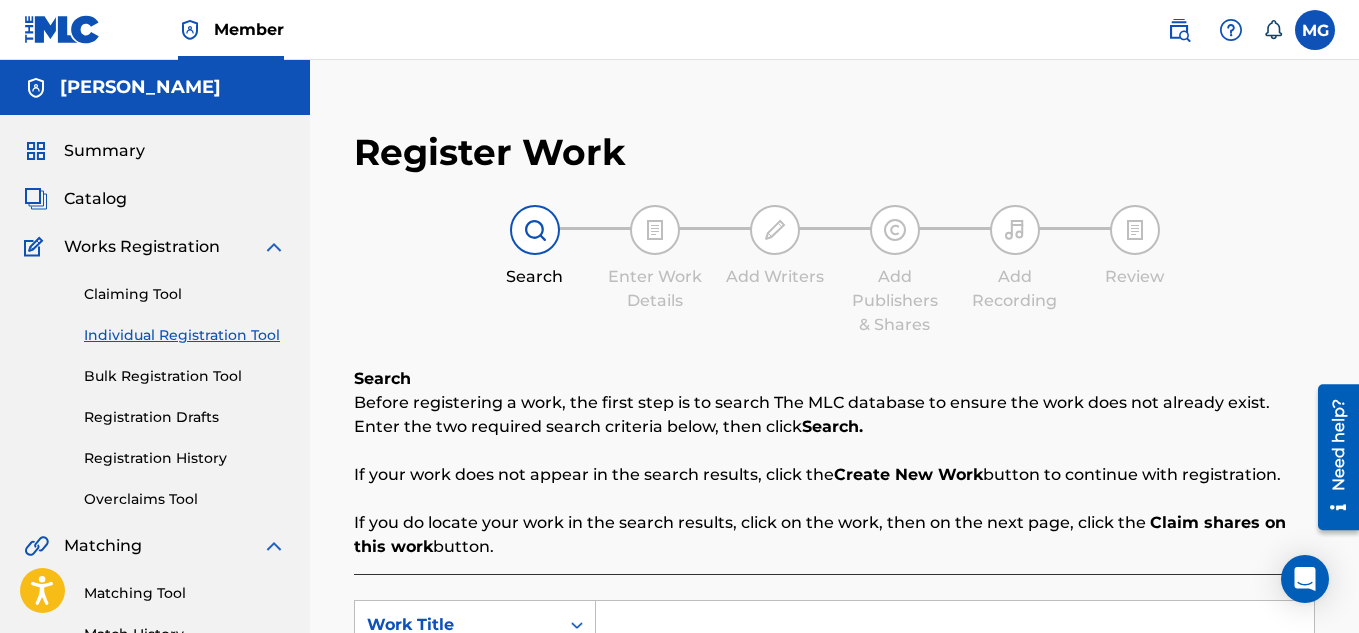 click on "Catalog" at bounding box center (155, 199) 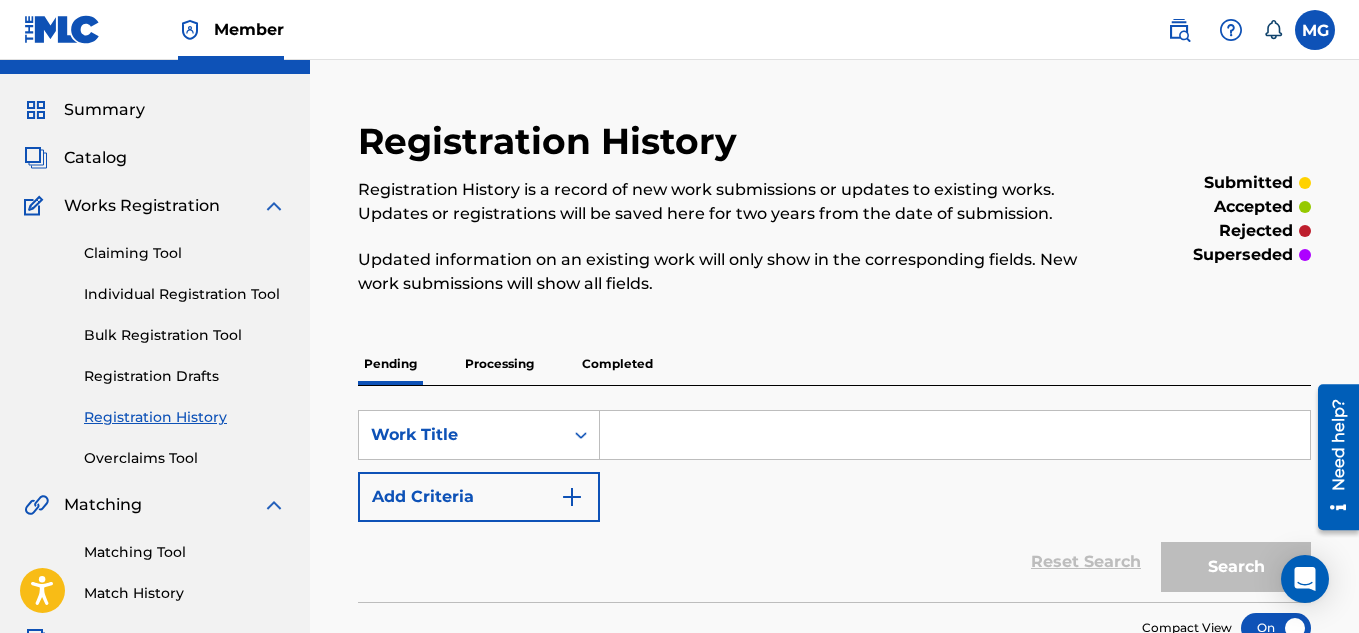 scroll, scrollTop: 40, scrollLeft: 0, axis: vertical 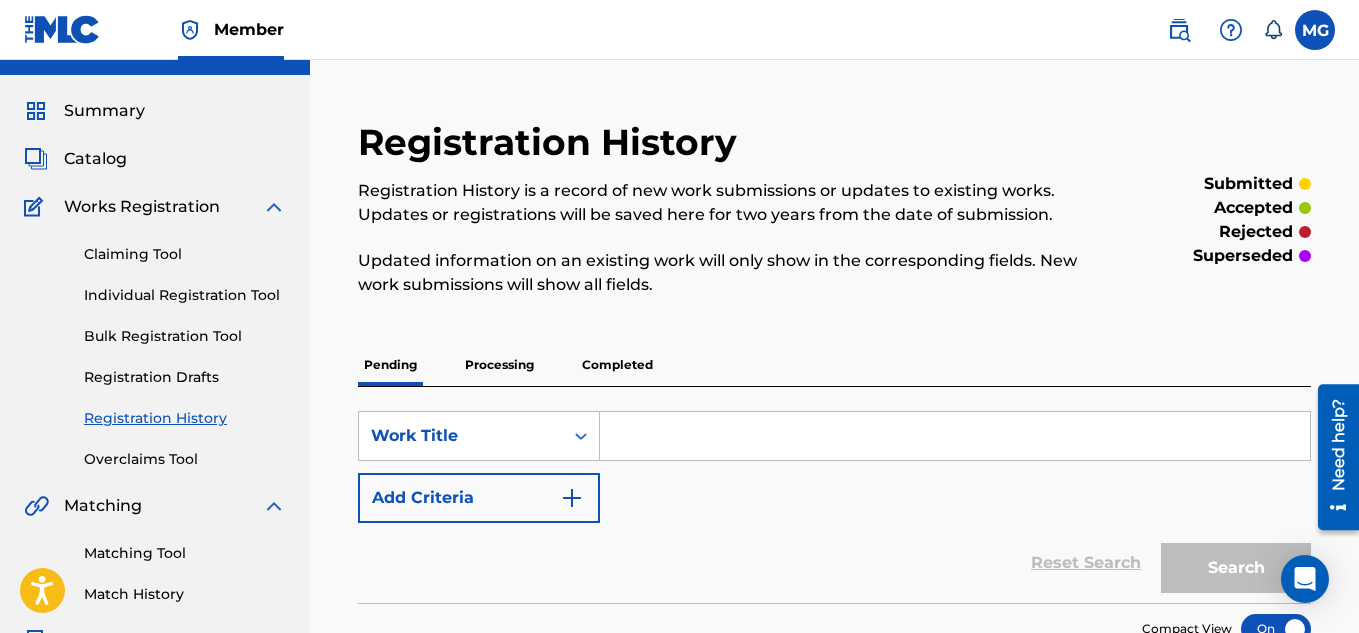 click at bounding box center [955, 436] 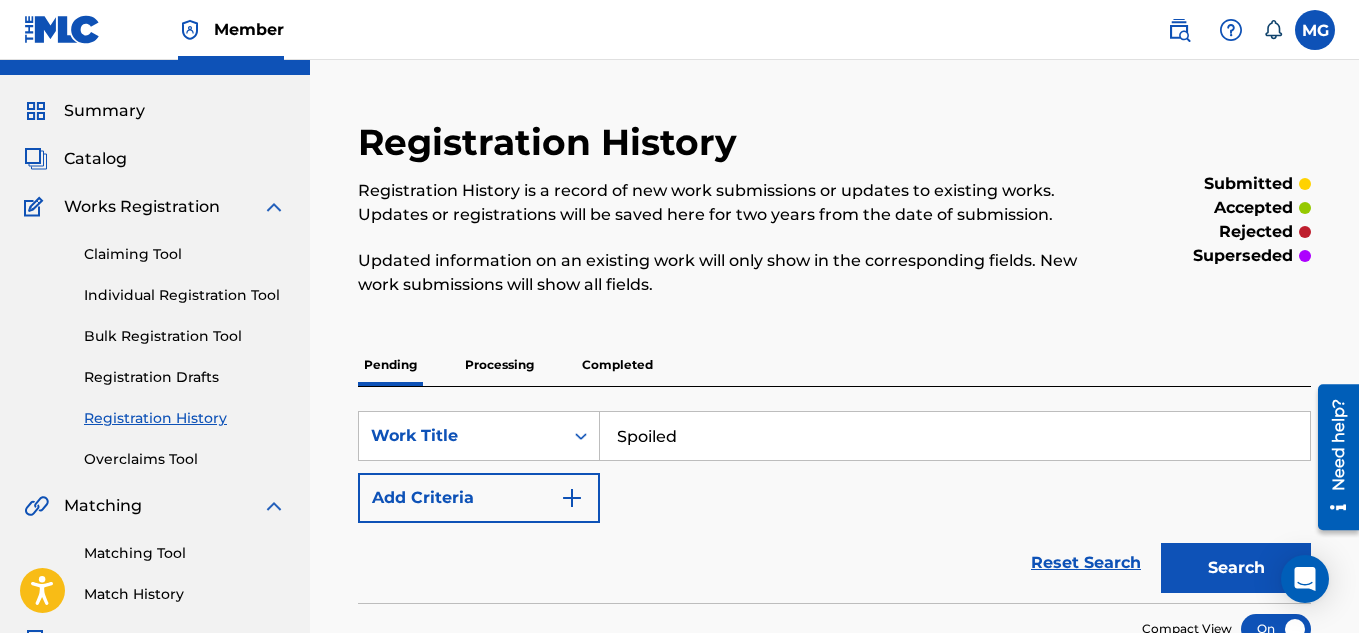 type on "Spoiled" 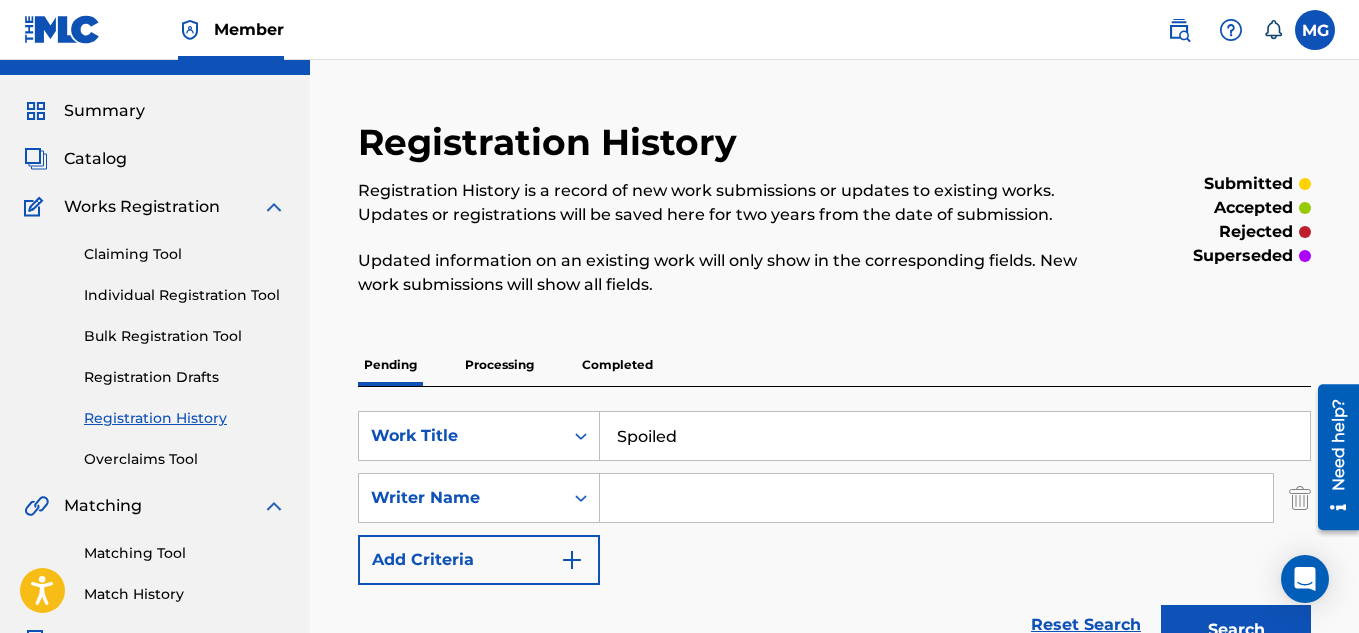 click at bounding box center (936, 498) 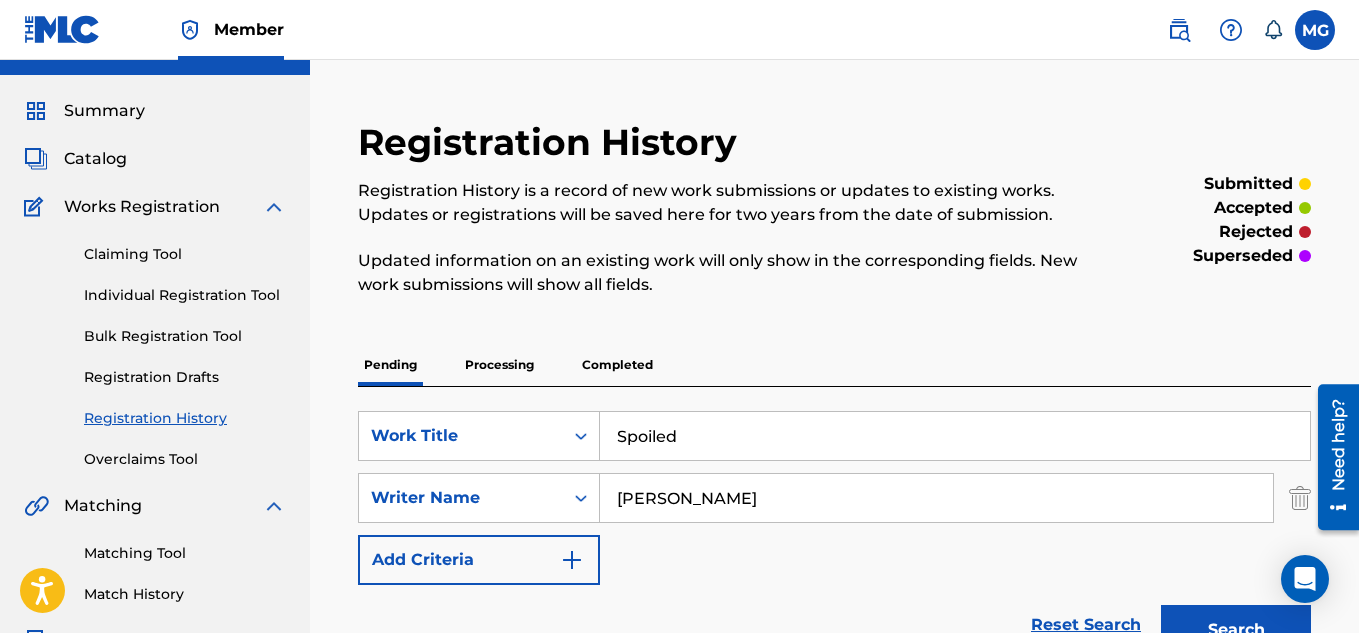 click on "Search" at bounding box center (1236, 630) 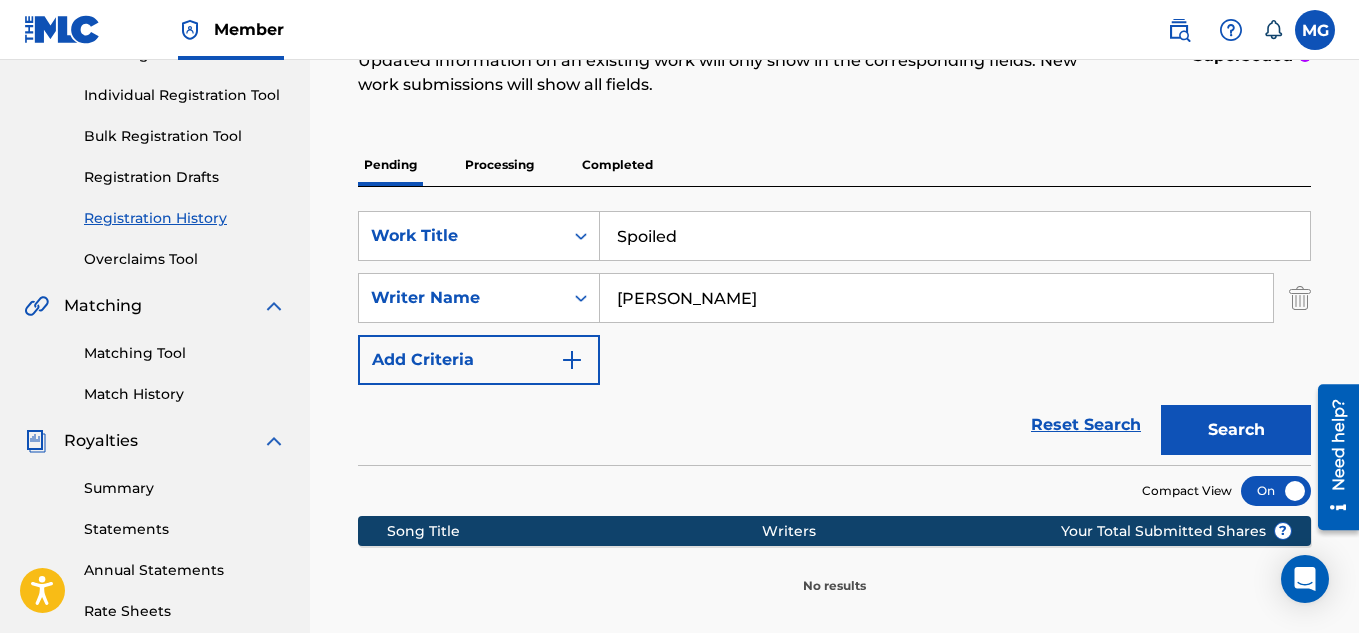 scroll, scrollTop: 200, scrollLeft: 0, axis: vertical 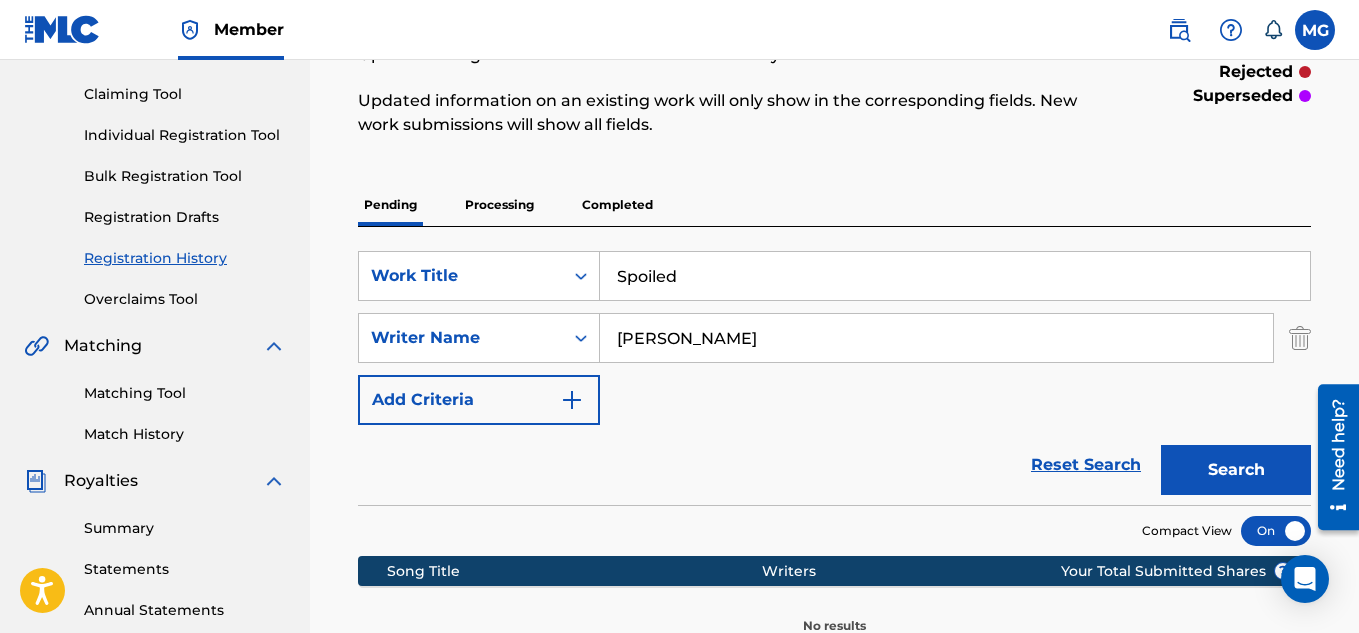 click at bounding box center (572, 400) 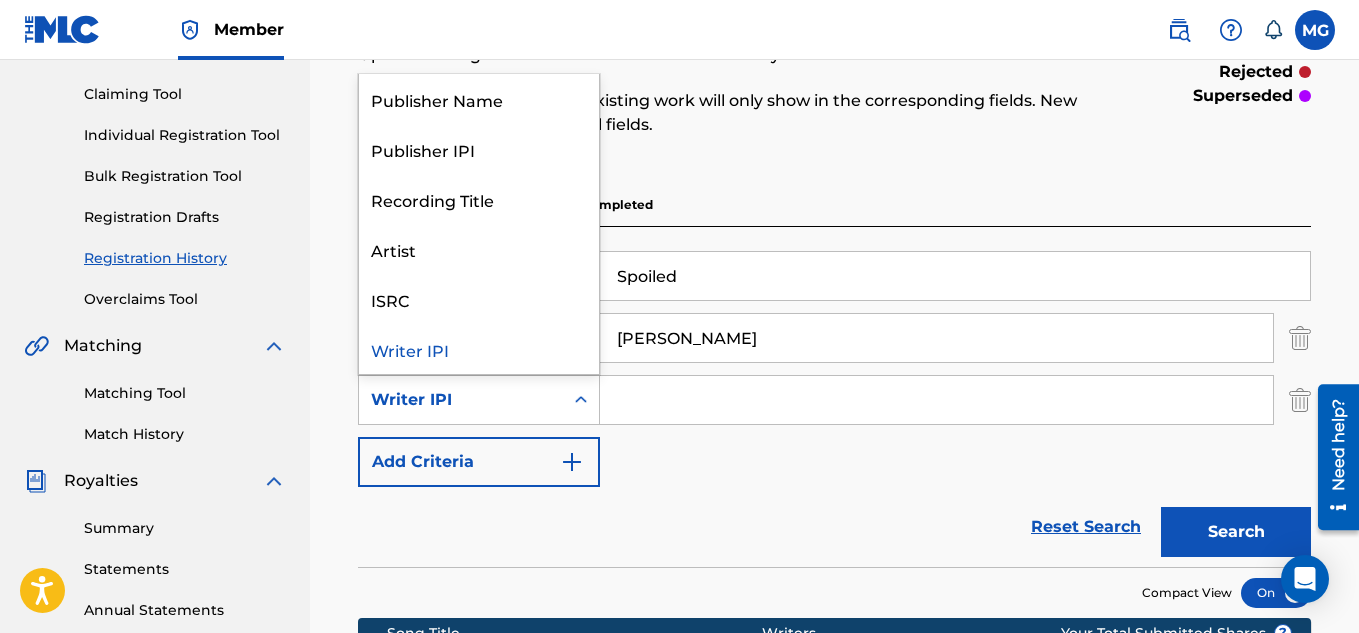 drag, startPoint x: 581, startPoint y: 394, endPoint x: 542, endPoint y: 369, distance: 46.32494 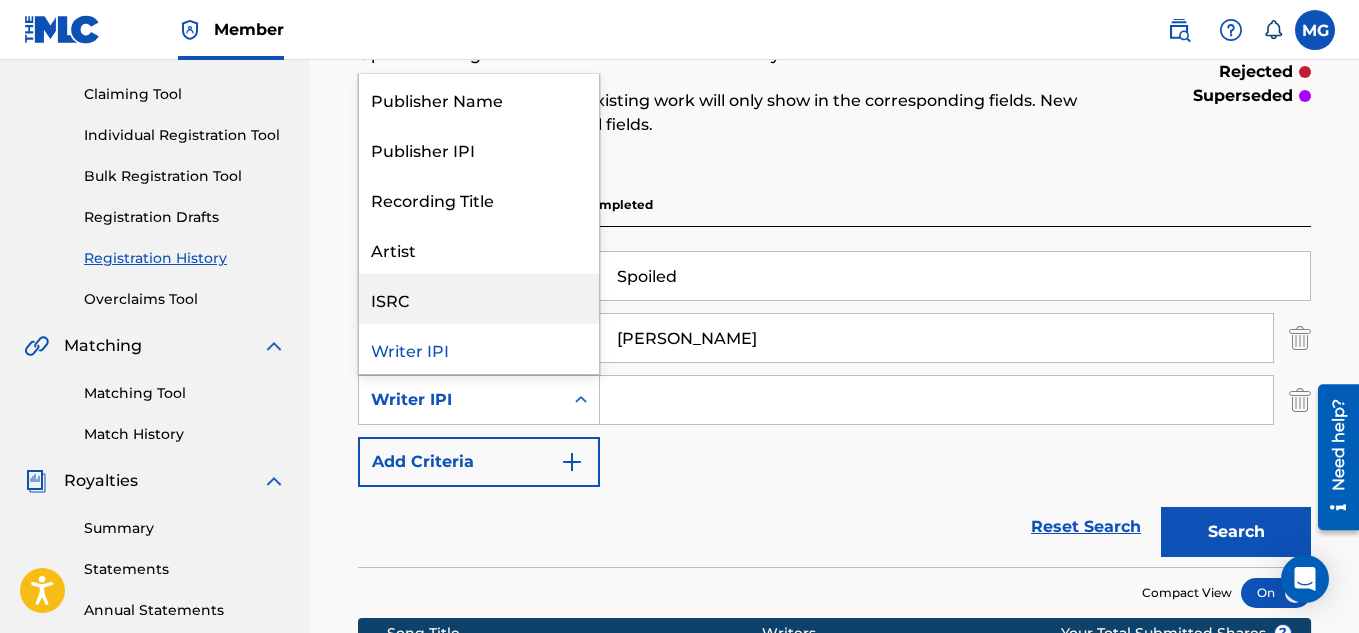 click on "ISRC" at bounding box center [479, 299] 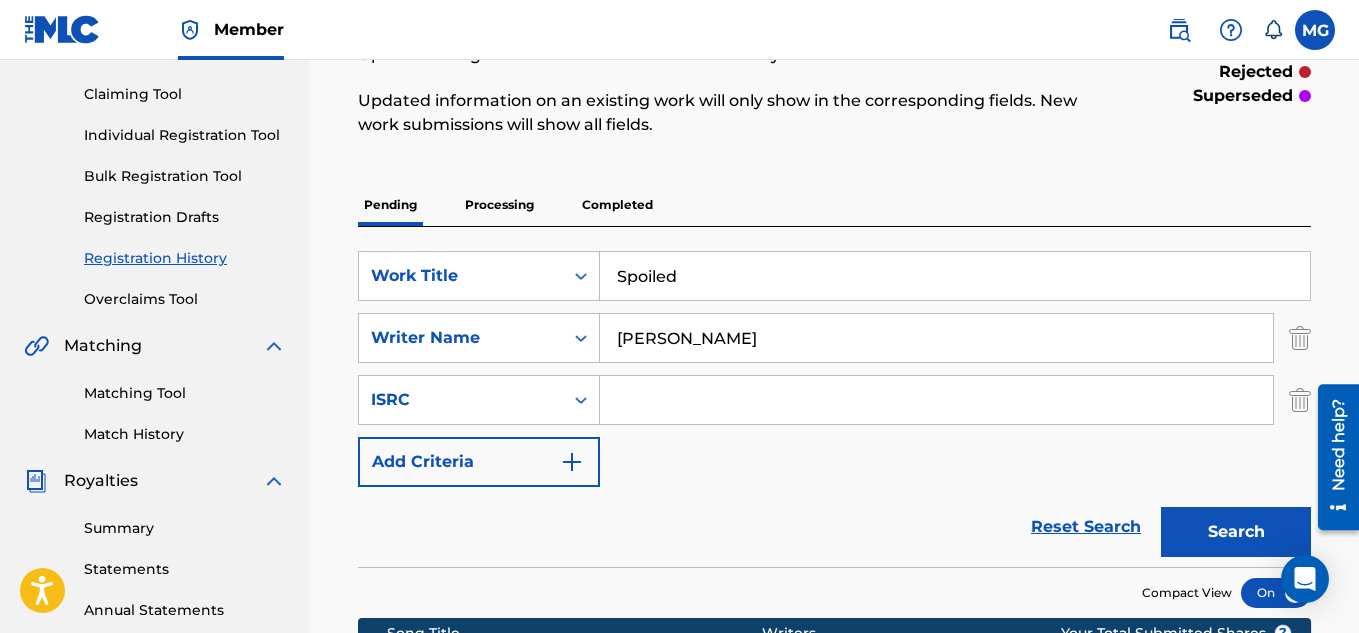 click at bounding box center [936, 400] 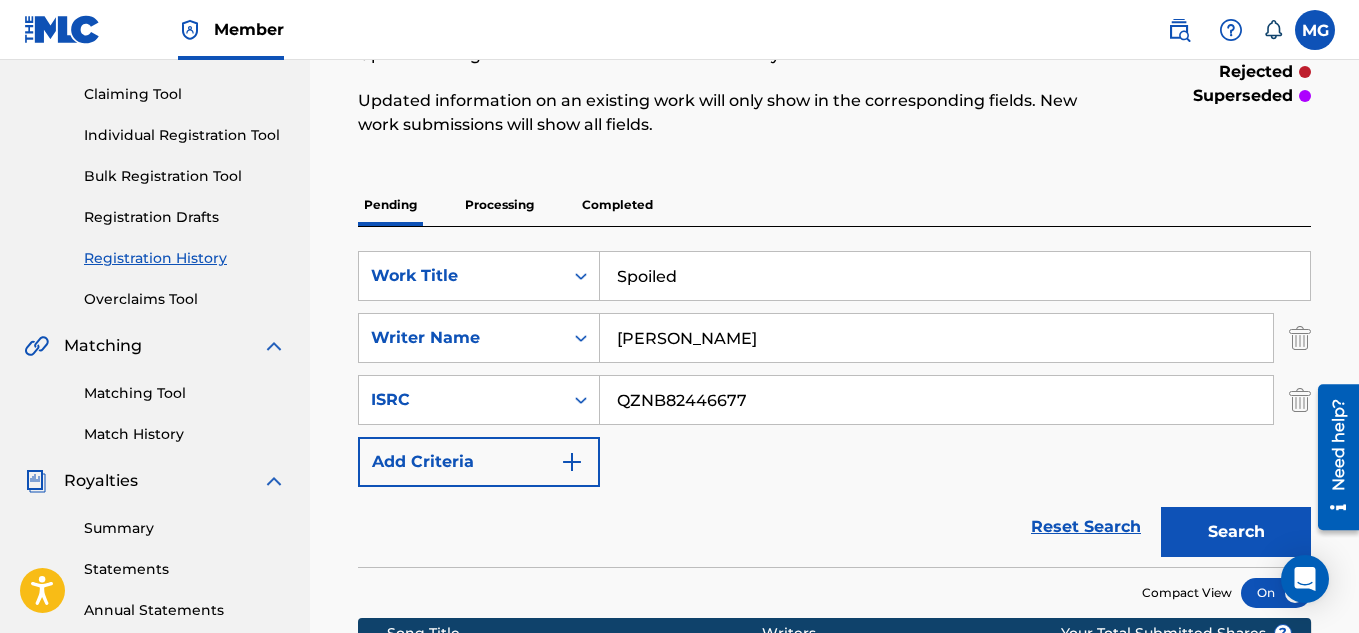 type on "QZNB82446677" 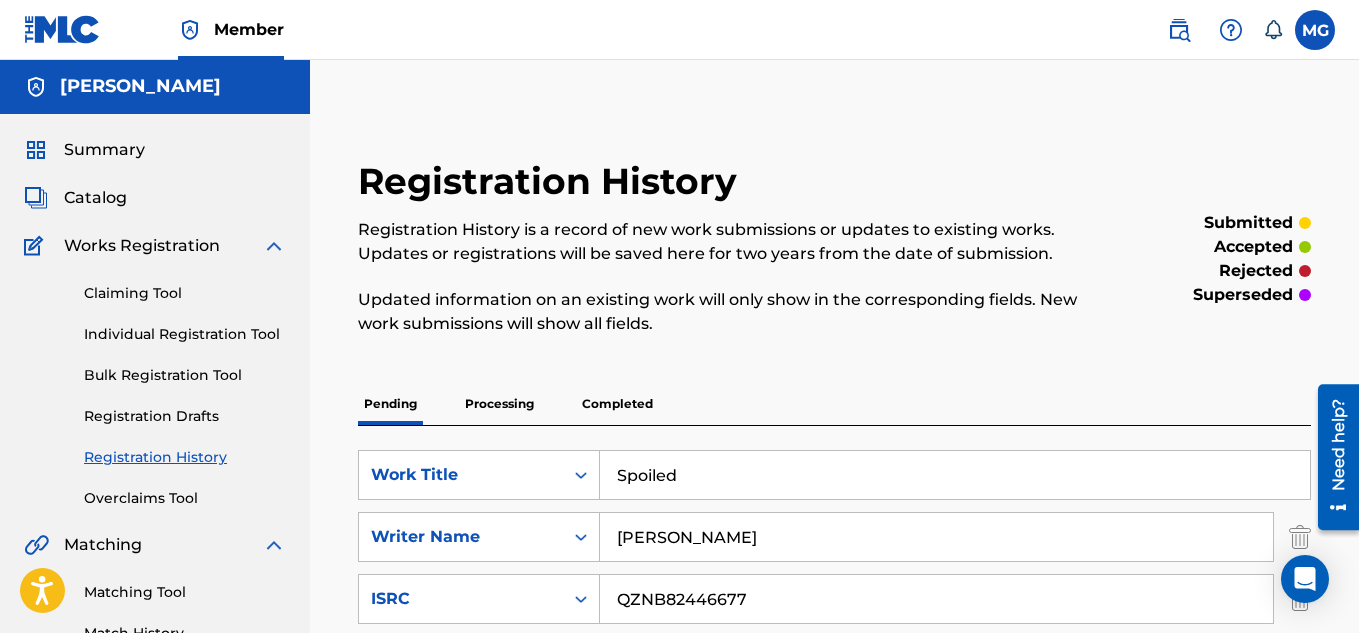 scroll, scrollTop: 0, scrollLeft: 0, axis: both 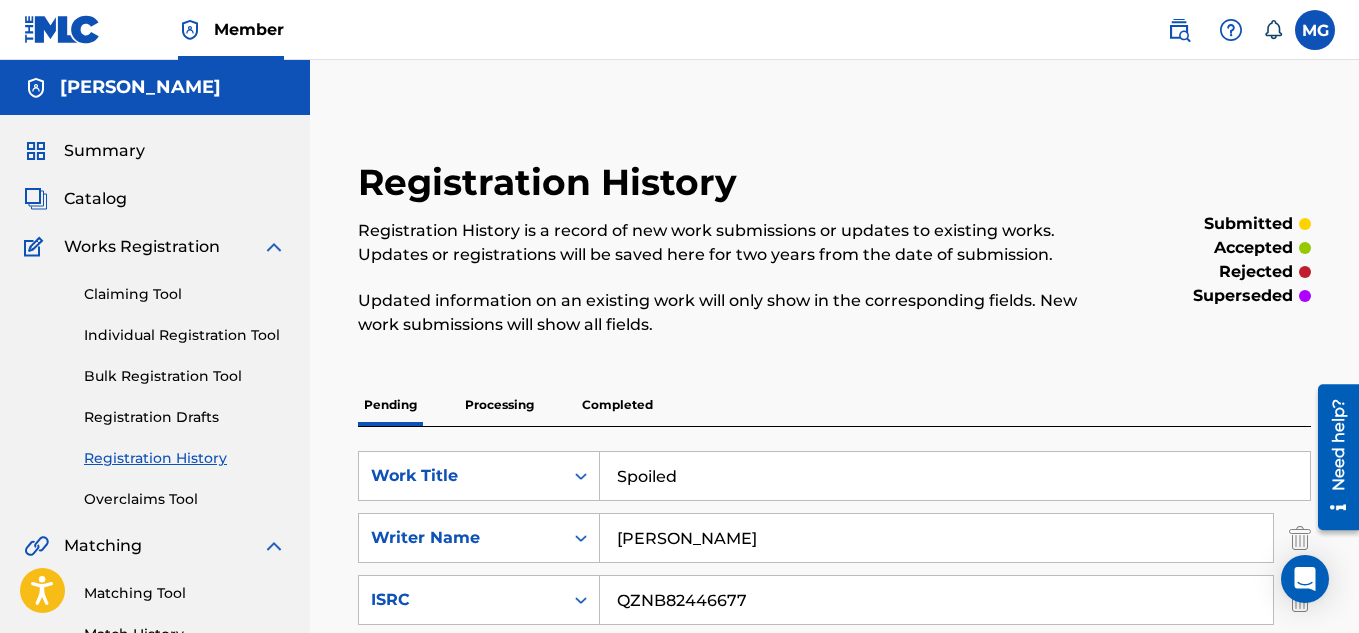 click on "Individual Registration Tool" at bounding box center (185, 335) 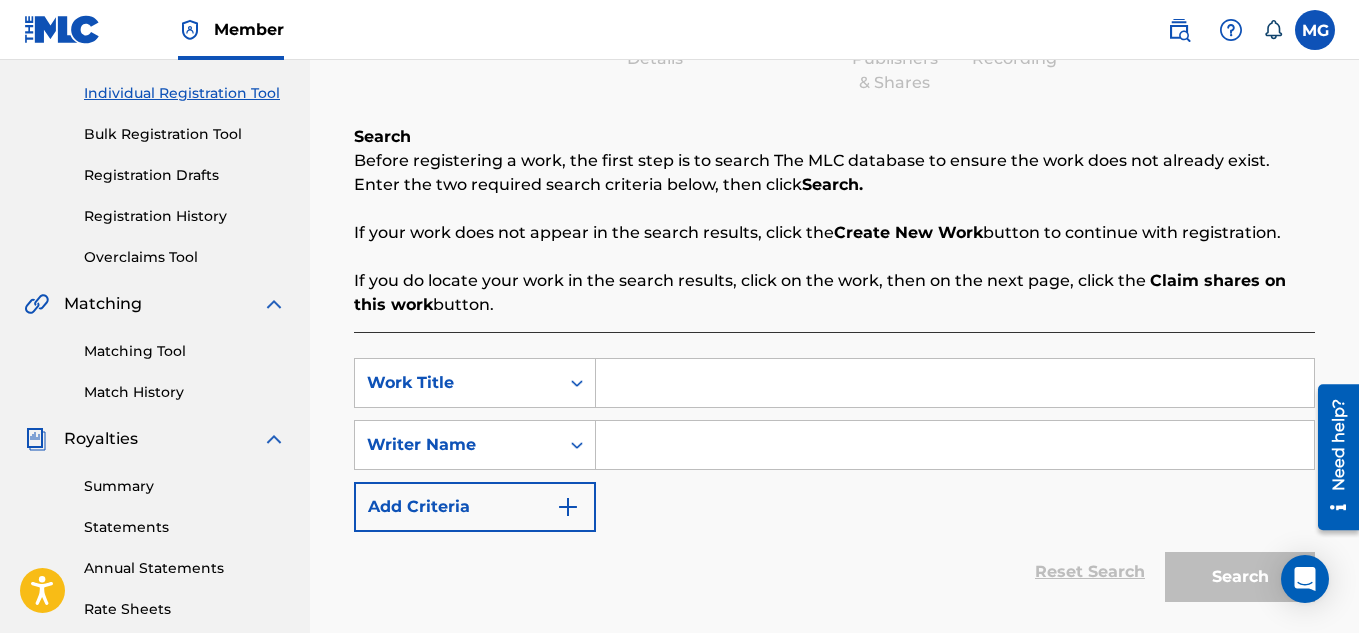 scroll, scrollTop: 240, scrollLeft: 0, axis: vertical 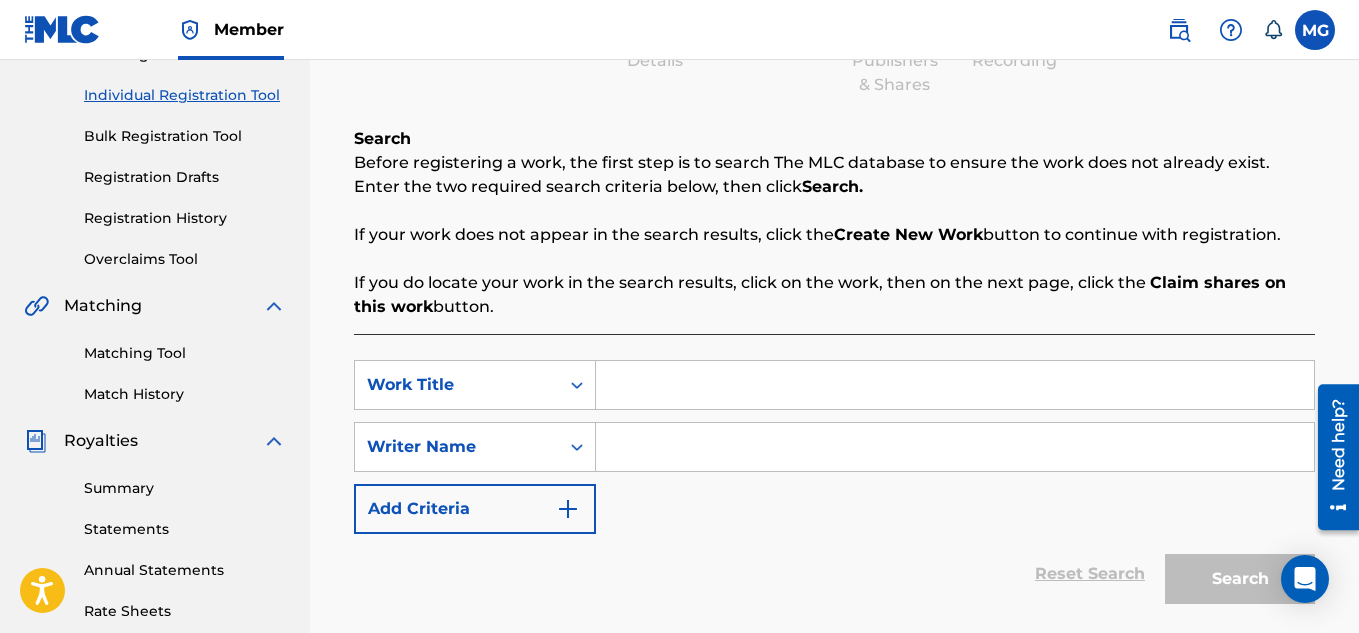 click at bounding box center [955, 385] 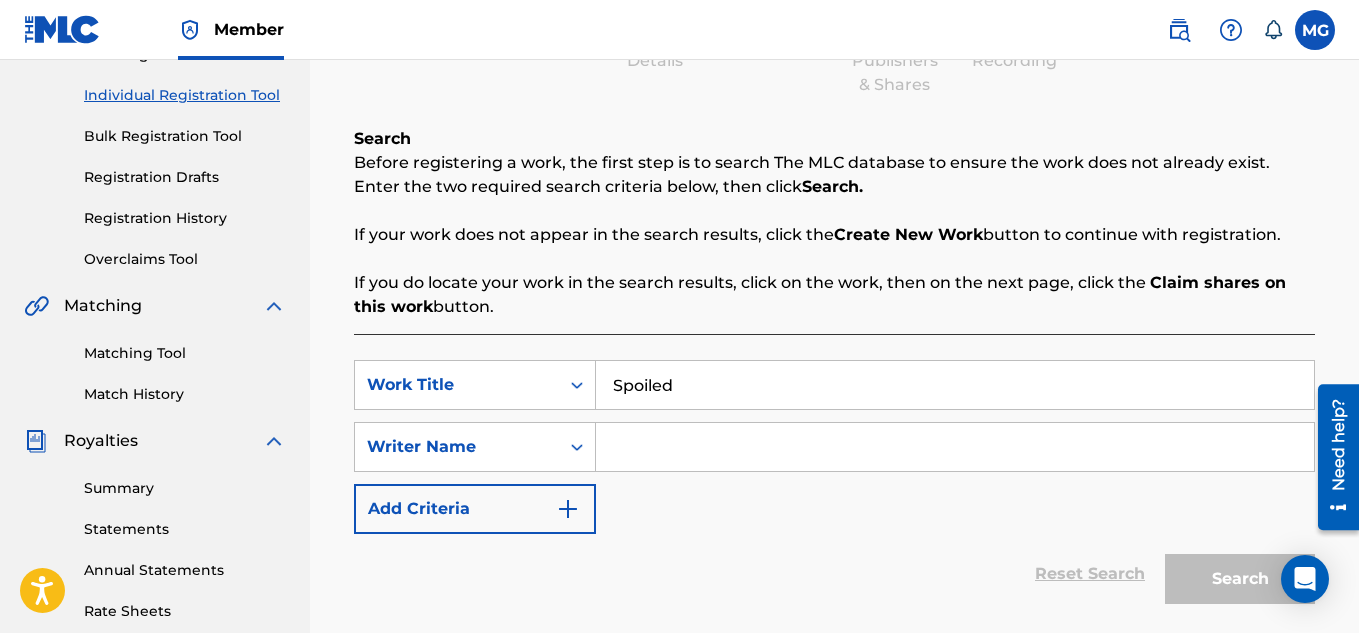 type on "Spoiled" 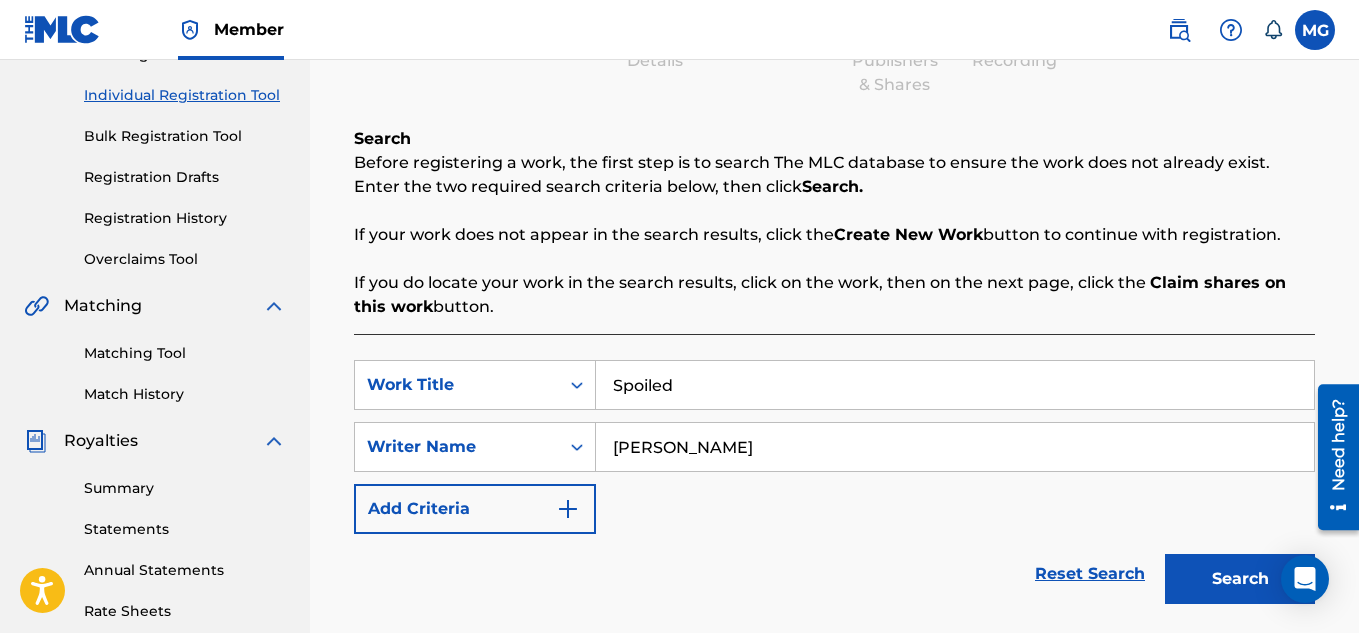 click at bounding box center (568, 509) 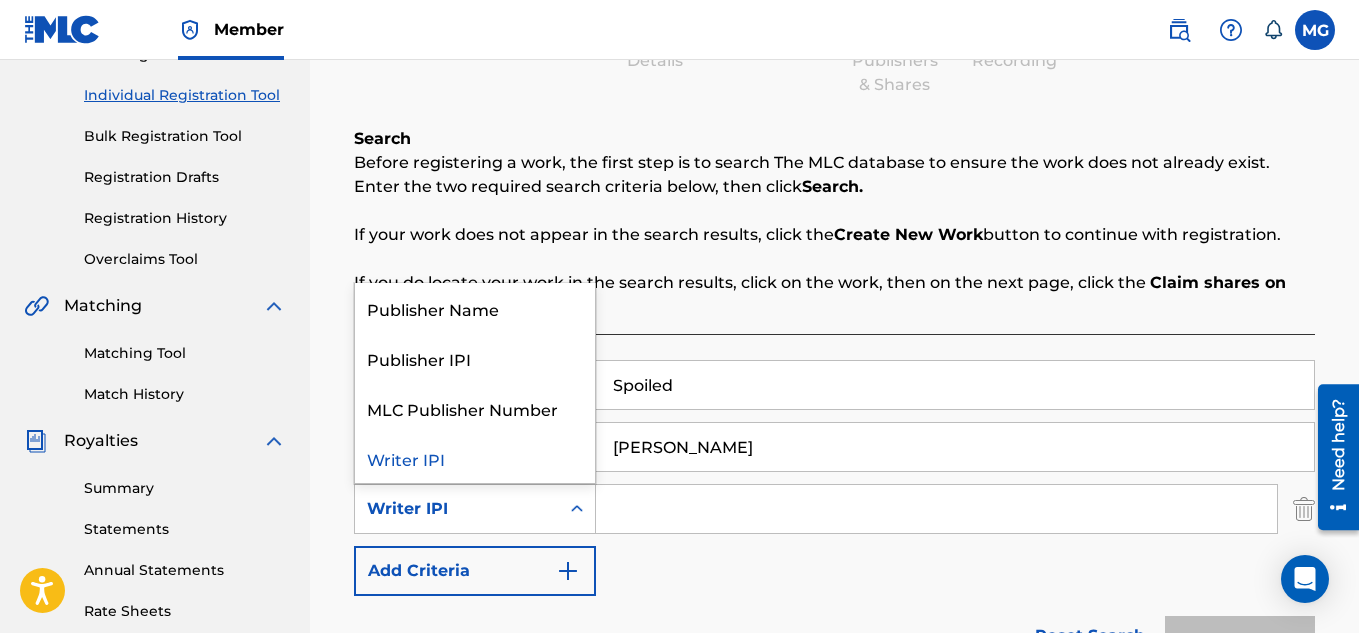 click 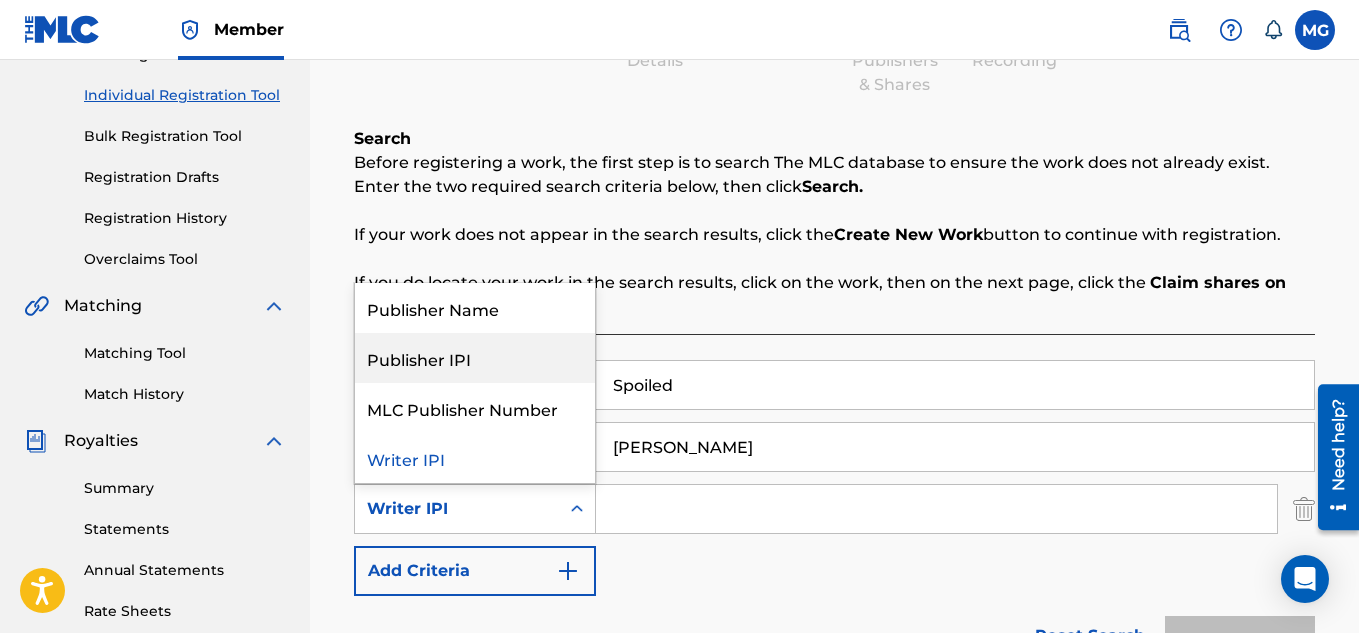 click on "Publisher IPI" at bounding box center (475, 358) 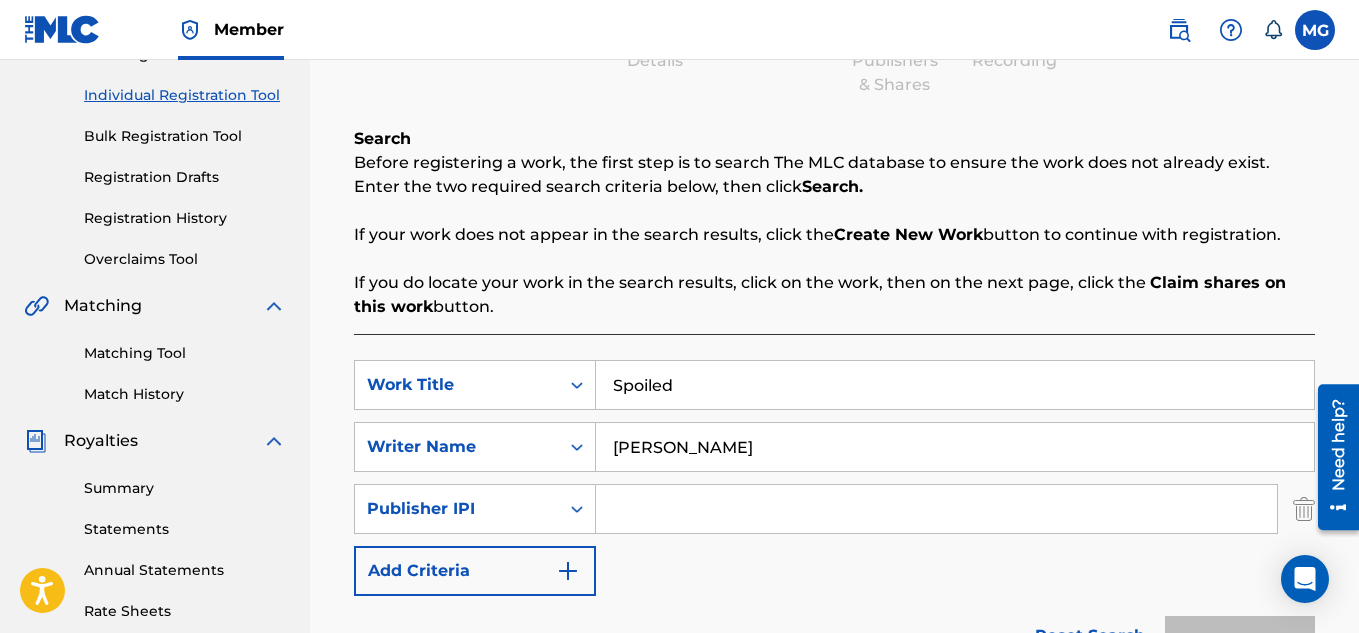 click at bounding box center [936, 509] 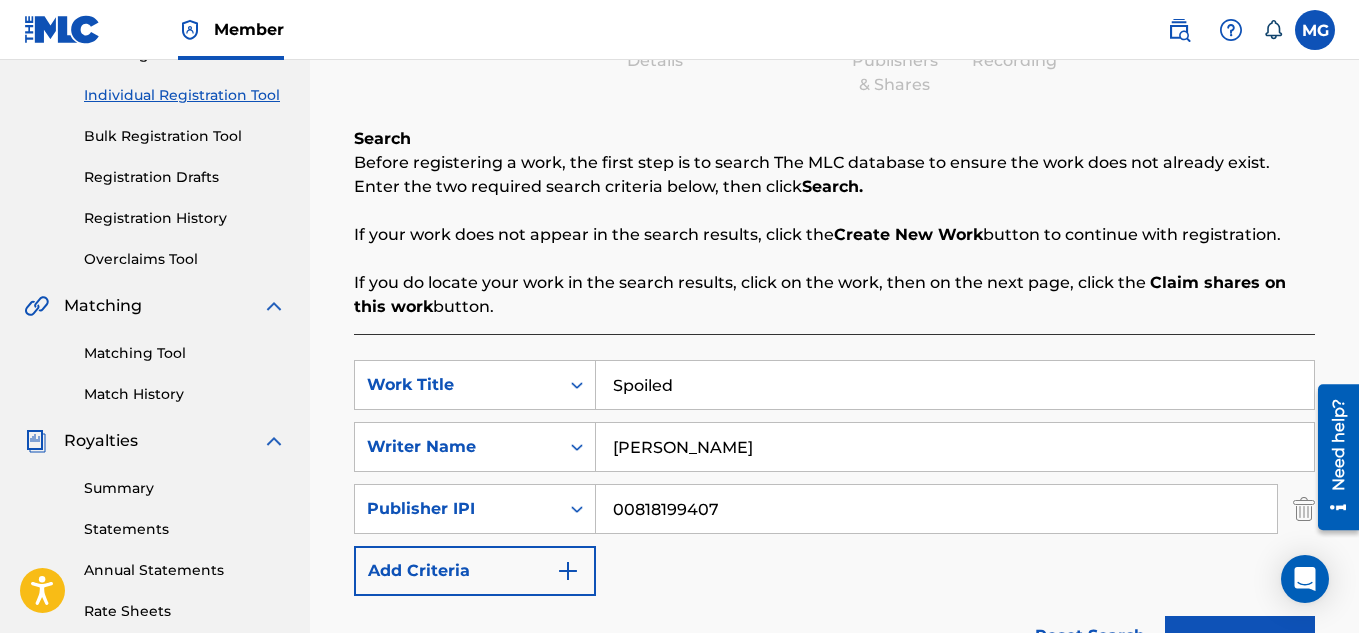 type on "00818199407" 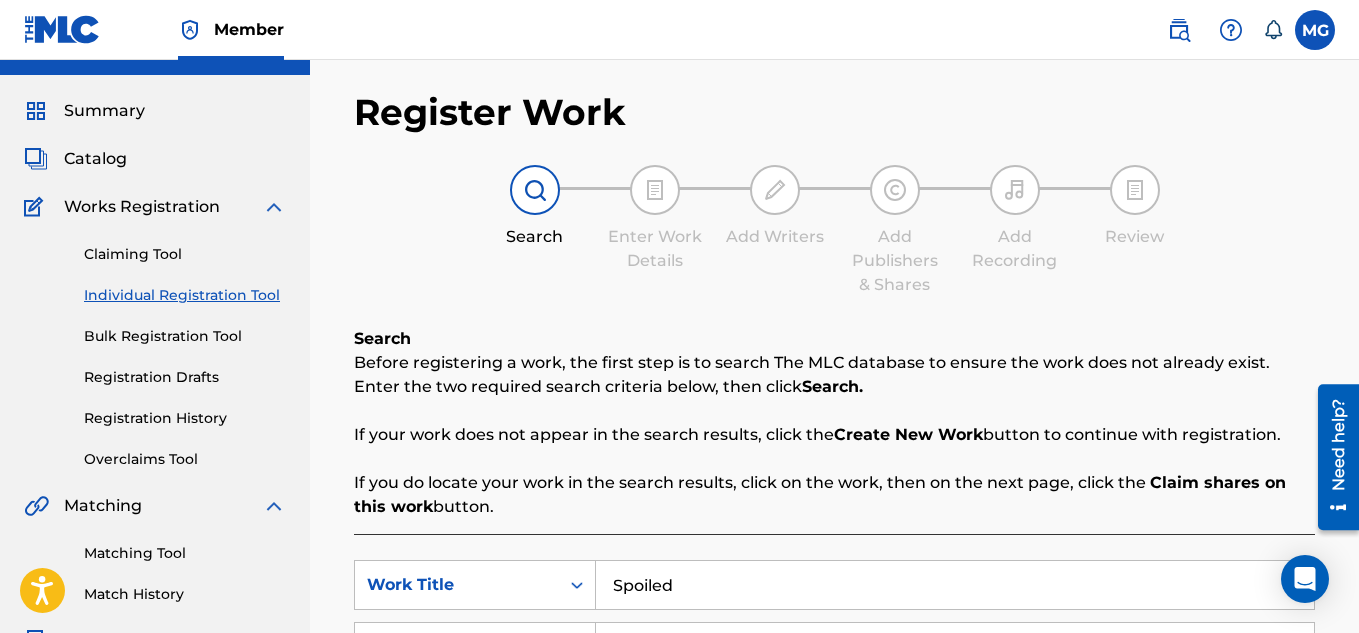 scroll, scrollTop: 0, scrollLeft: 0, axis: both 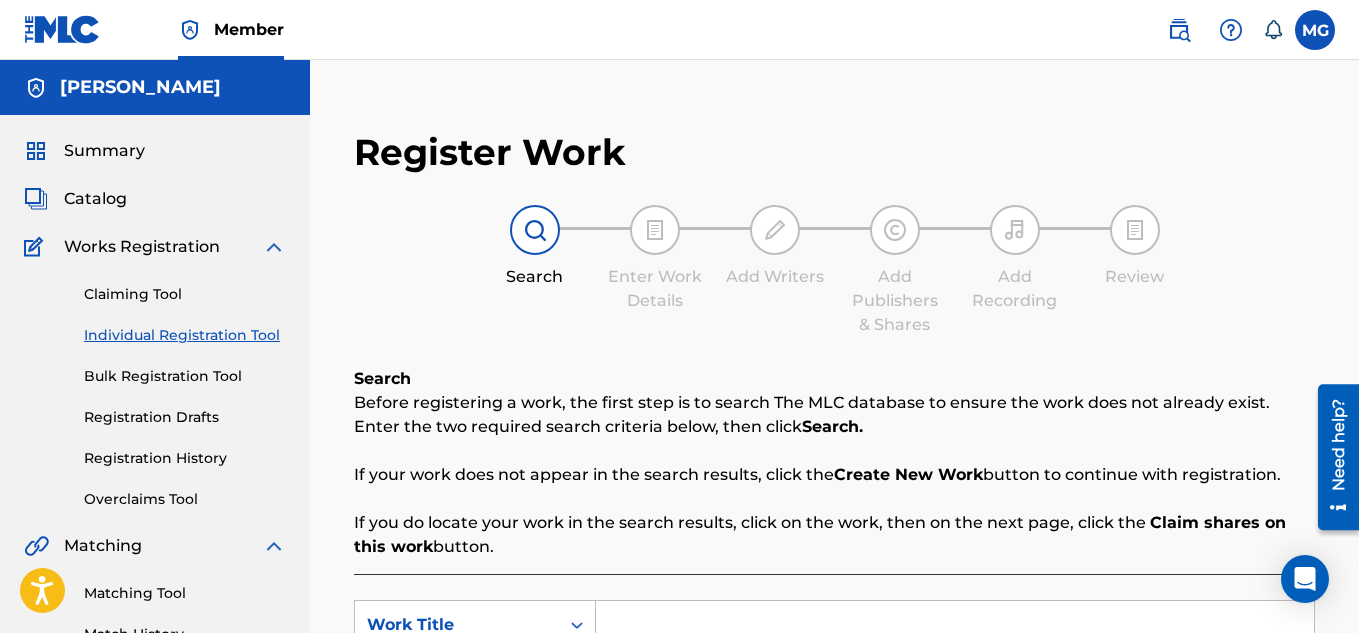 click on "Summary" at bounding box center [104, 151] 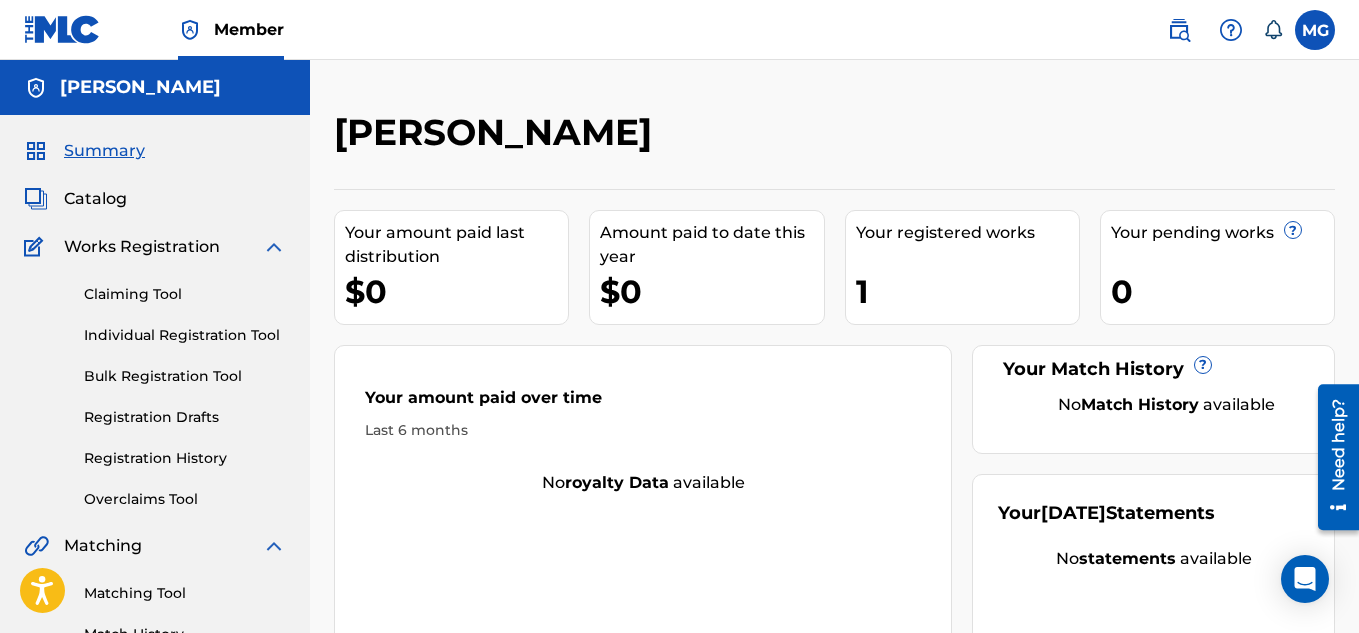 click on "Summary Catalog Works Registration Claiming Tool Individual Registration Tool Bulk Registration Tool Registration Drafts Registration History Overclaims Tool Matching Matching Tool Match History Royalties Summary Statements Annual Statements Rate Sheets Member Settings Banking Information Member Information User Permissions Contact Information Member Benefits" at bounding box center [155, 629] 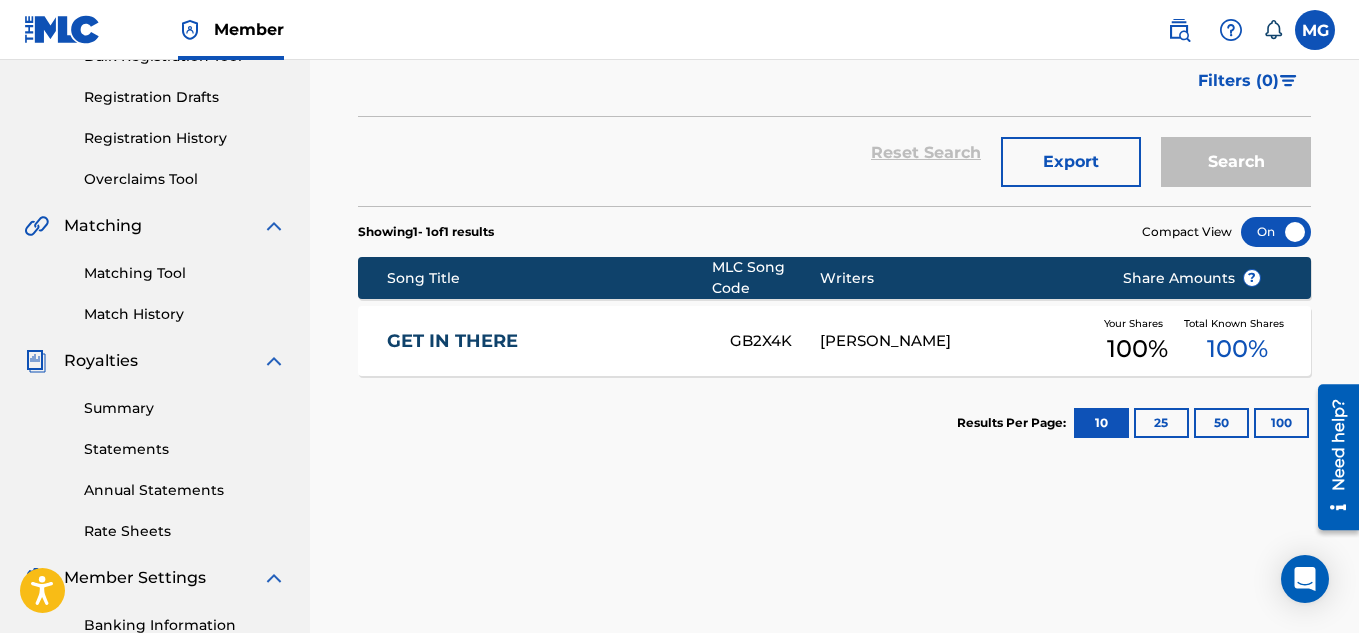 scroll, scrollTop: 360, scrollLeft: 0, axis: vertical 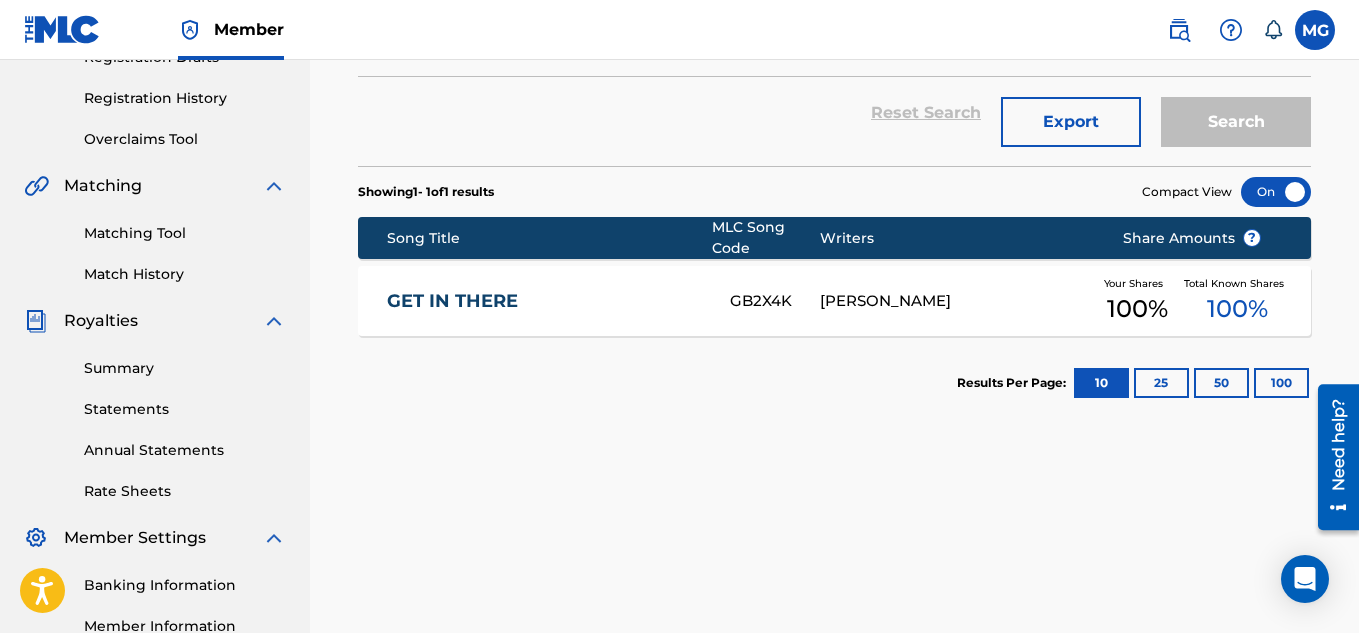 click at bounding box center [1315, 30] 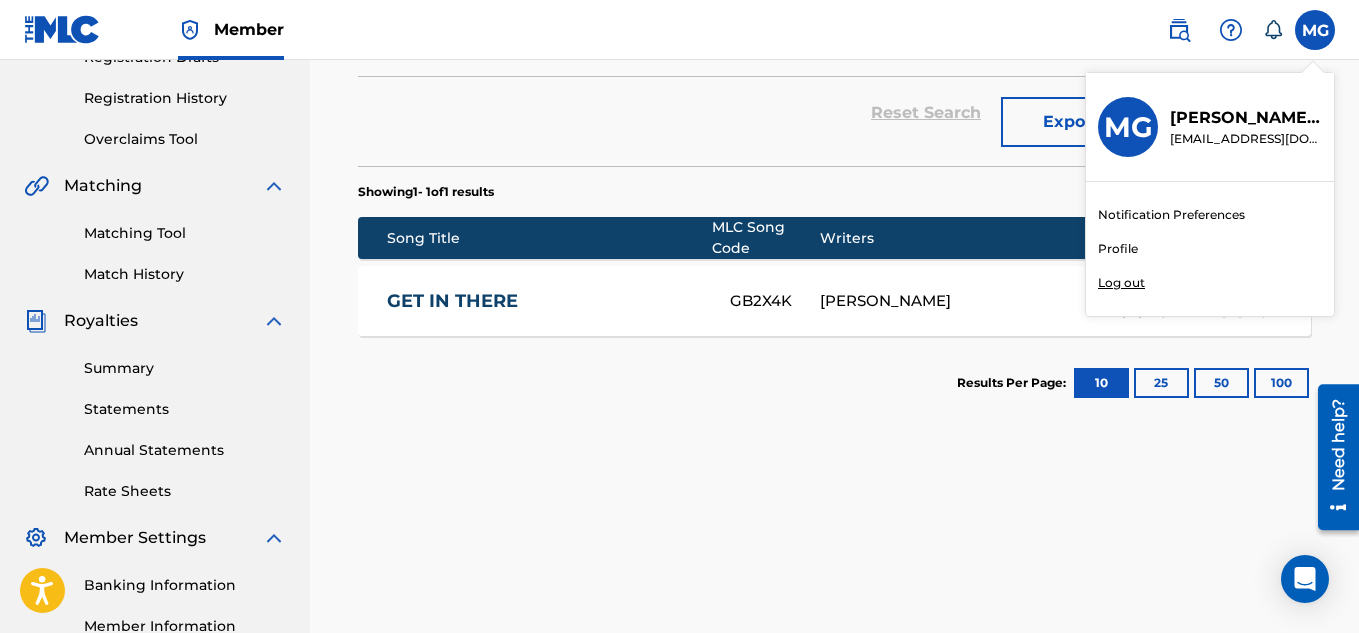 click on "Maurice   Ginnis" at bounding box center [1246, 118] 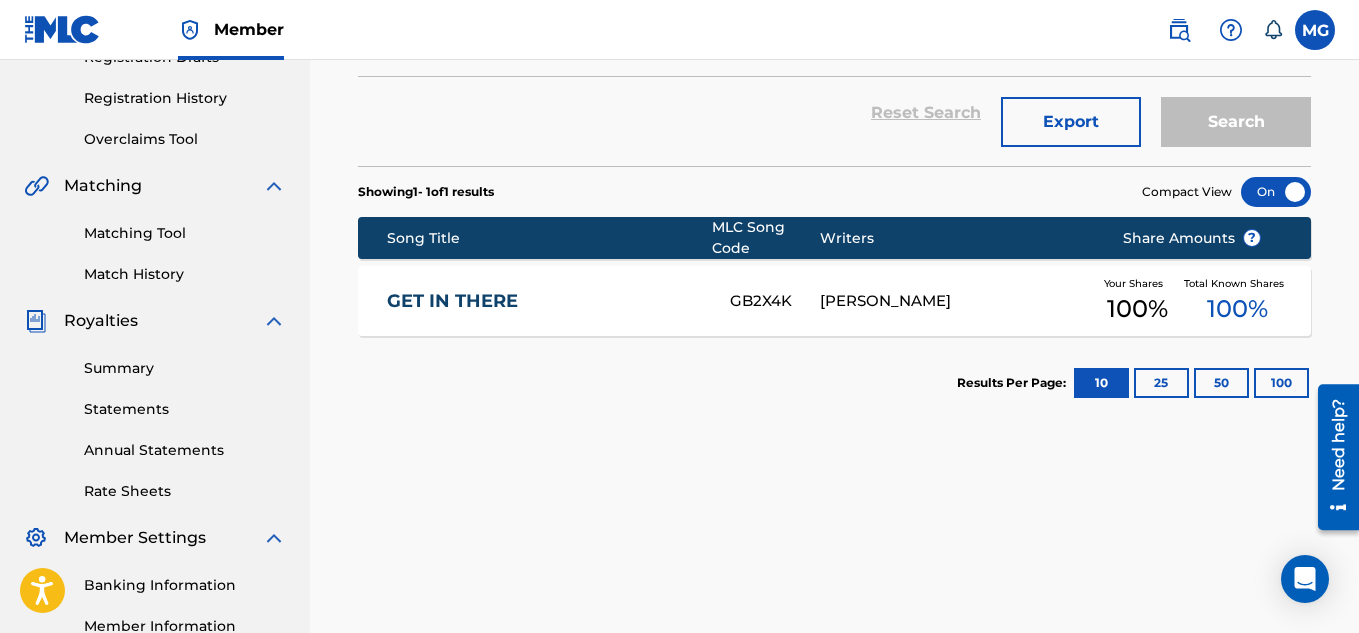 click on "Member MG MG Maurice   Ginnis olumidealalade@gmail.com Notification Preferences Profile Log out" at bounding box center [679, 30] 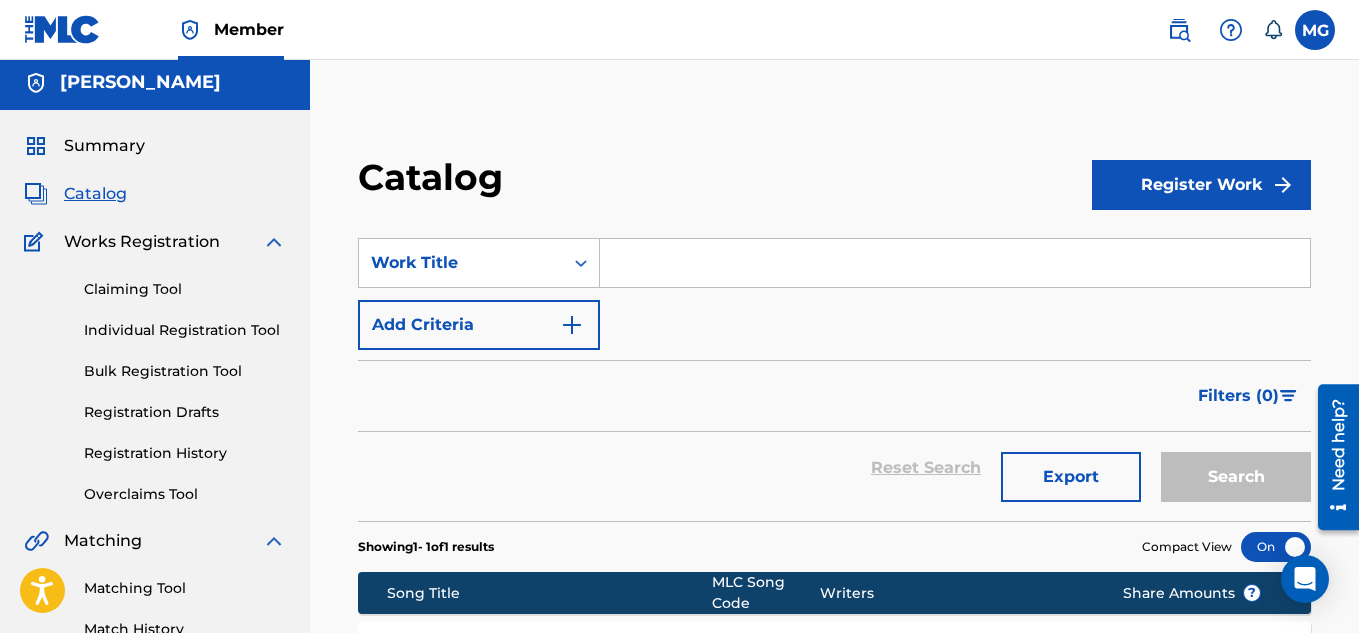 scroll, scrollTop: 0, scrollLeft: 0, axis: both 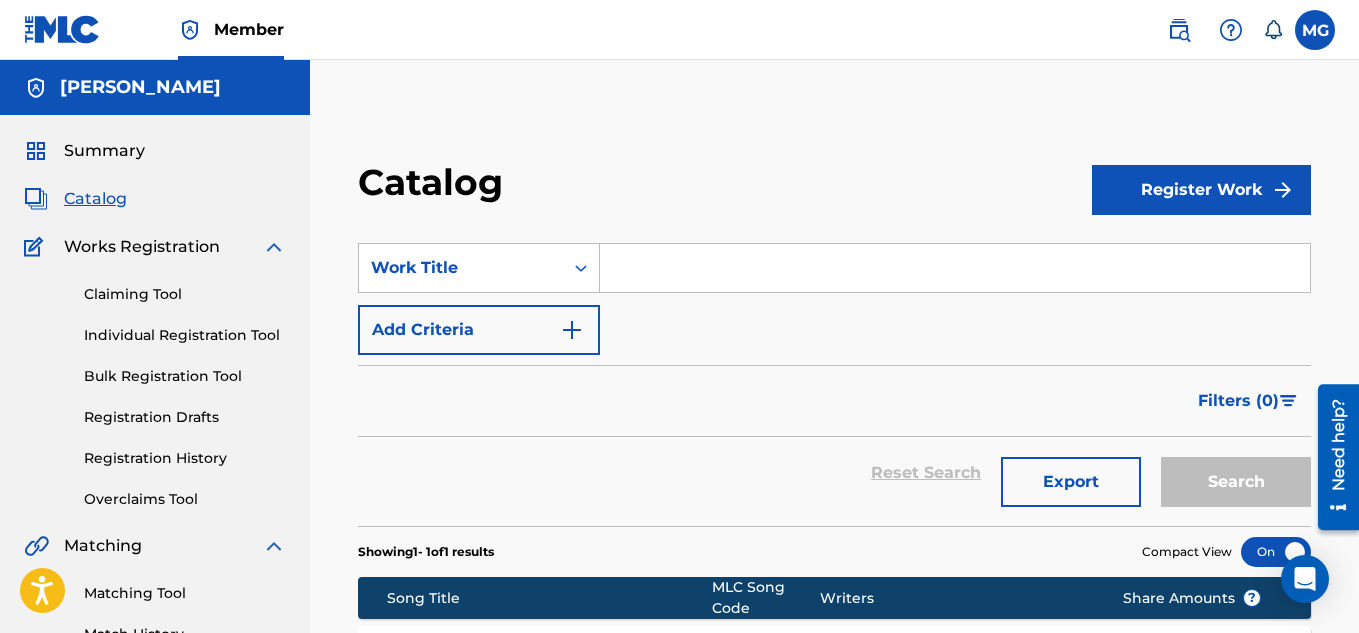 click on "Works Registration" at bounding box center [142, 247] 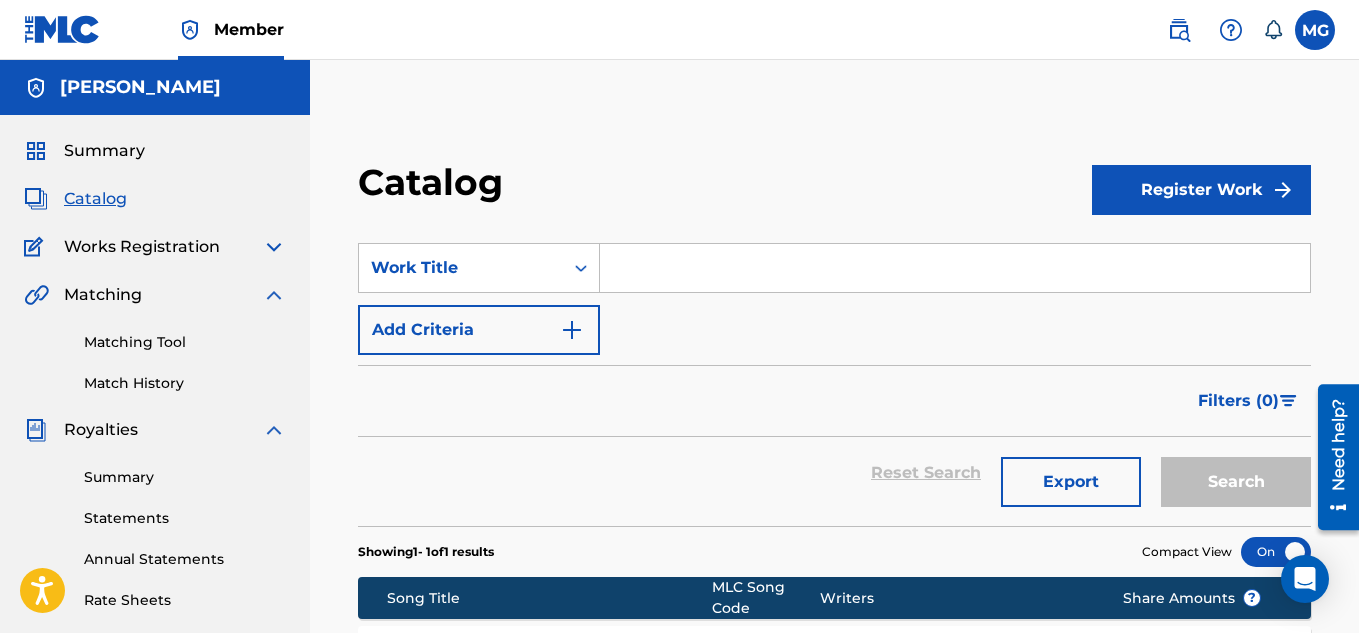 click on "Works Registration" at bounding box center [142, 247] 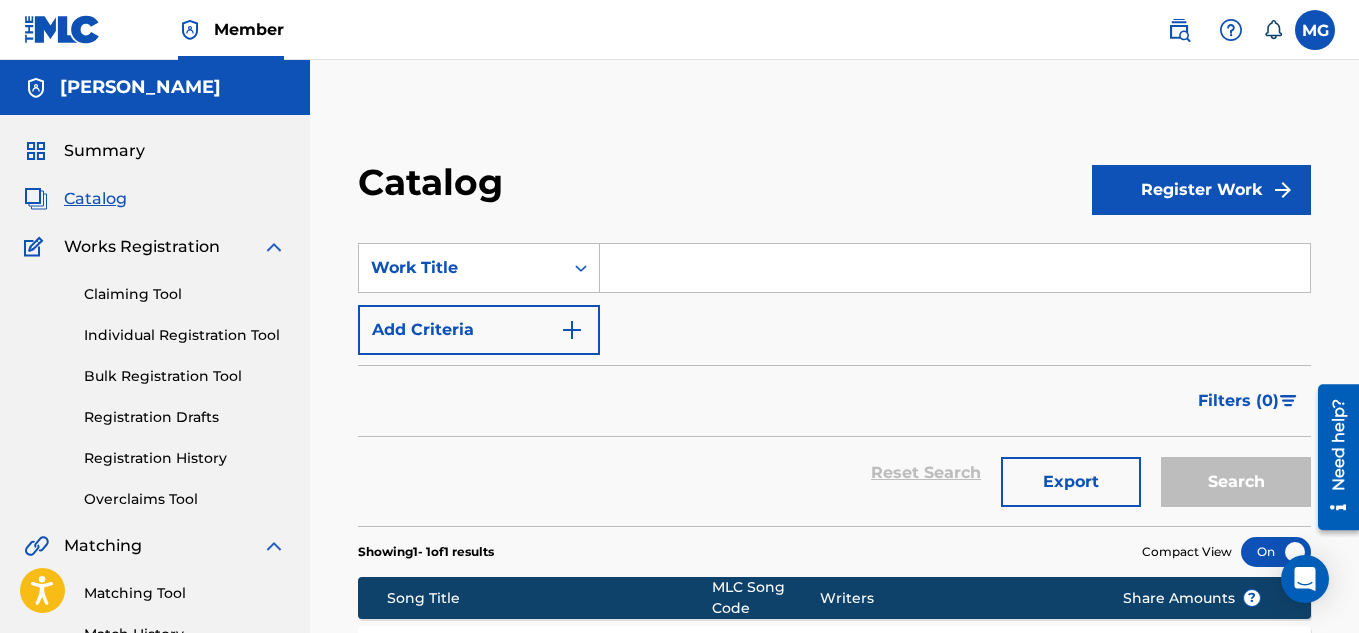click on "Claiming Tool" at bounding box center [185, 294] 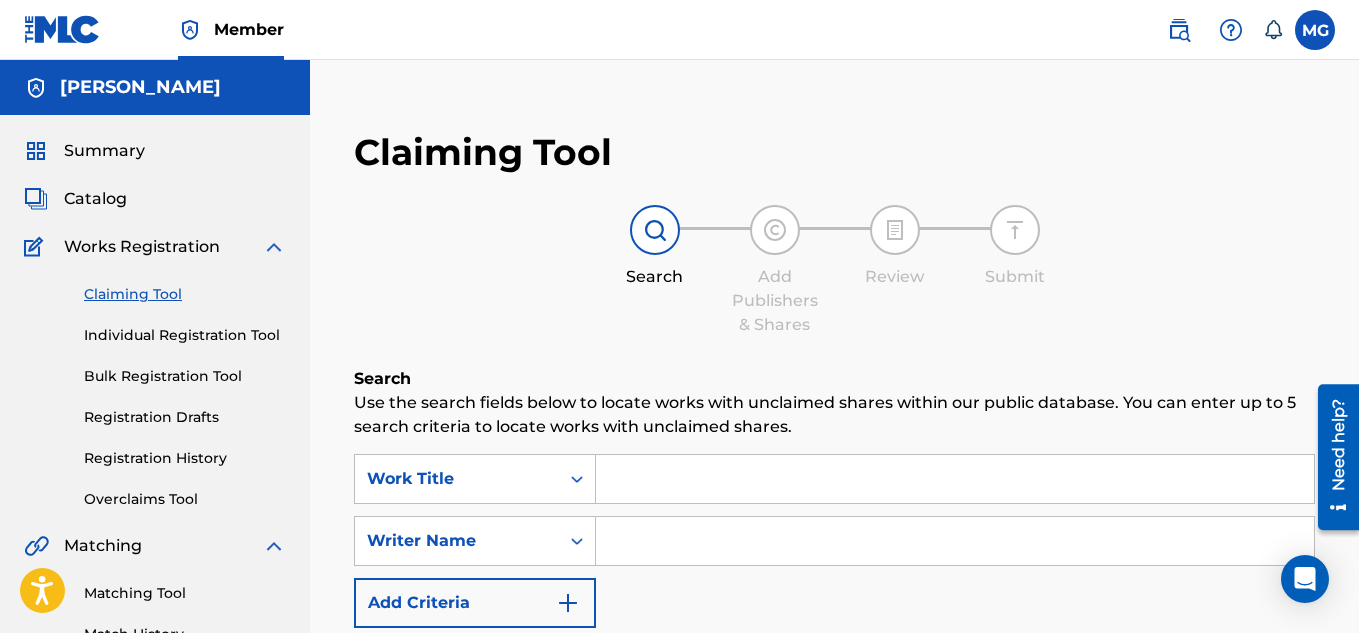 click on "Individual Registration Tool" at bounding box center [185, 335] 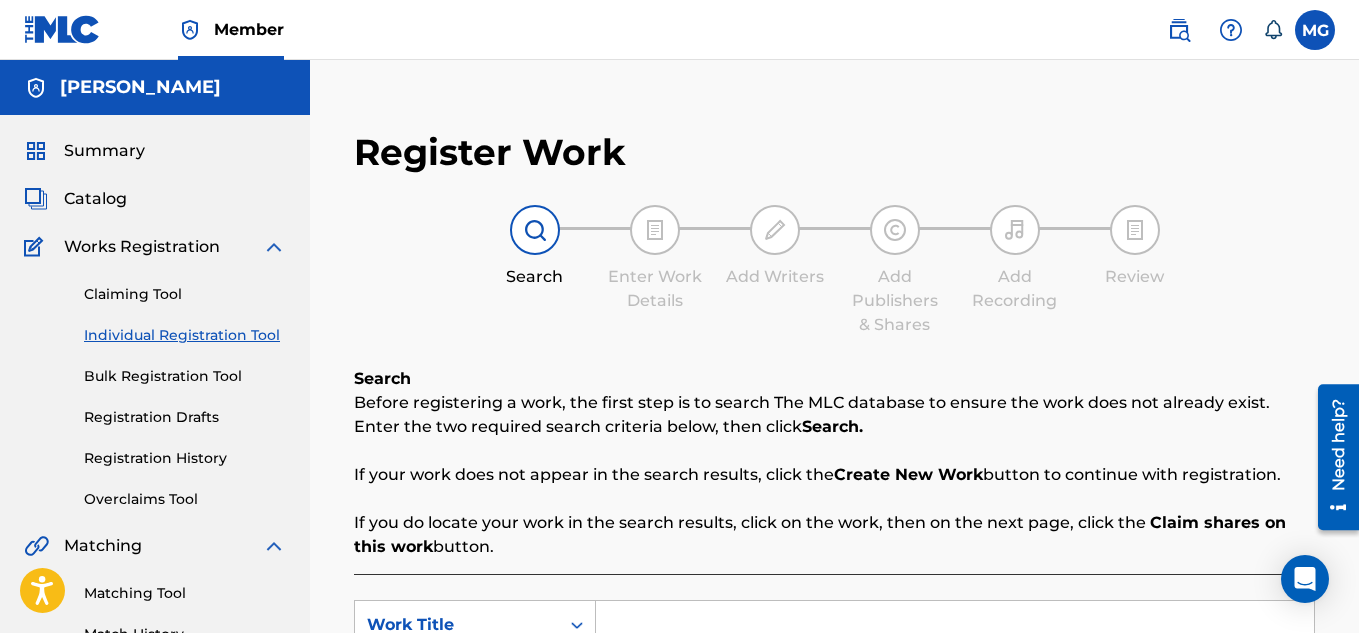 click on "Registration Drafts" at bounding box center (185, 417) 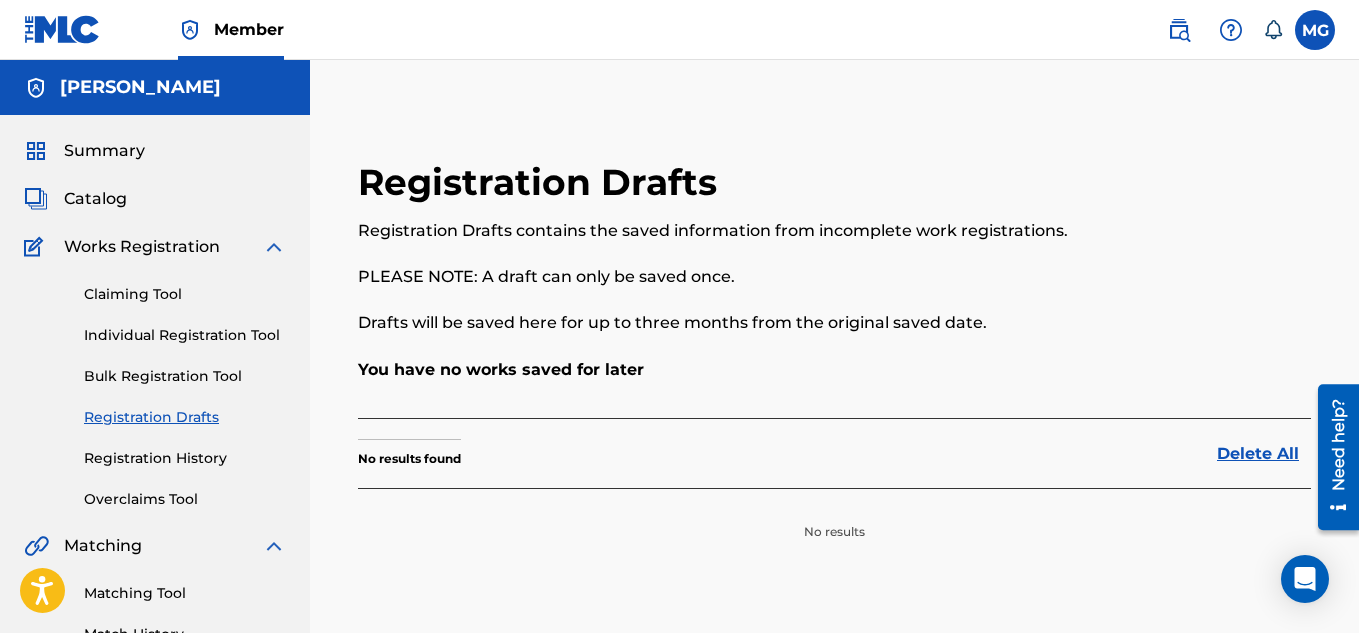 click on "Registration History" at bounding box center [185, 458] 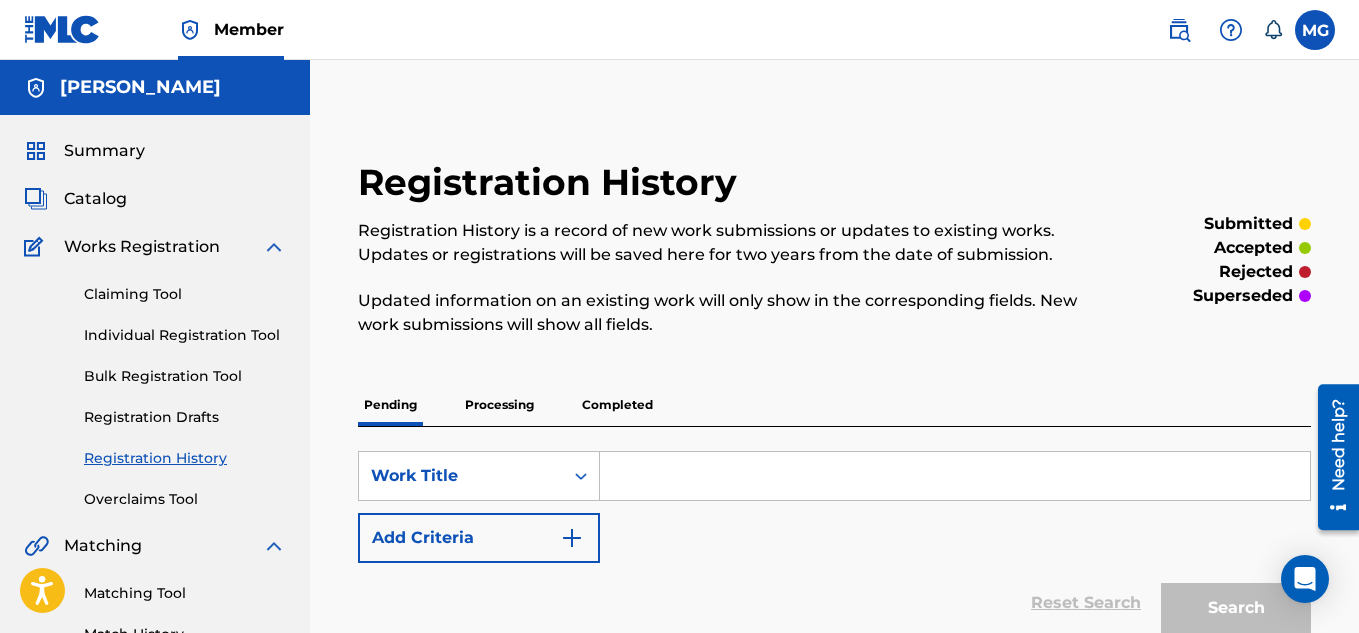 click on "Processing" at bounding box center [499, 405] 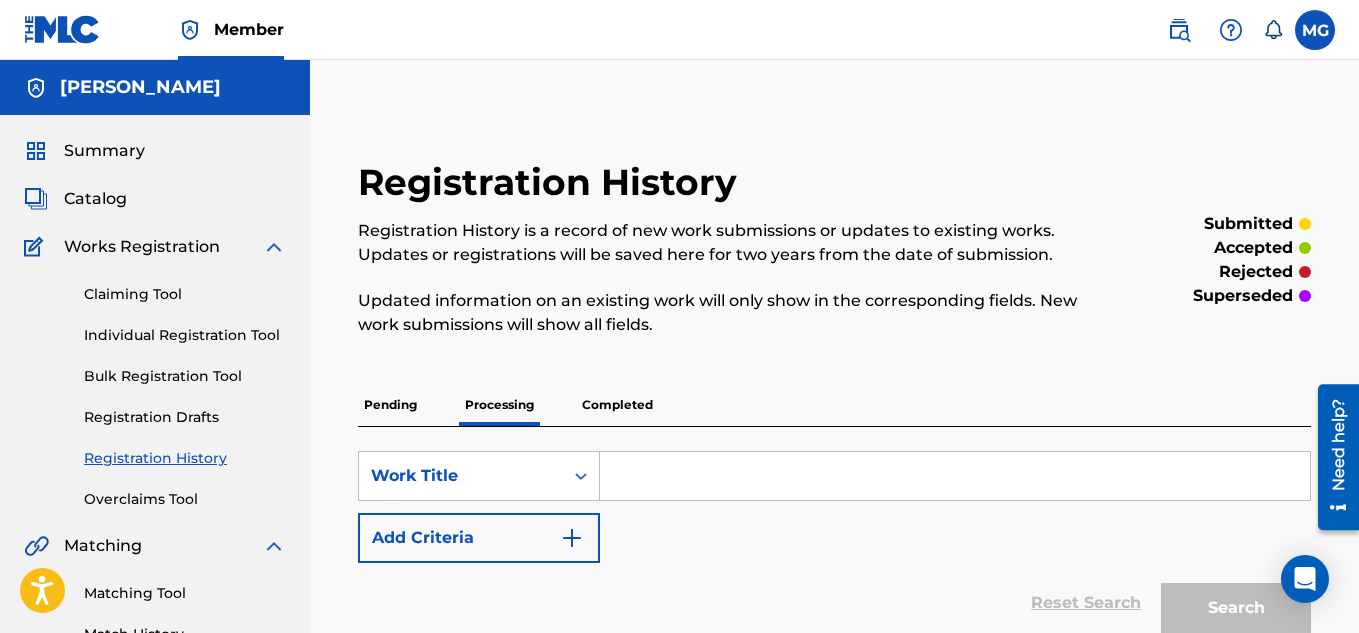 click at bounding box center [955, 476] 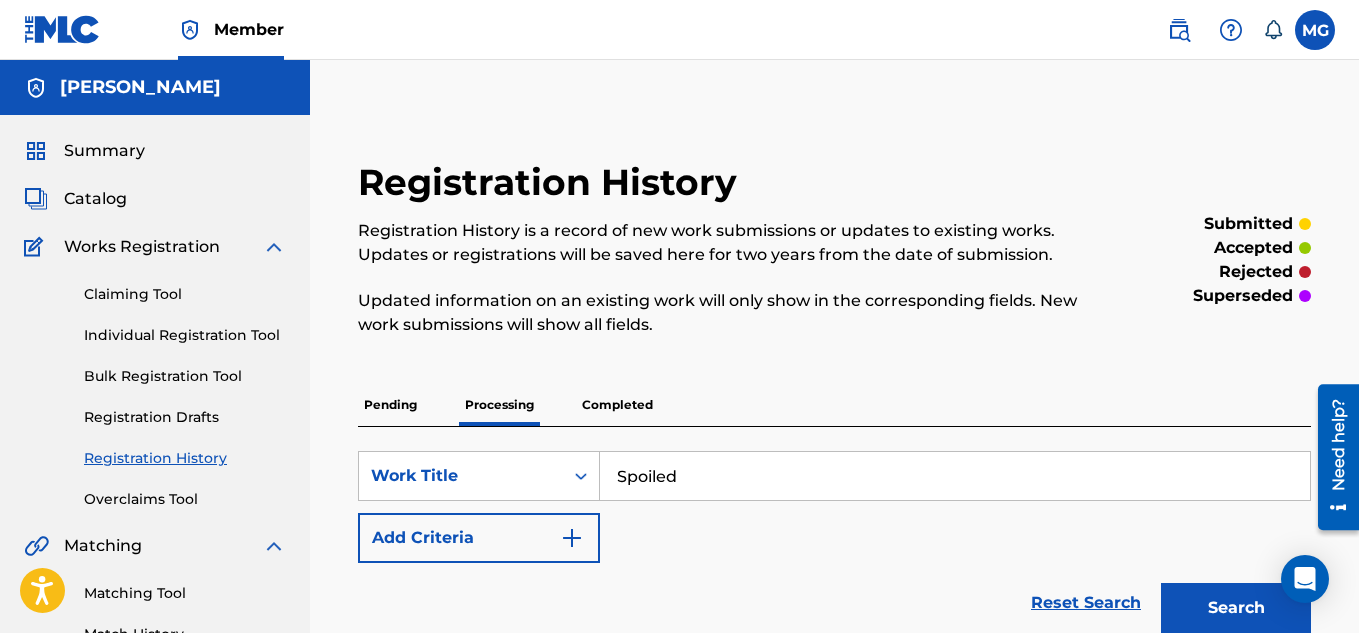 click on "Add Criteria" at bounding box center (479, 538) 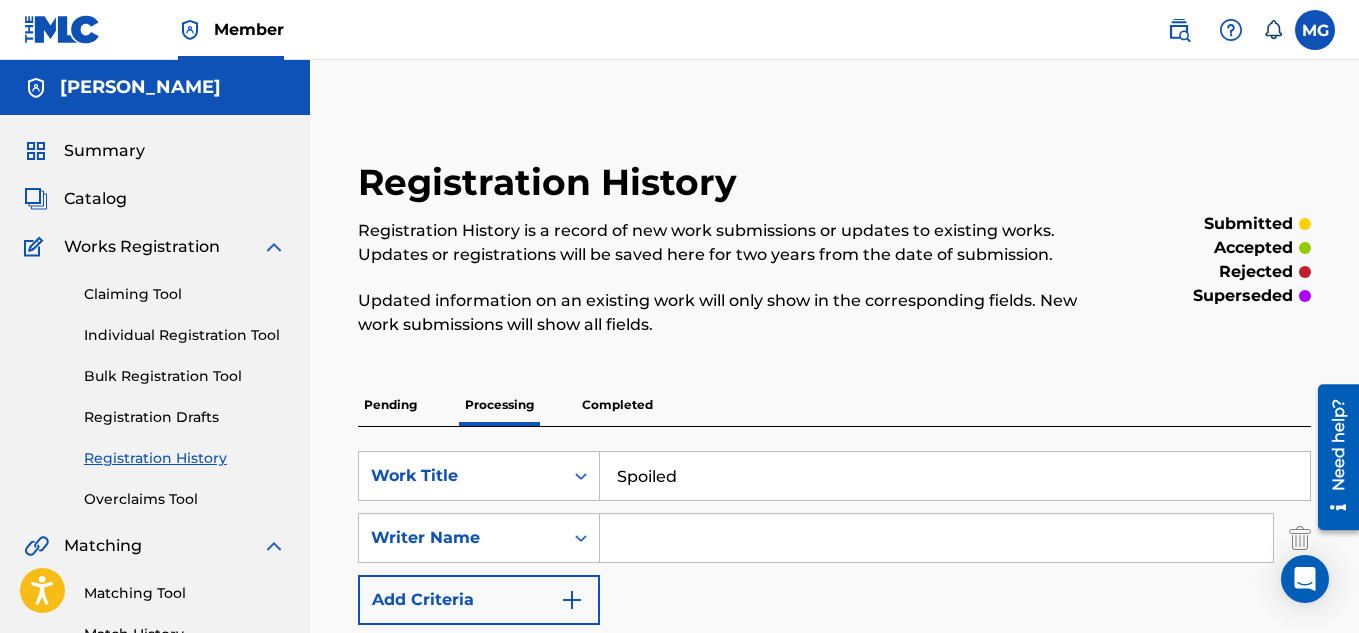 click at bounding box center (936, 538) 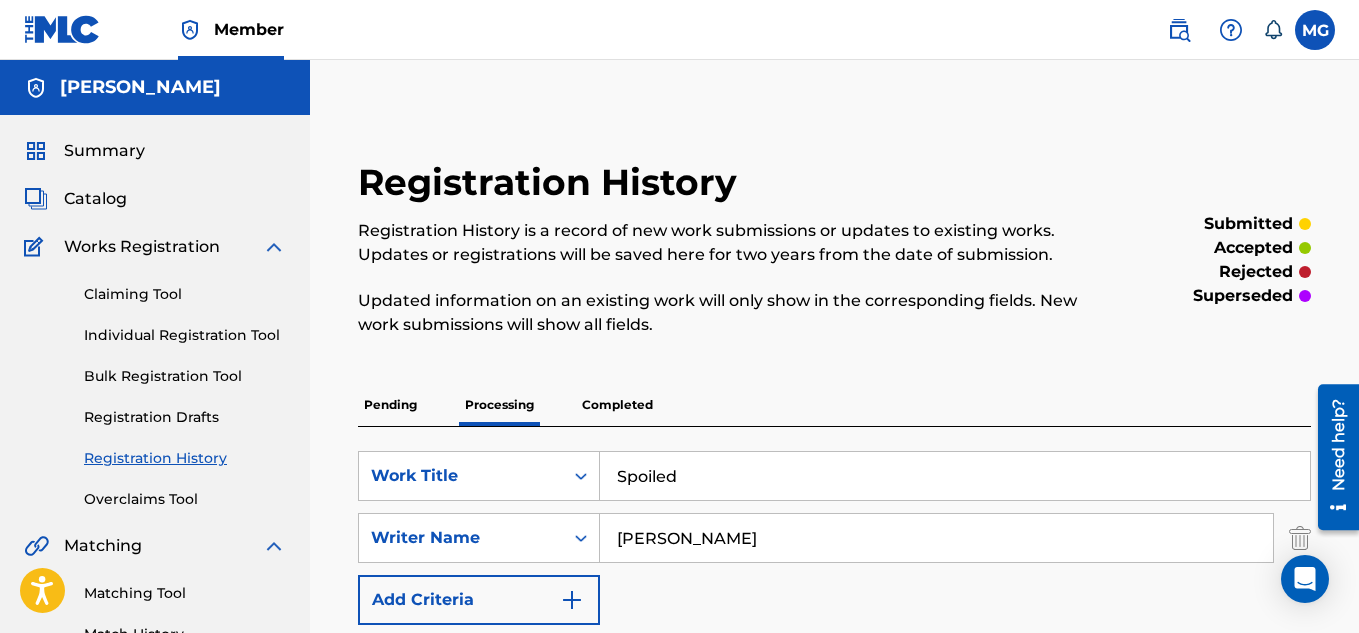 click on "Add Criteria" at bounding box center [479, 600] 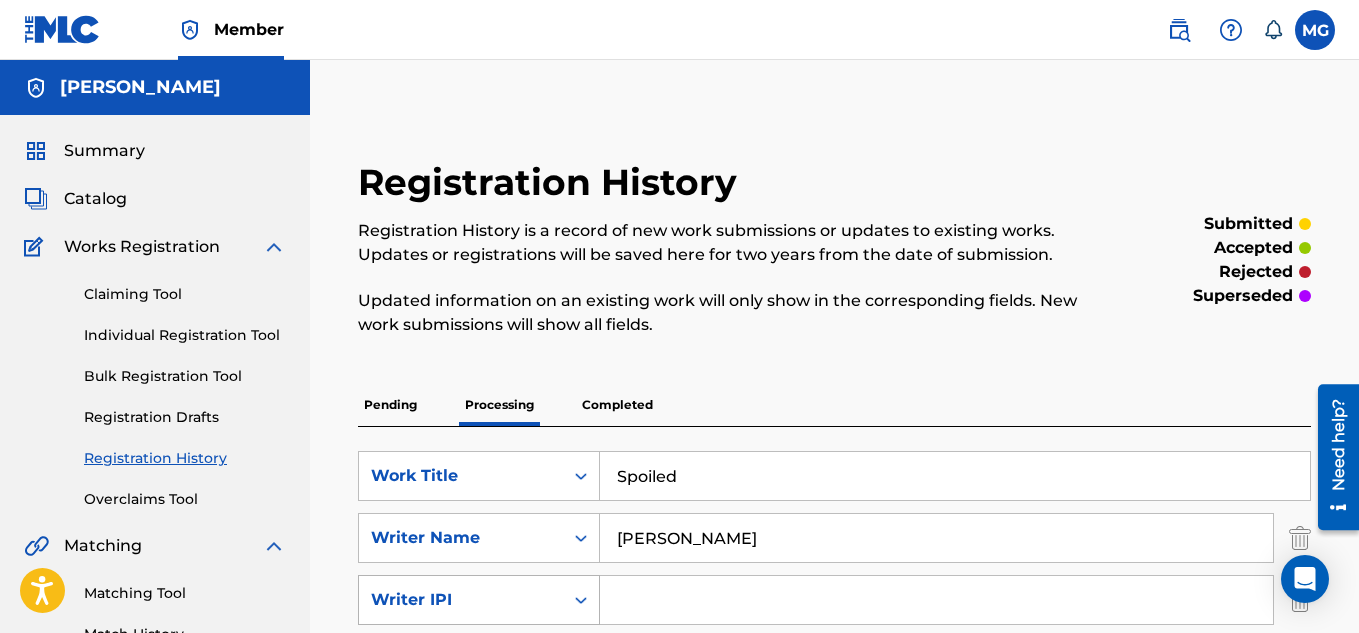 click 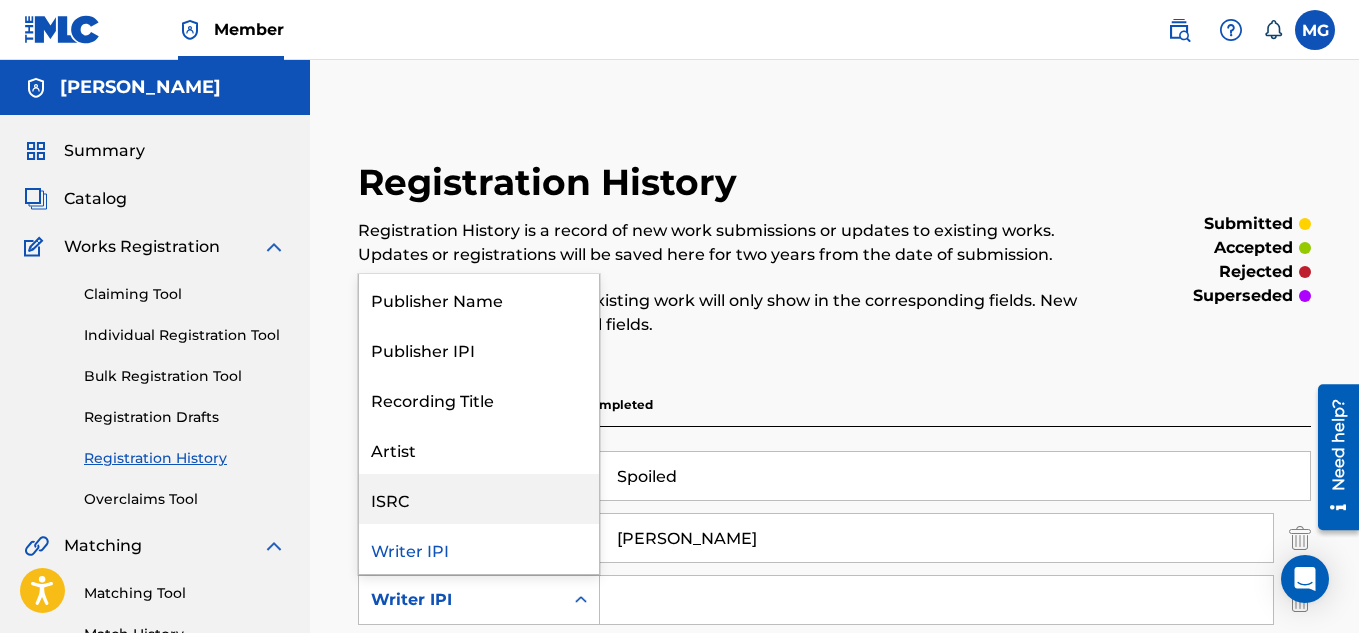 click on "ISRC" at bounding box center (479, 499) 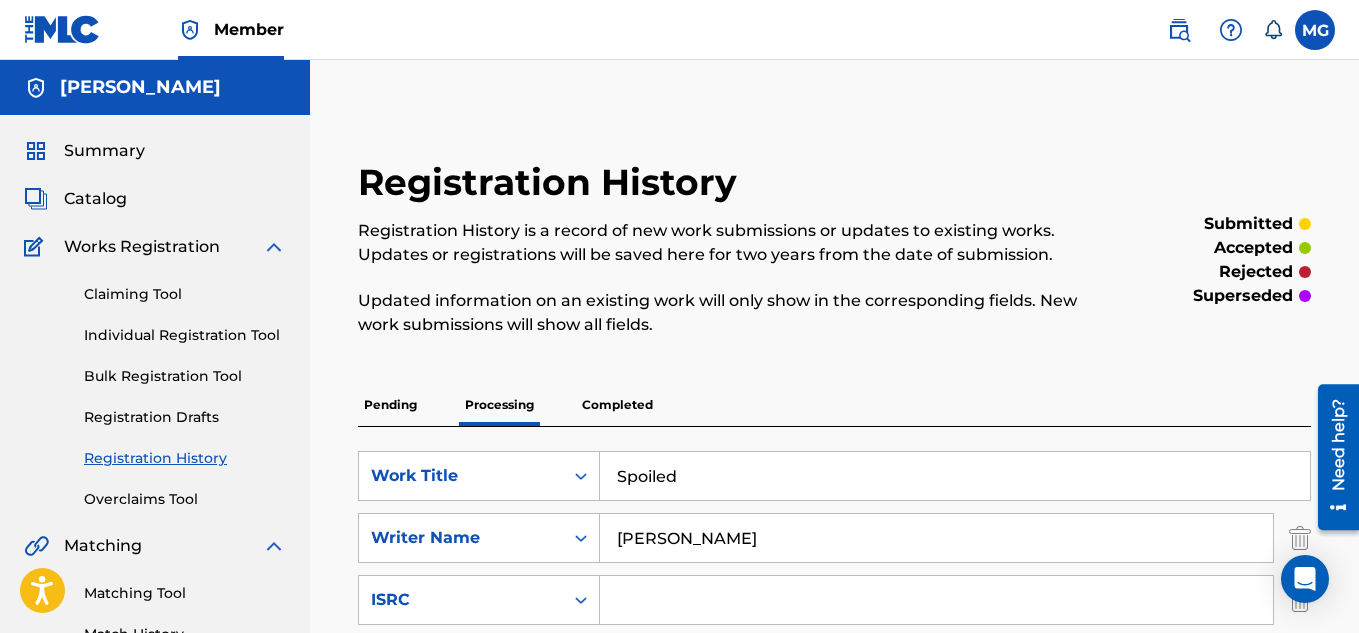 click at bounding box center [936, 600] 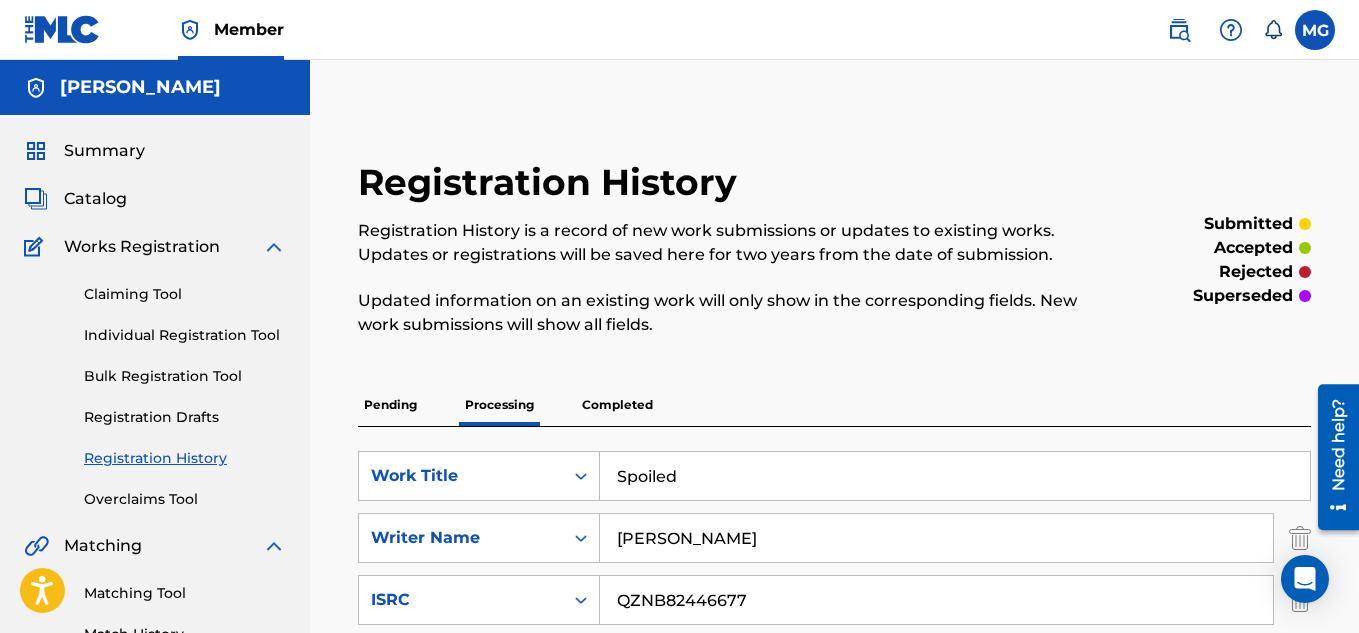 scroll, scrollTop: 554, scrollLeft: 0, axis: vertical 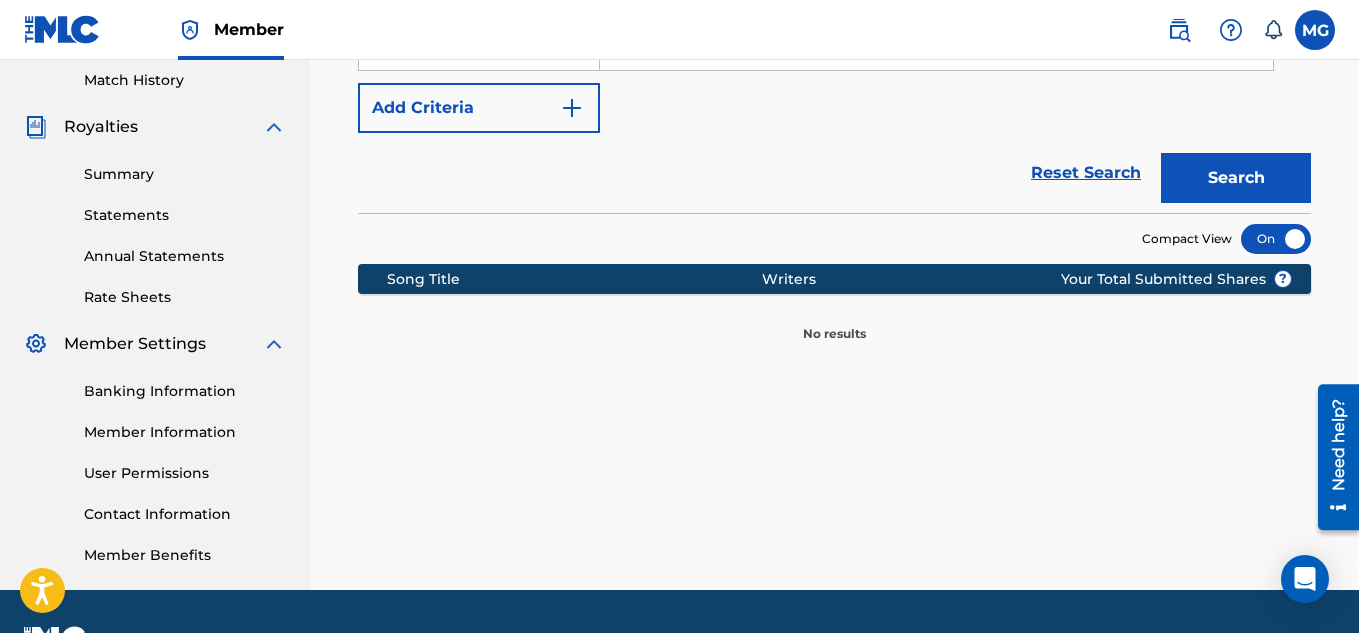 type on "QZNB82446677" 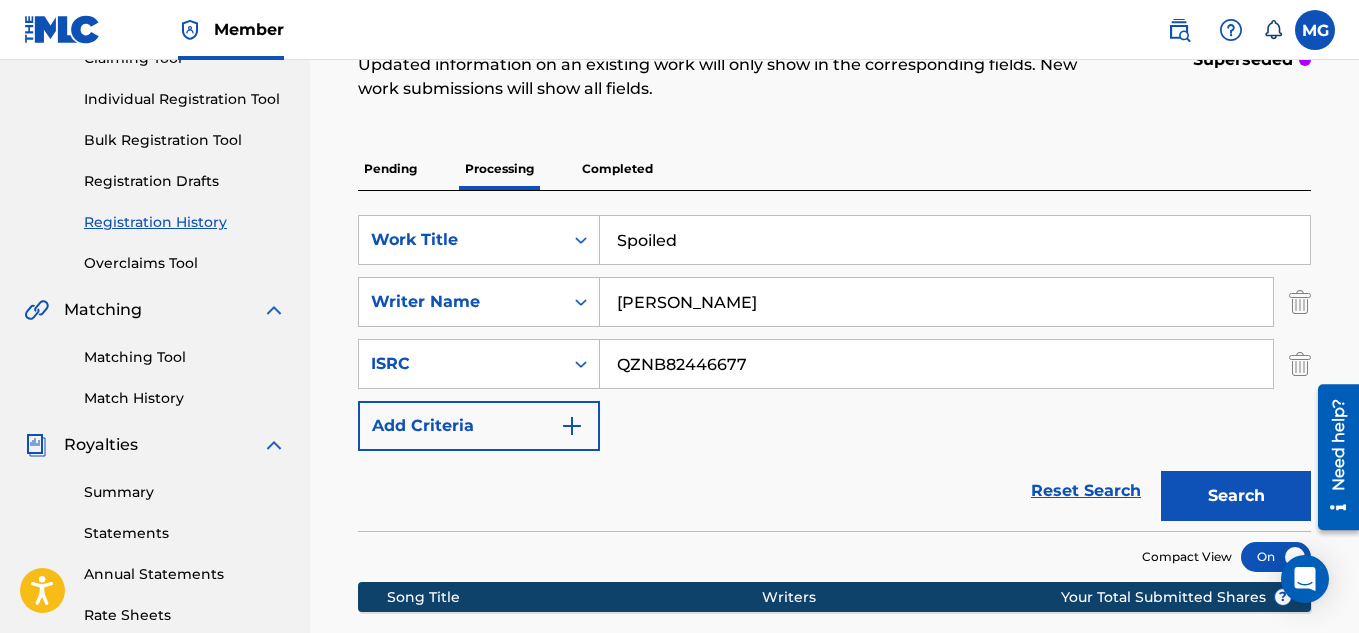 scroll, scrollTop: 234, scrollLeft: 0, axis: vertical 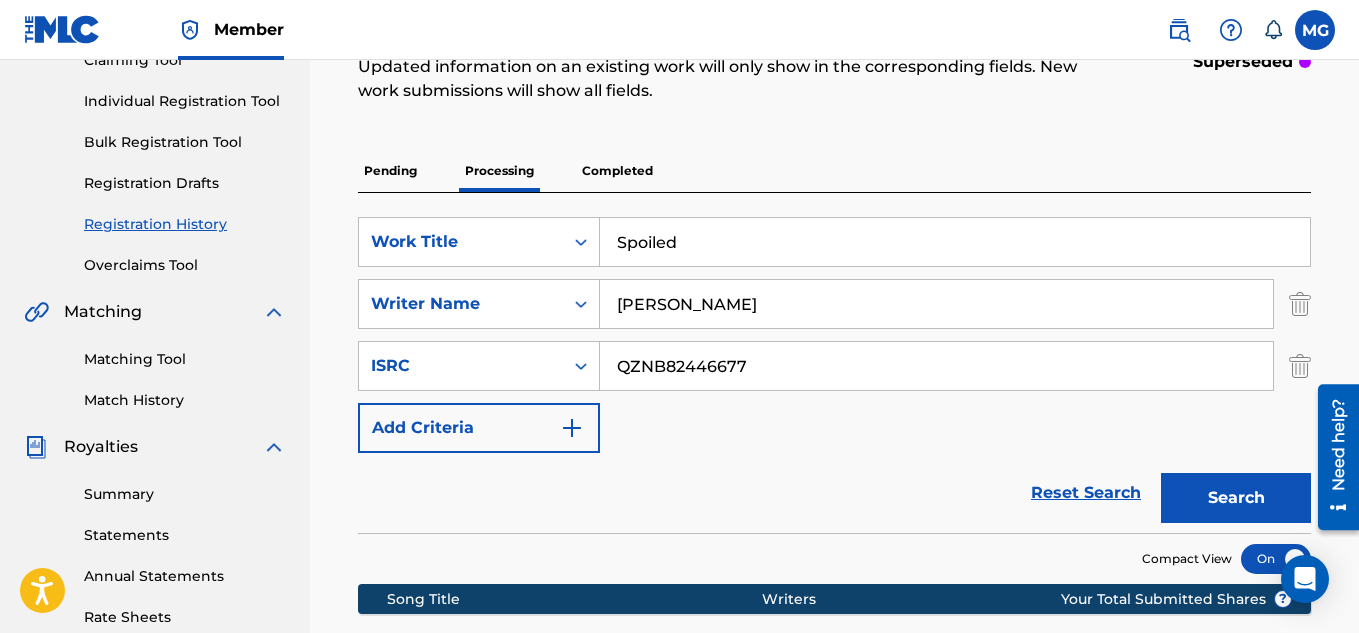 click on "Completed" at bounding box center (617, 171) 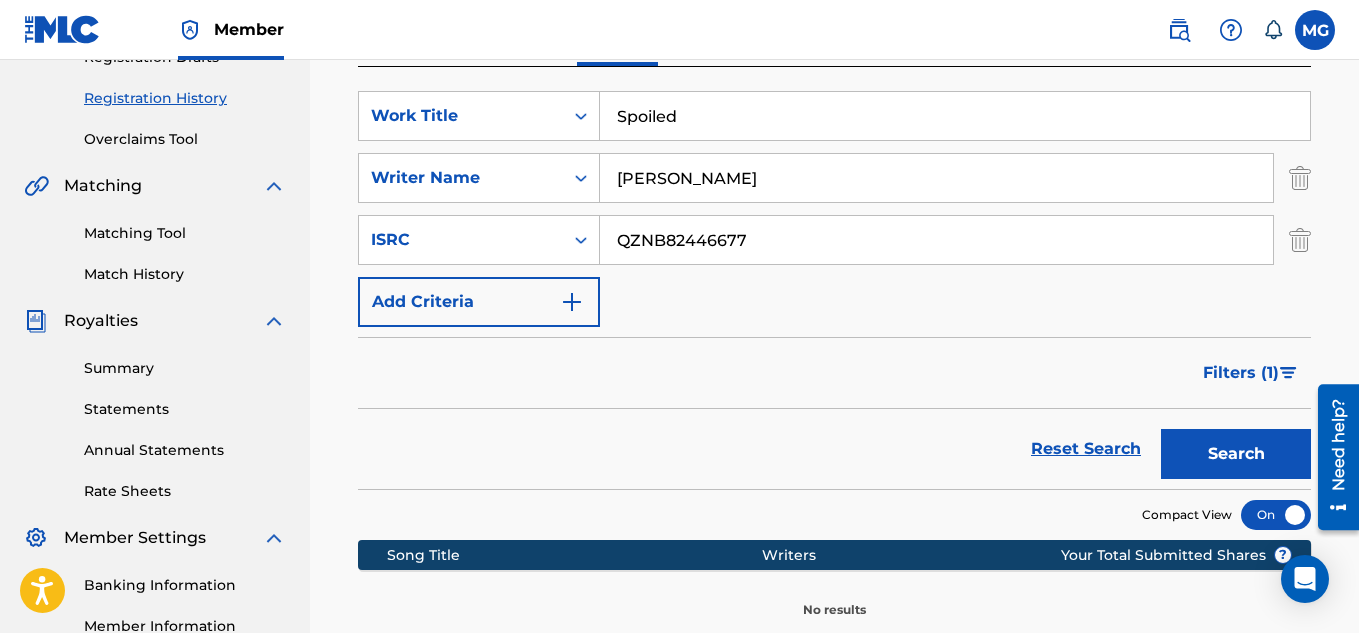 scroll, scrollTop: 400, scrollLeft: 0, axis: vertical 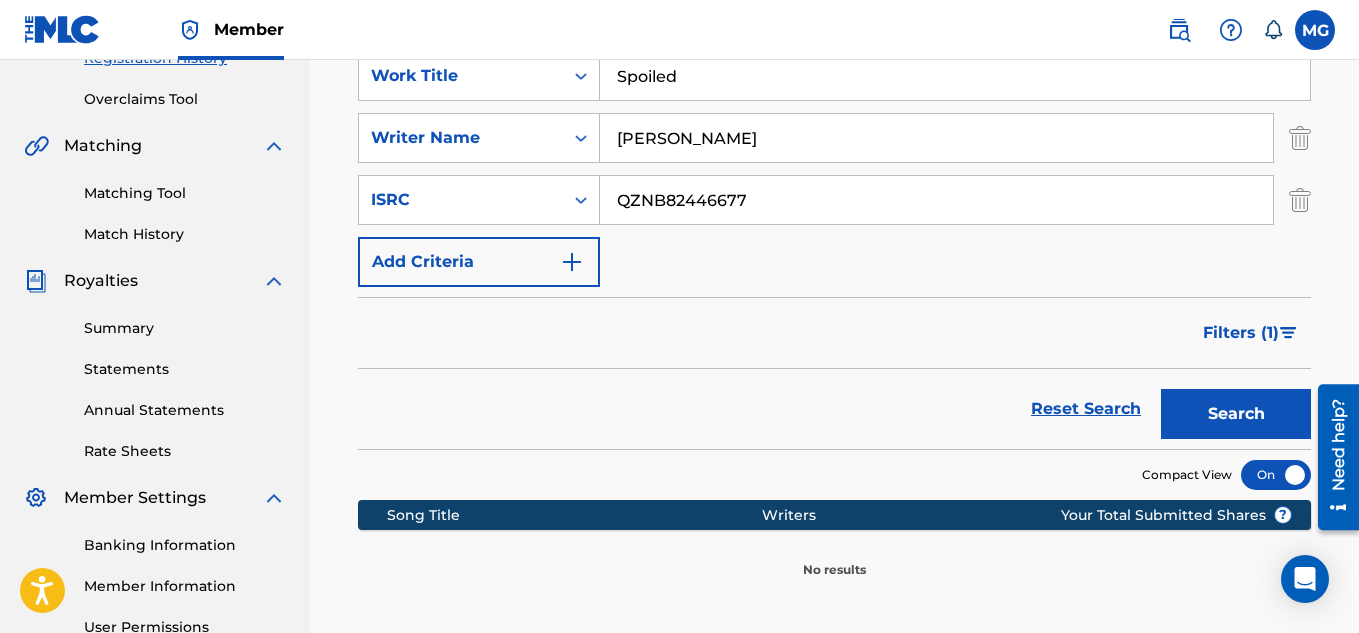 click on "Search" at bounding box center [1231, 409] 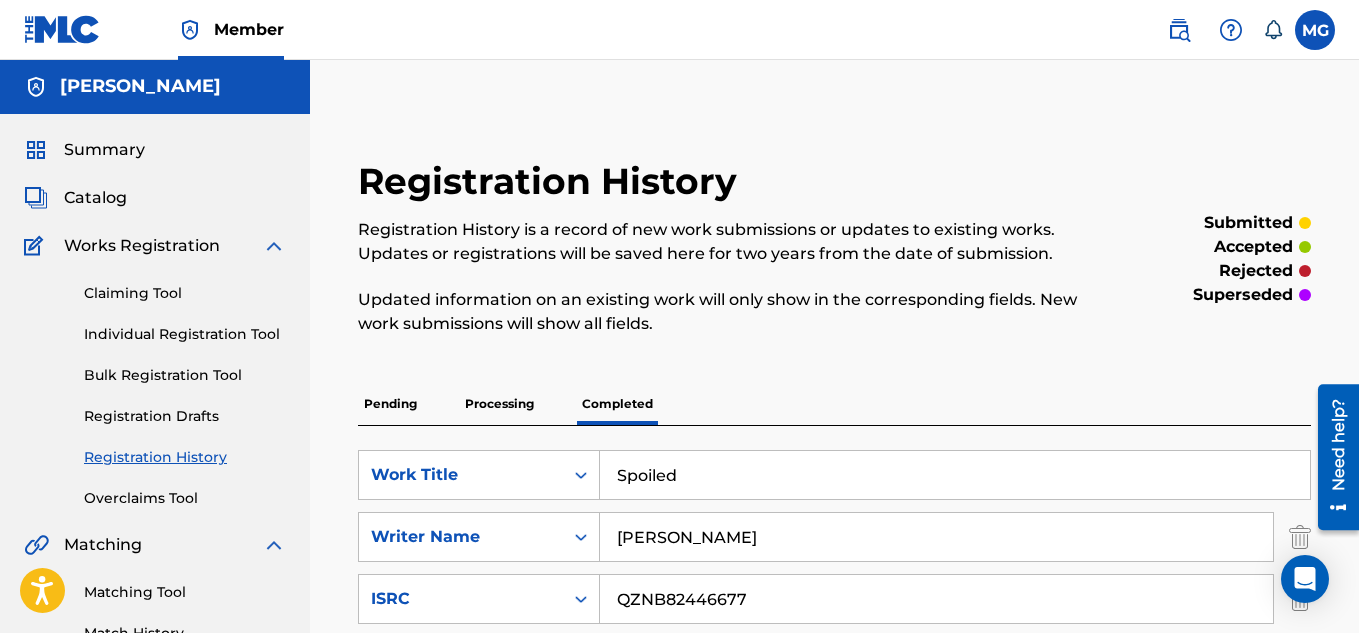 scroll, scrollTop: 0, scrollLeft: 0, axis: both 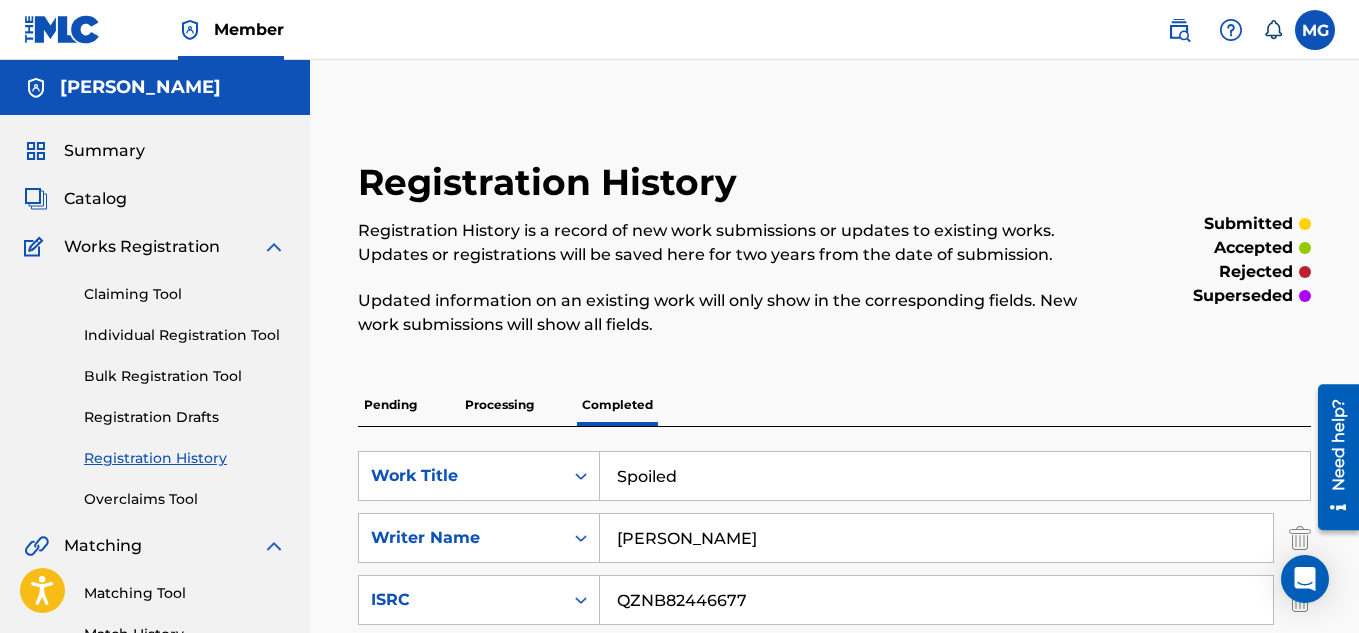 click on "Individual Registration Tool" at bounding box center [185, 335] 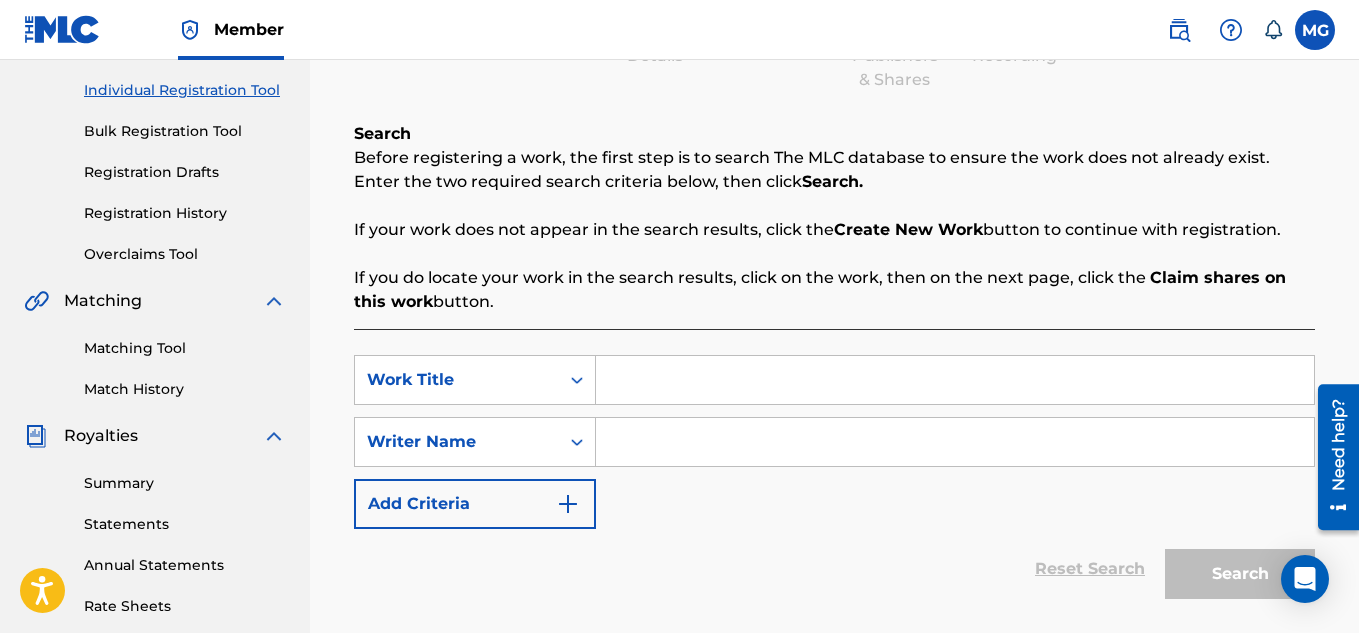 scroll, scrollTop: 280, scrollLeft: 0, axis: vertical 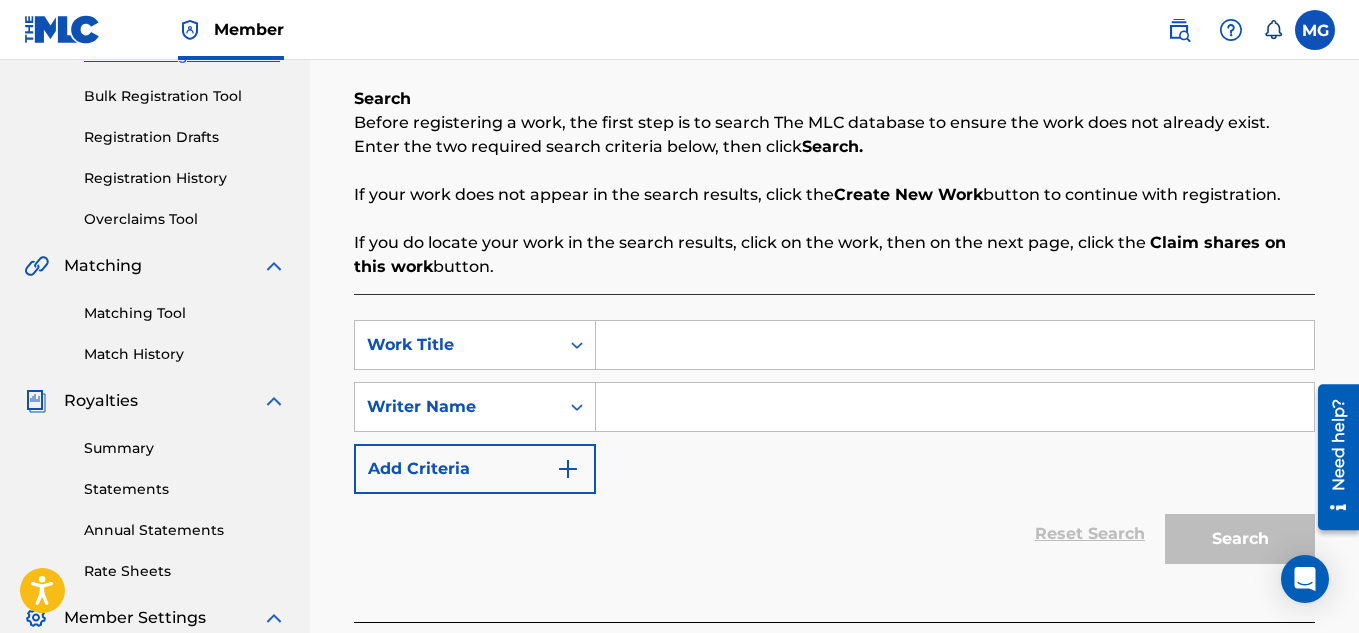 click at bounding box center [955, 345] 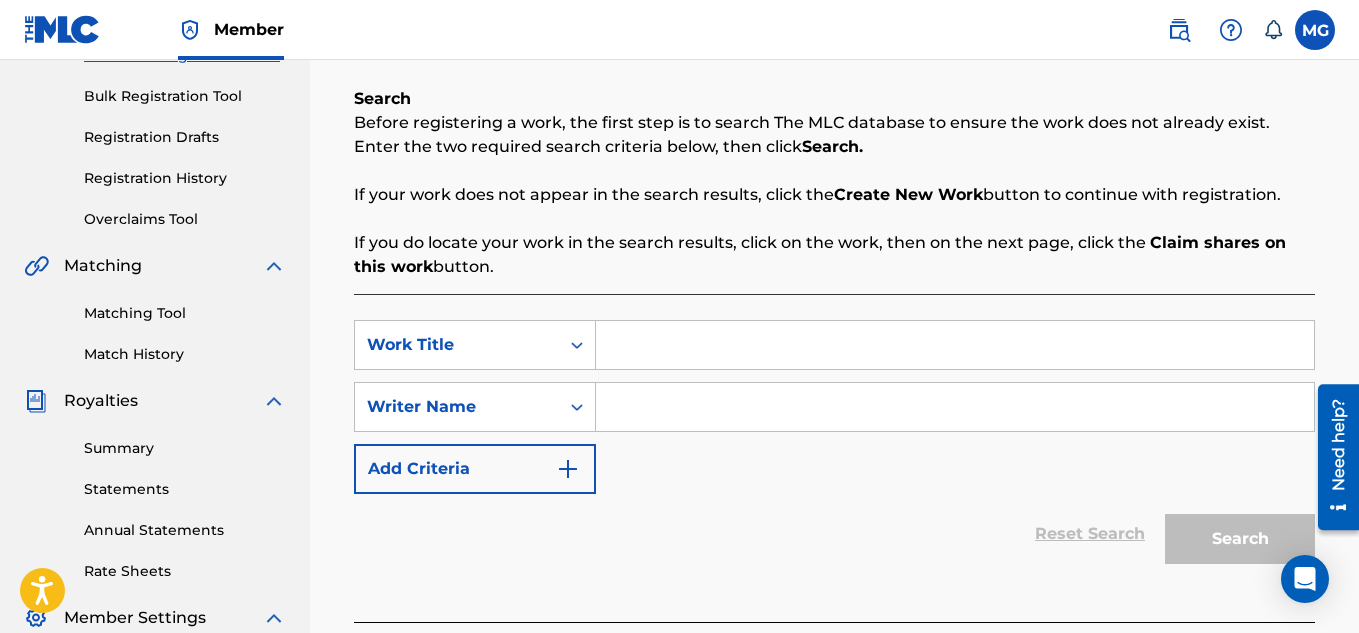 type on "s" 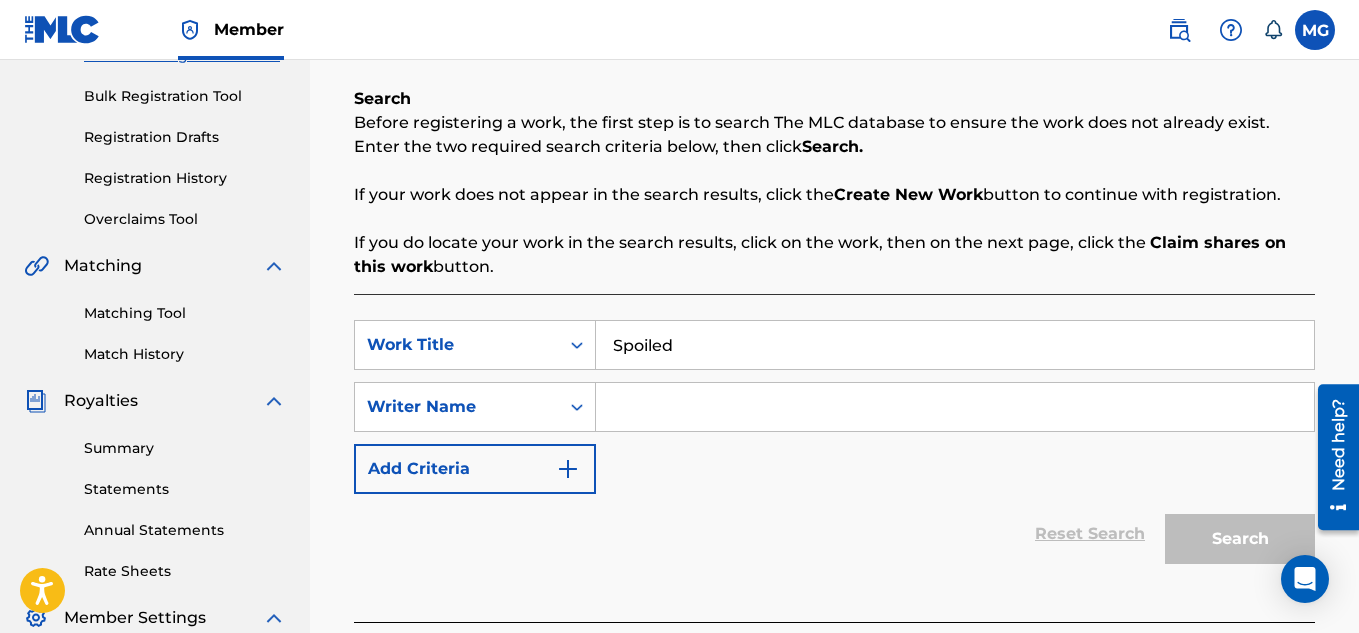 type on "Spoiled" 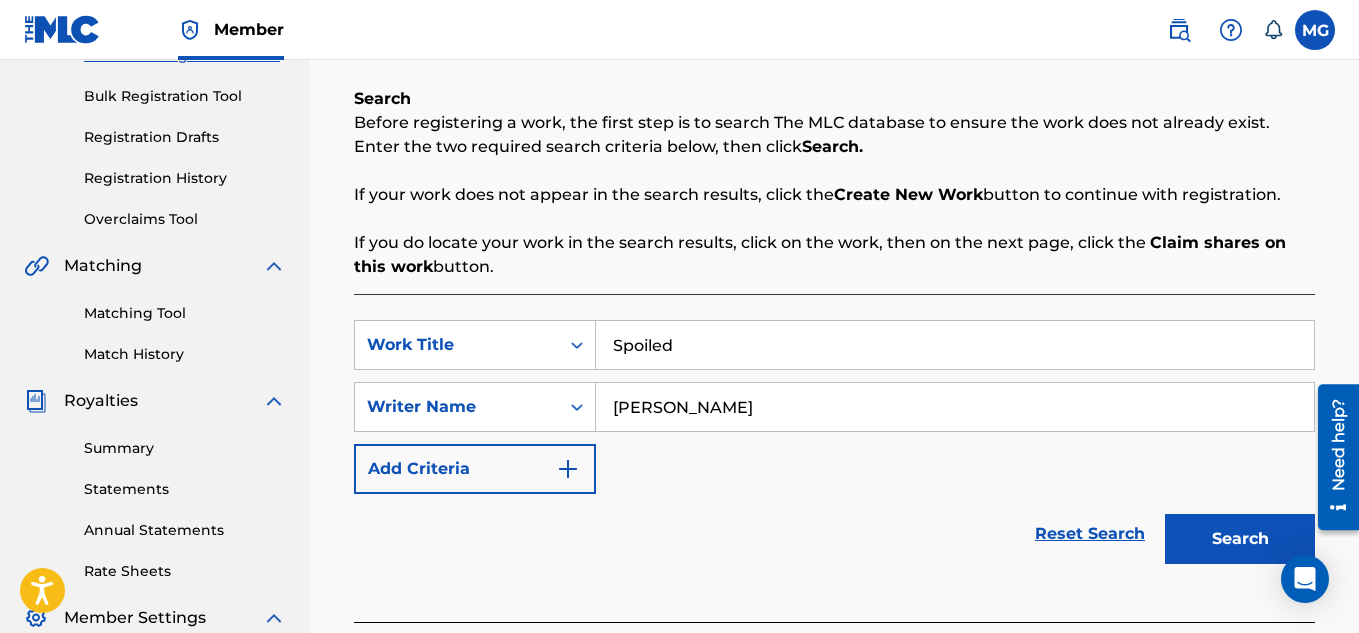 click at bounding box center [568, 469] 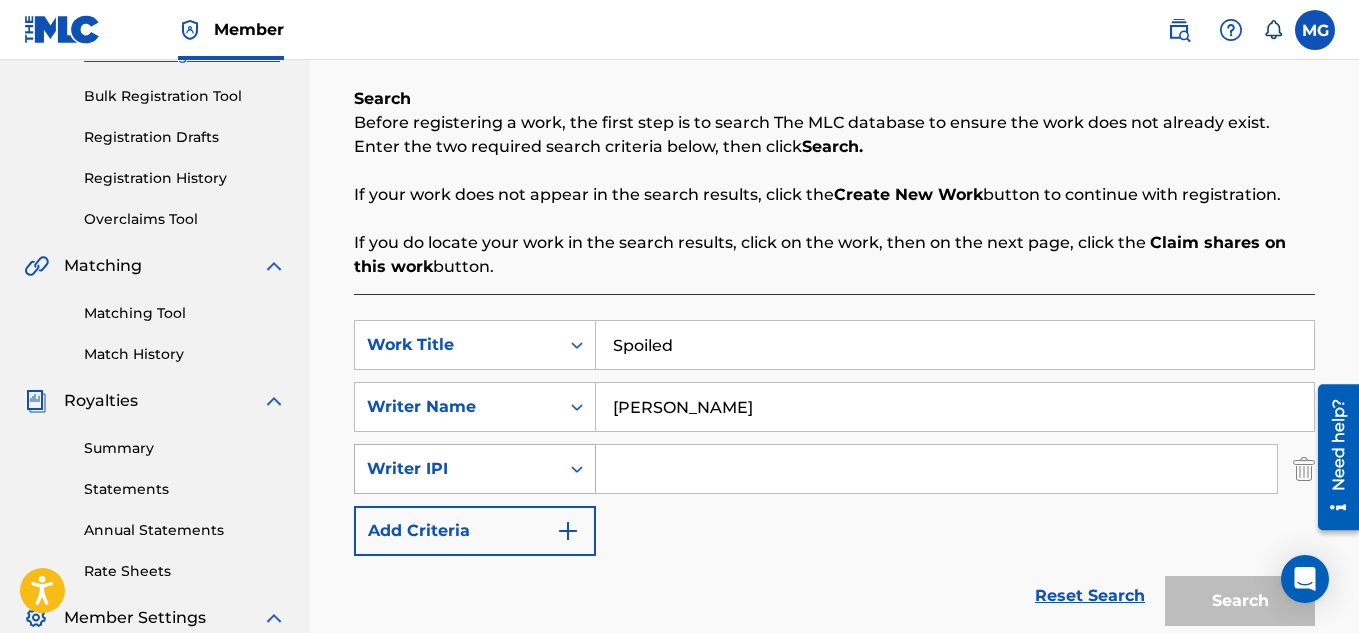 click 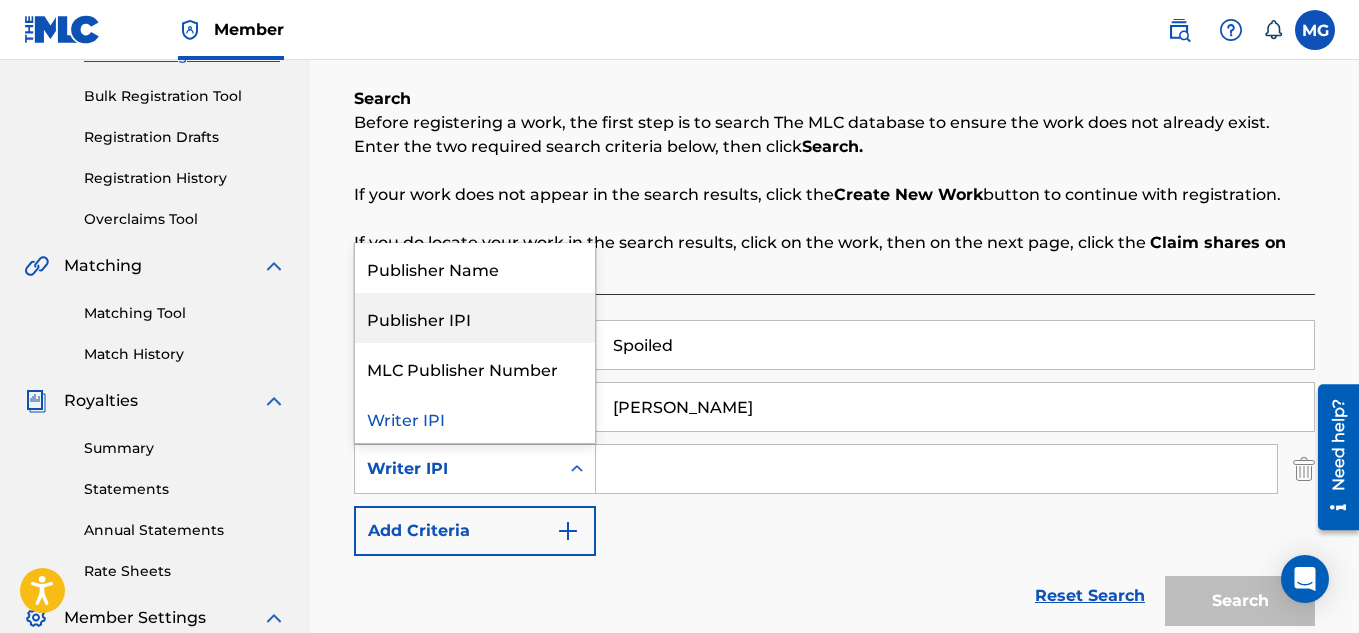 click on "Publisher IPI" at bounding box center (475, 318) 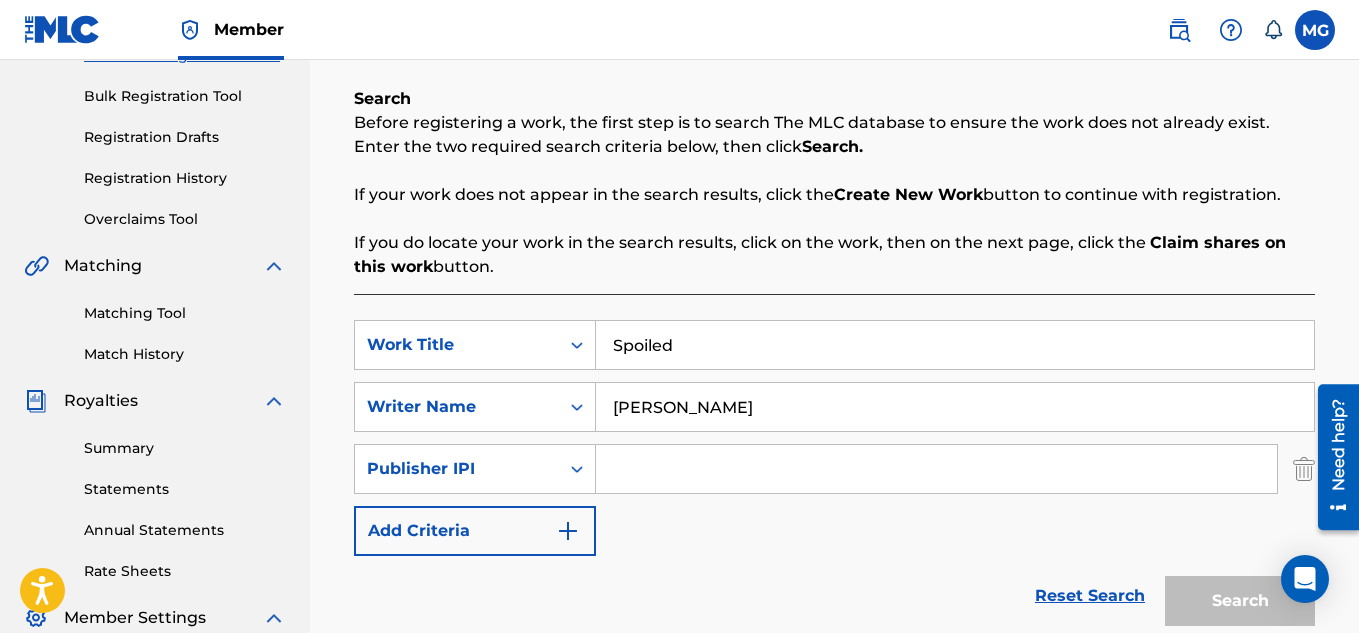 click at bounding box center (936, 469) 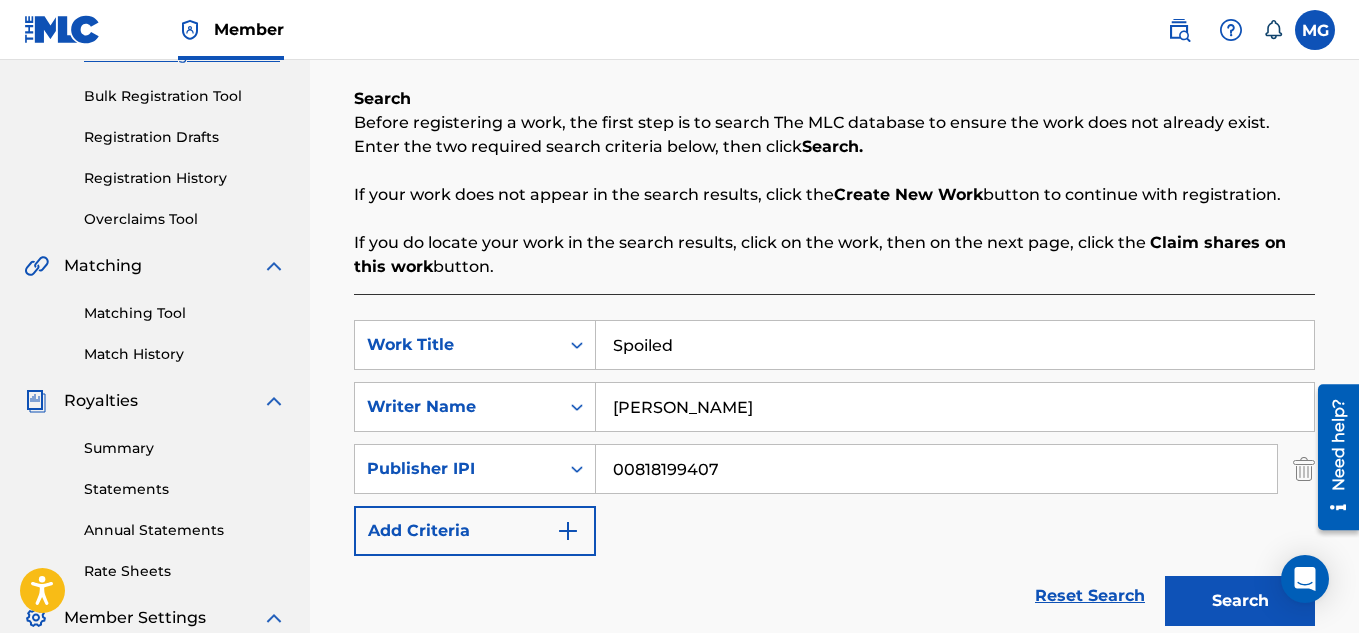 click on "Search" at bounding box center [1240, 601] 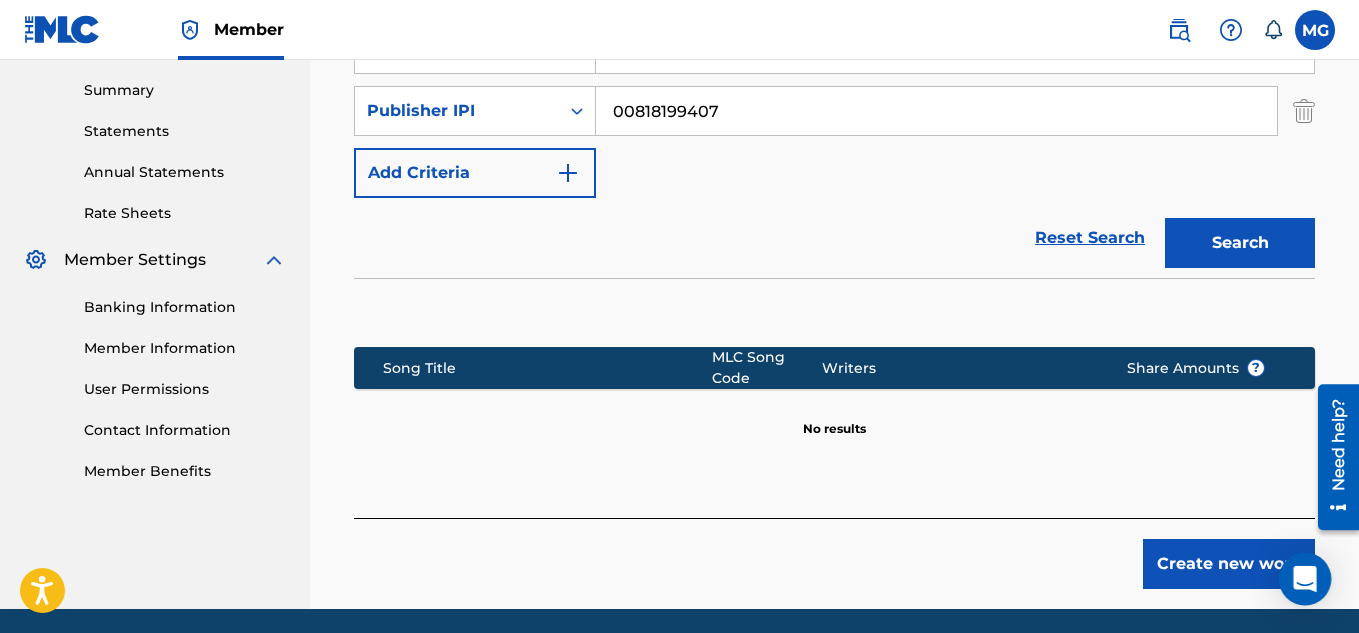 scroll, scrollTop: 640, scrollLeft: 0, axis: vertical 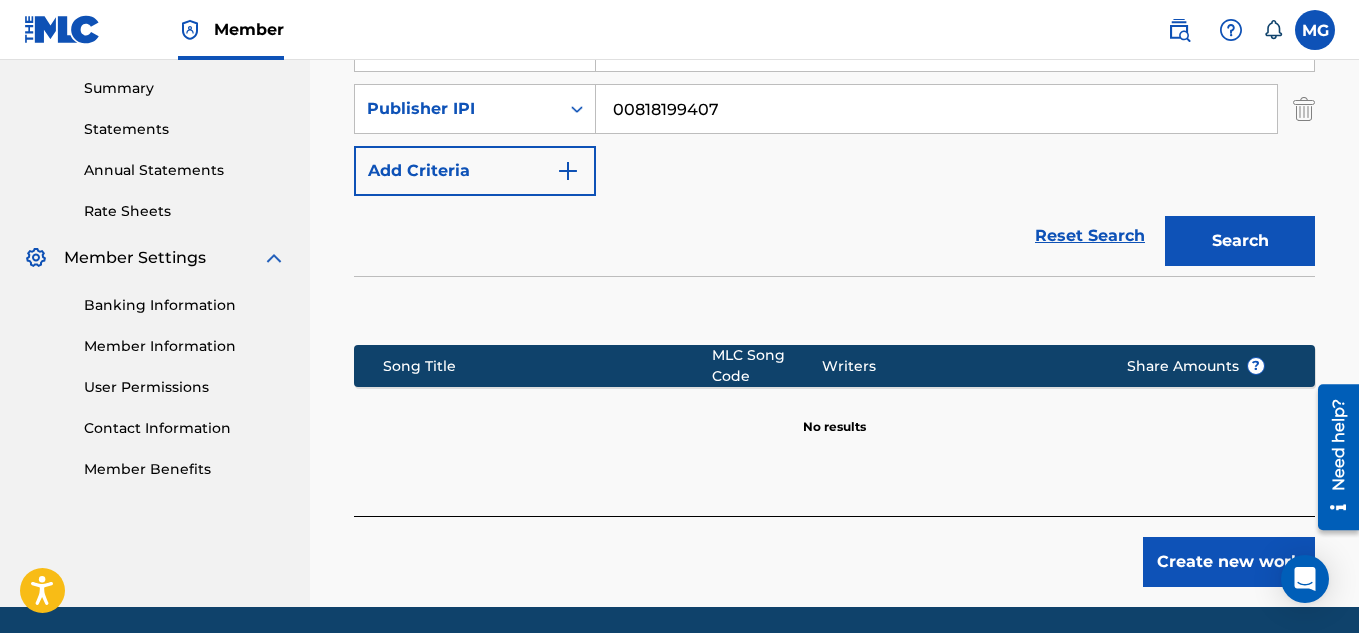 click on "Create new work" at bounding box center (1229, 562) 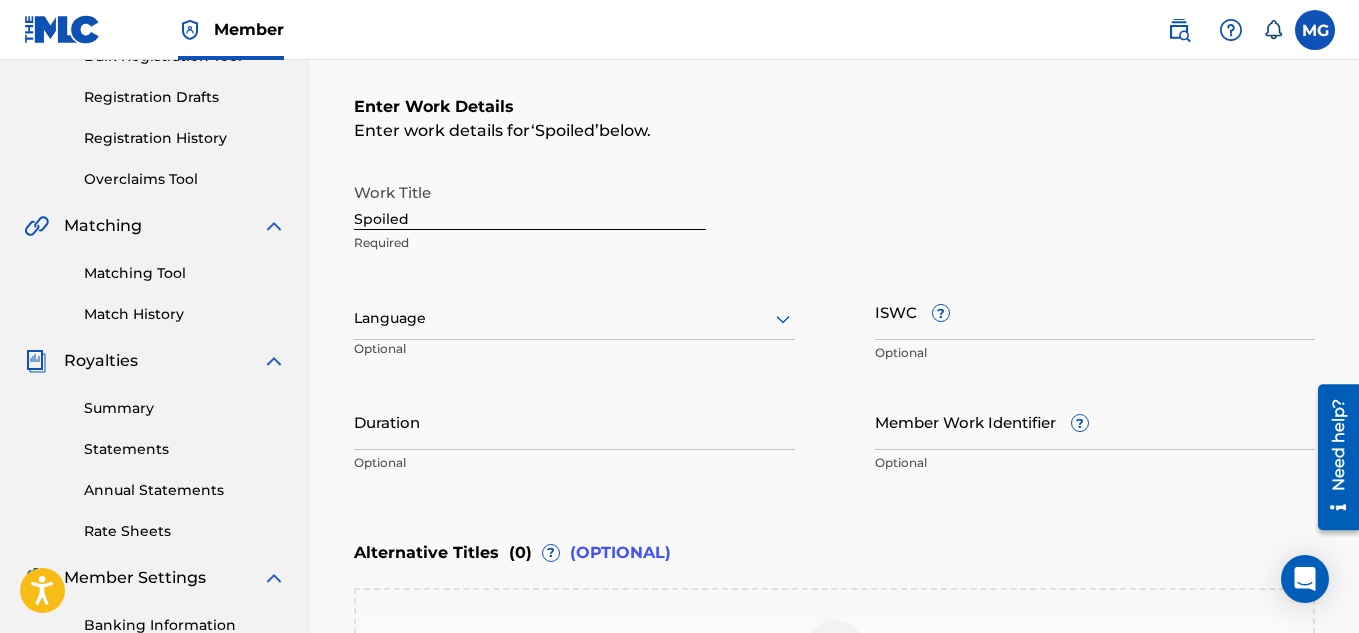 scroll, scrollTop: 280, scrollLeft: 0, axis: vertical 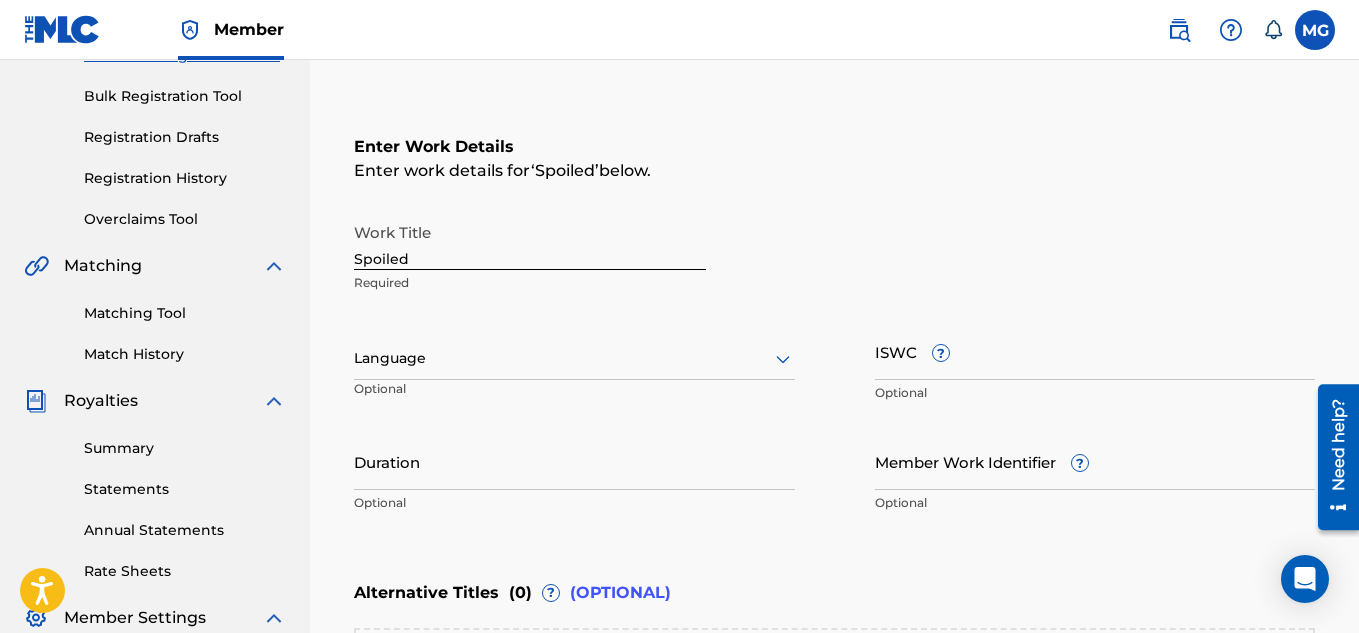 click on "ISWC   ?" at bounding box center (1095, 351) 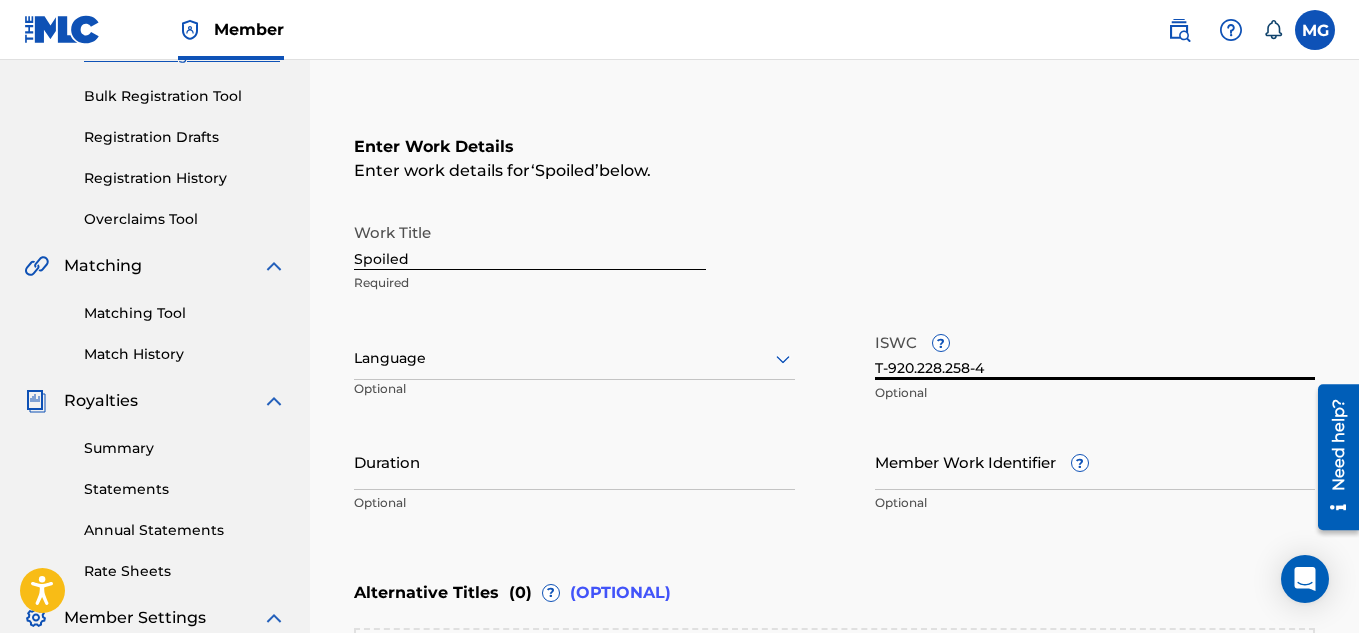 type on "T-920.228.258-4" 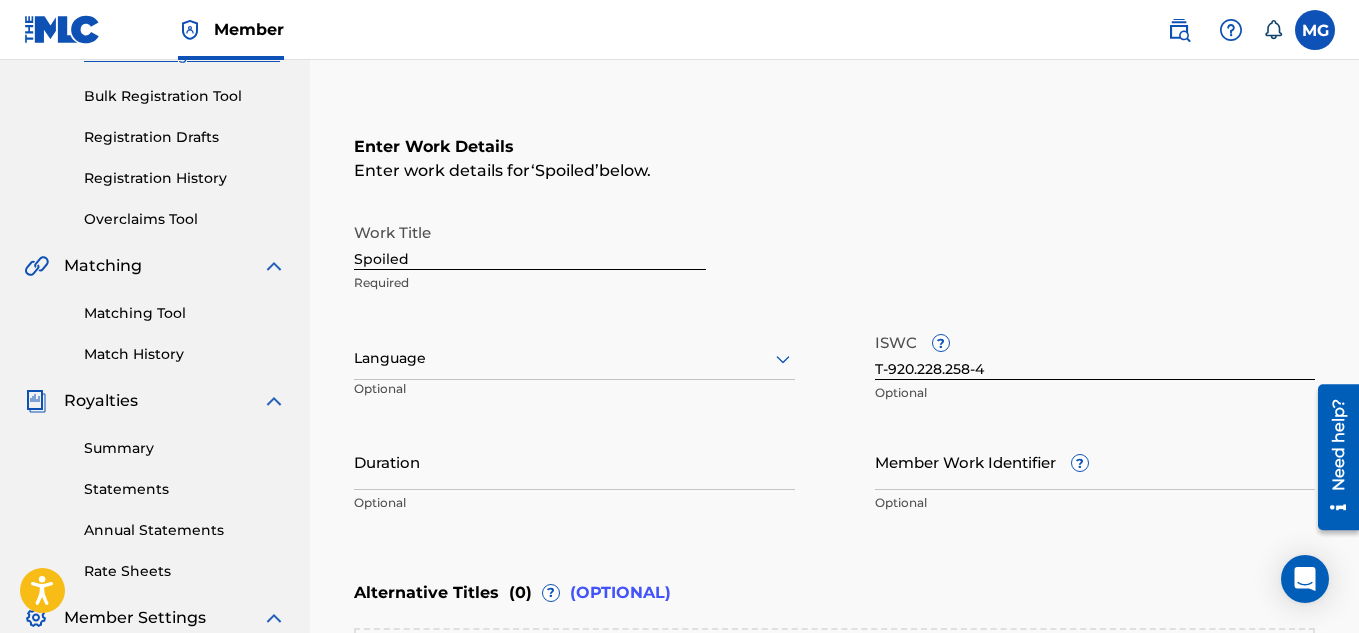 scroll, scrollTop: 660, scrollLeft: 0, axis: vertical 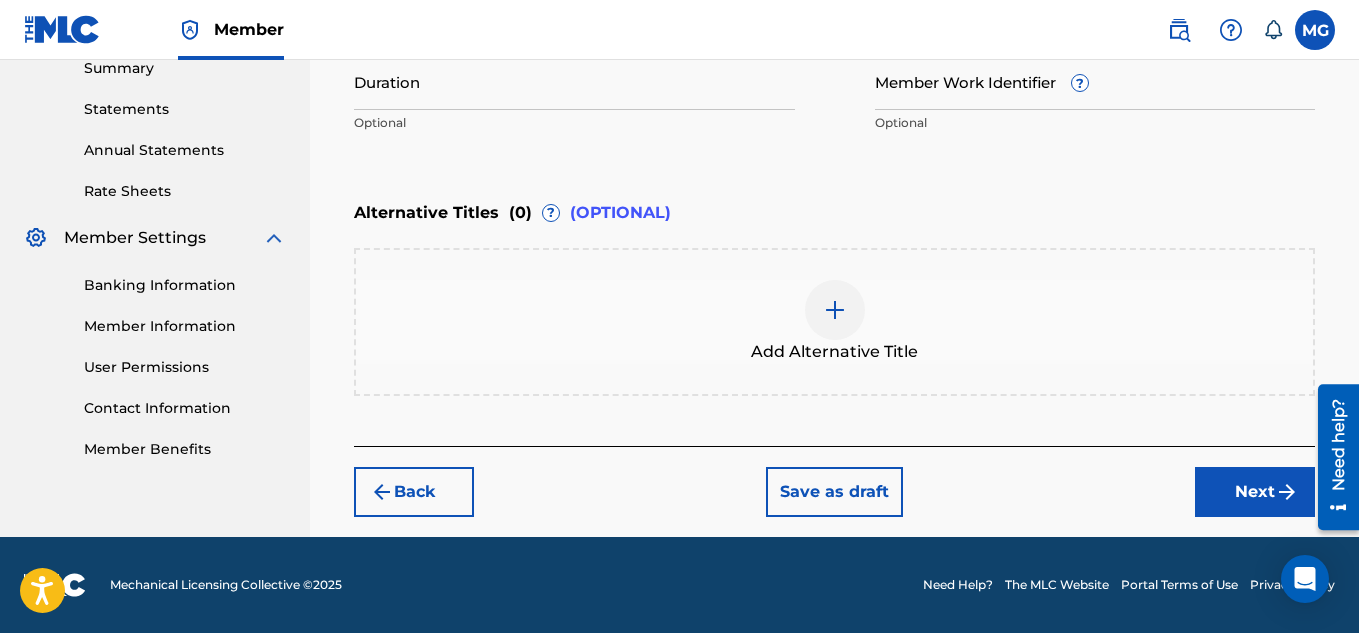click on "Next" at bounding box center (1255, 492) 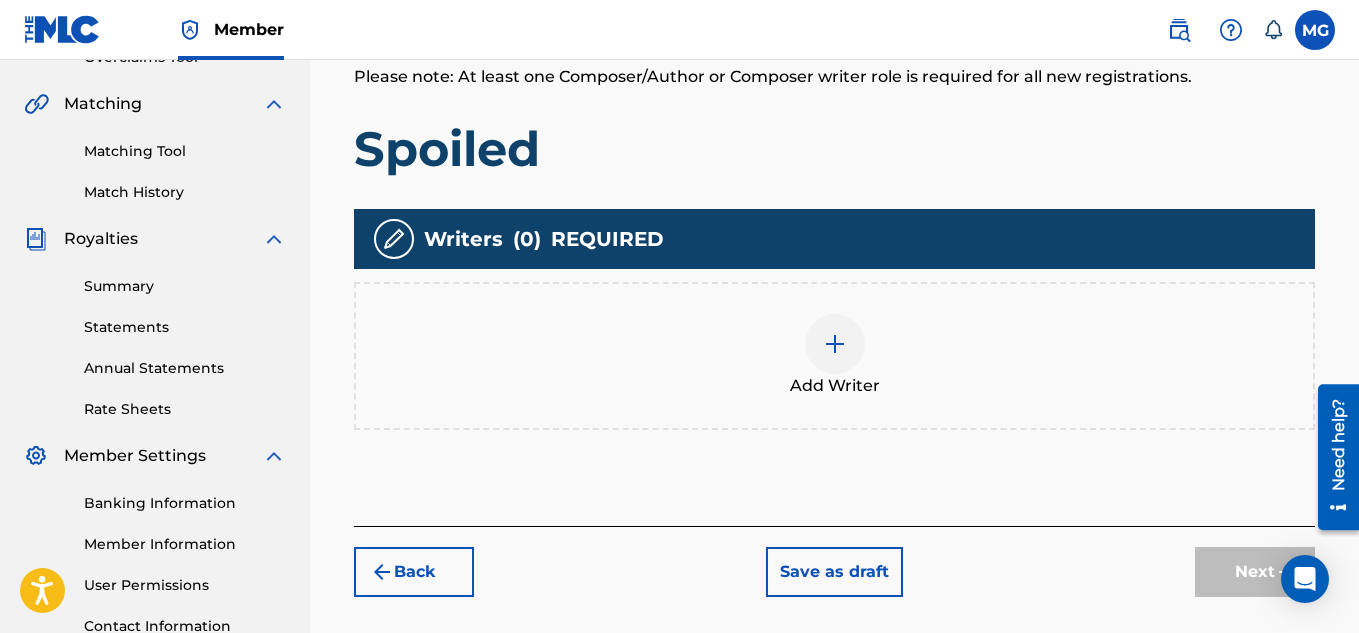 scroll, scrollTop: 450, scrollLeft: 0, axis: vertical 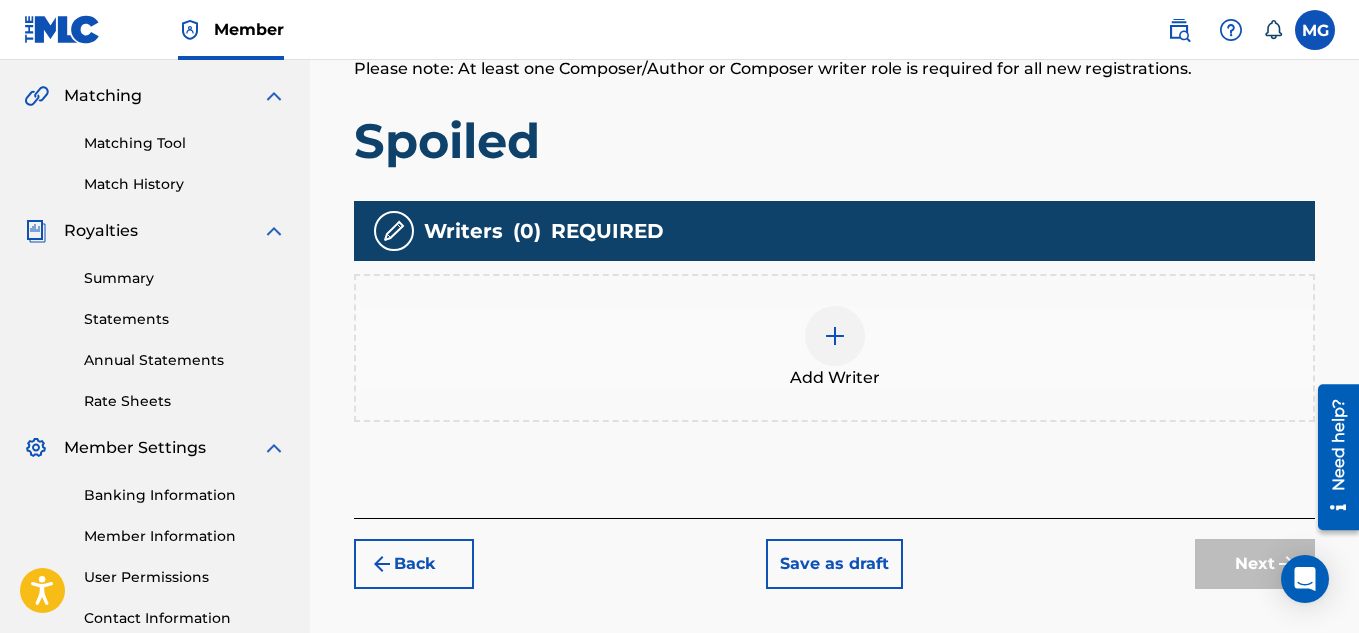 click at bounding box center [835, 336] 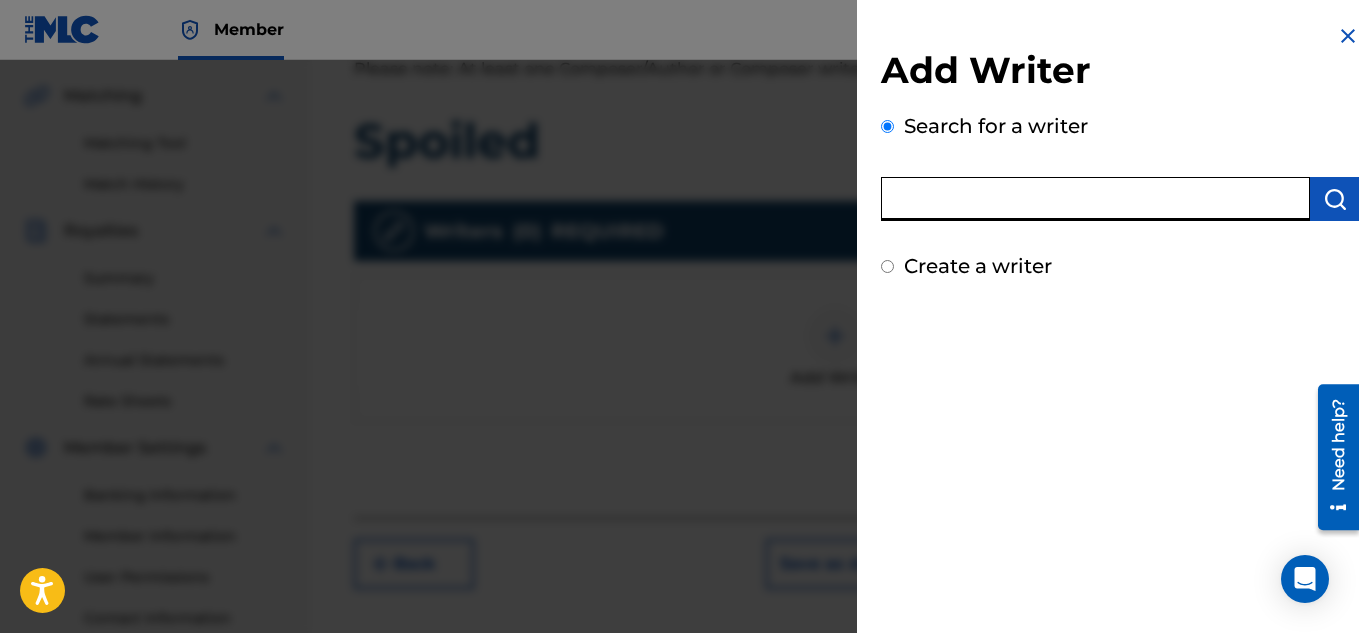 click at bounding box center (1095, 199) 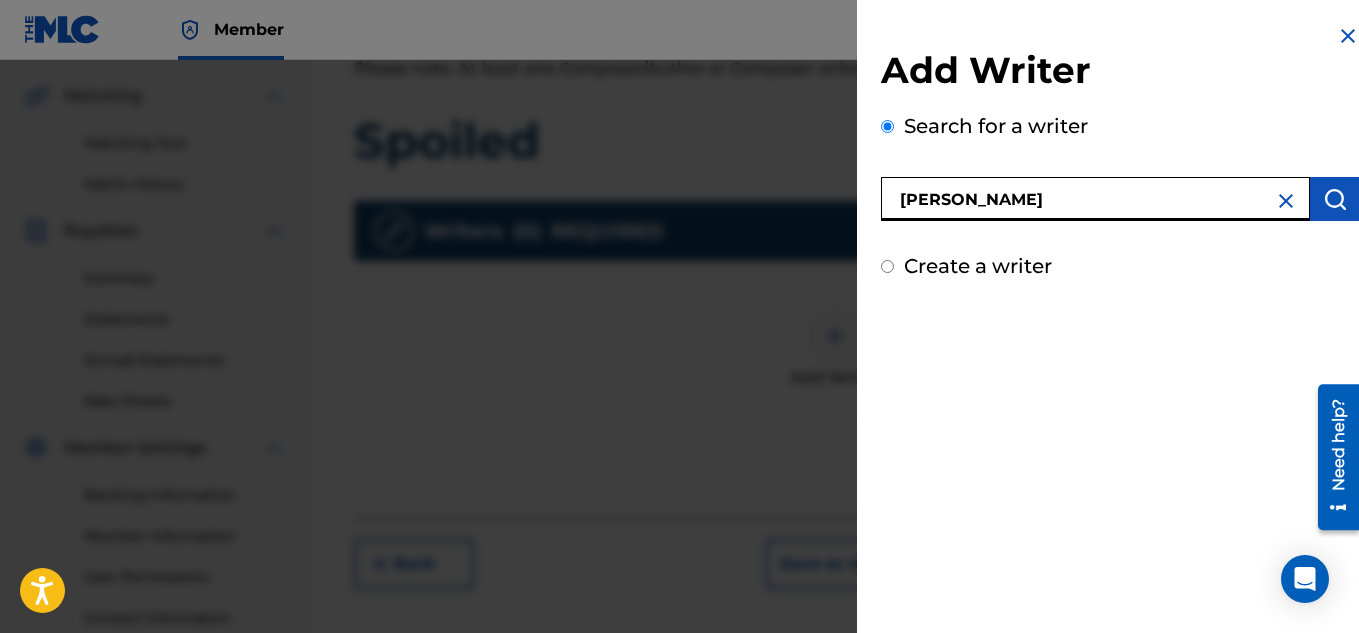 click at bounding box center (1335, 199) 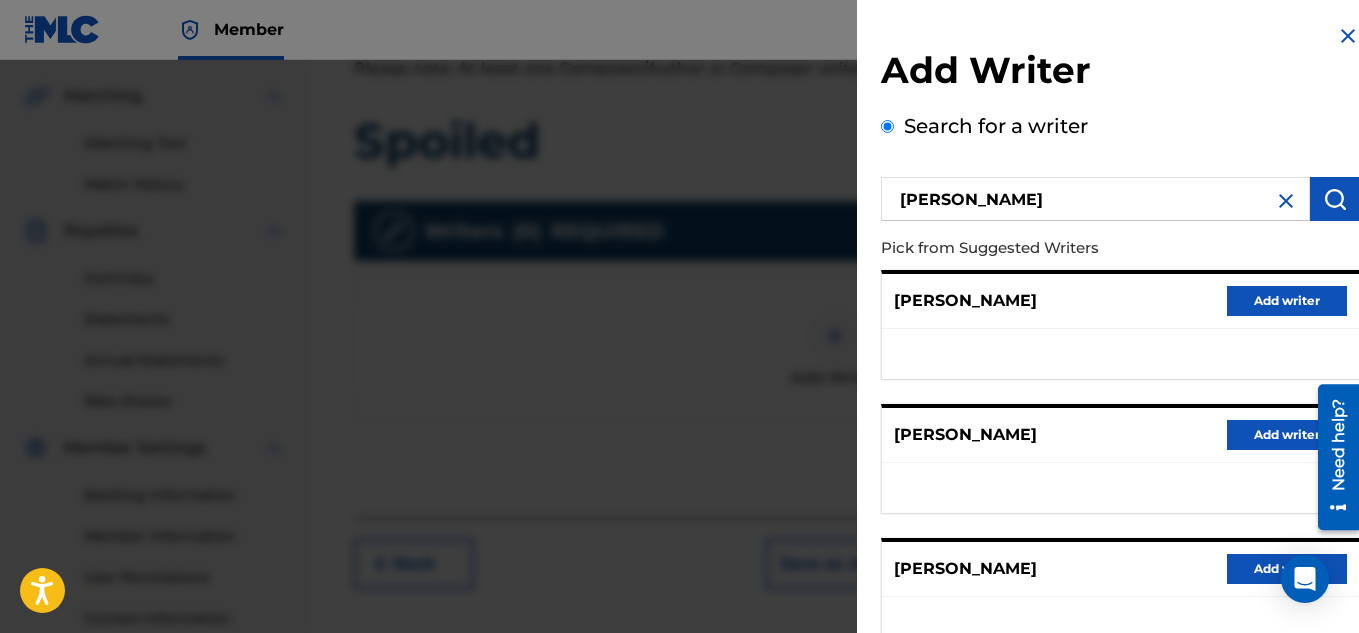 type 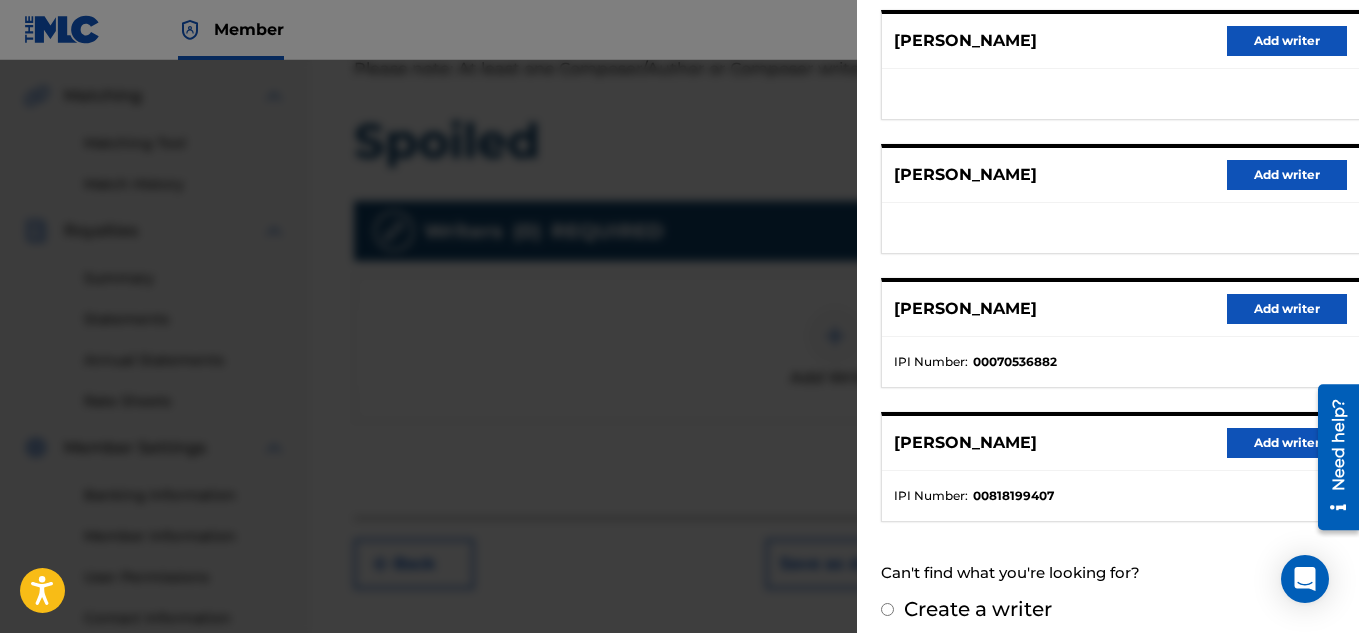 scroll, scrollTop: 409, scrollLeft: 0, axis: vertical 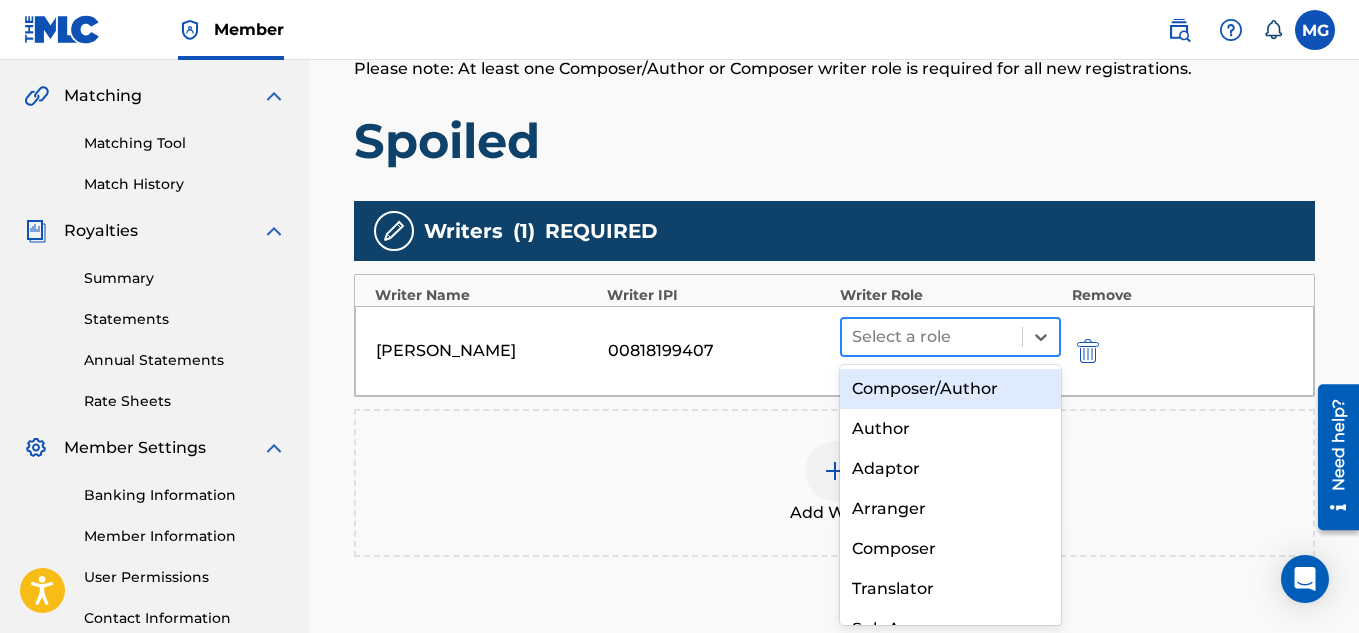 click at bounding box center [932, 337] 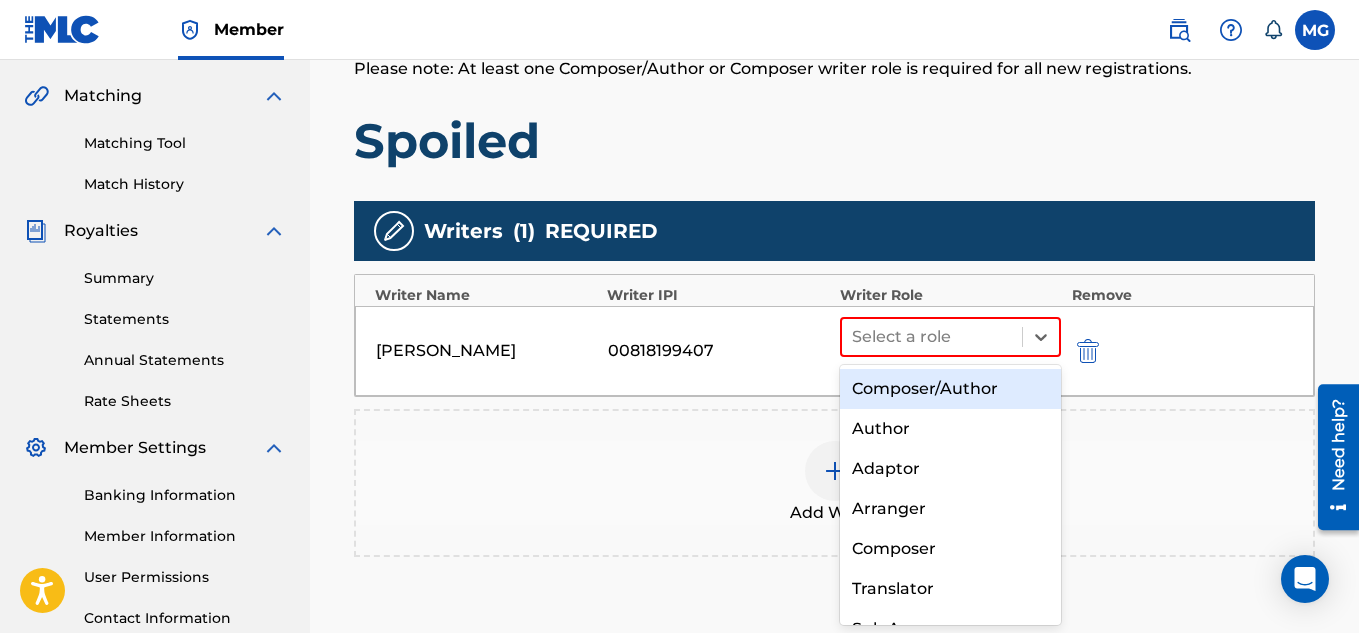 click on "Composer/Author" at bounding box center (951, 389) 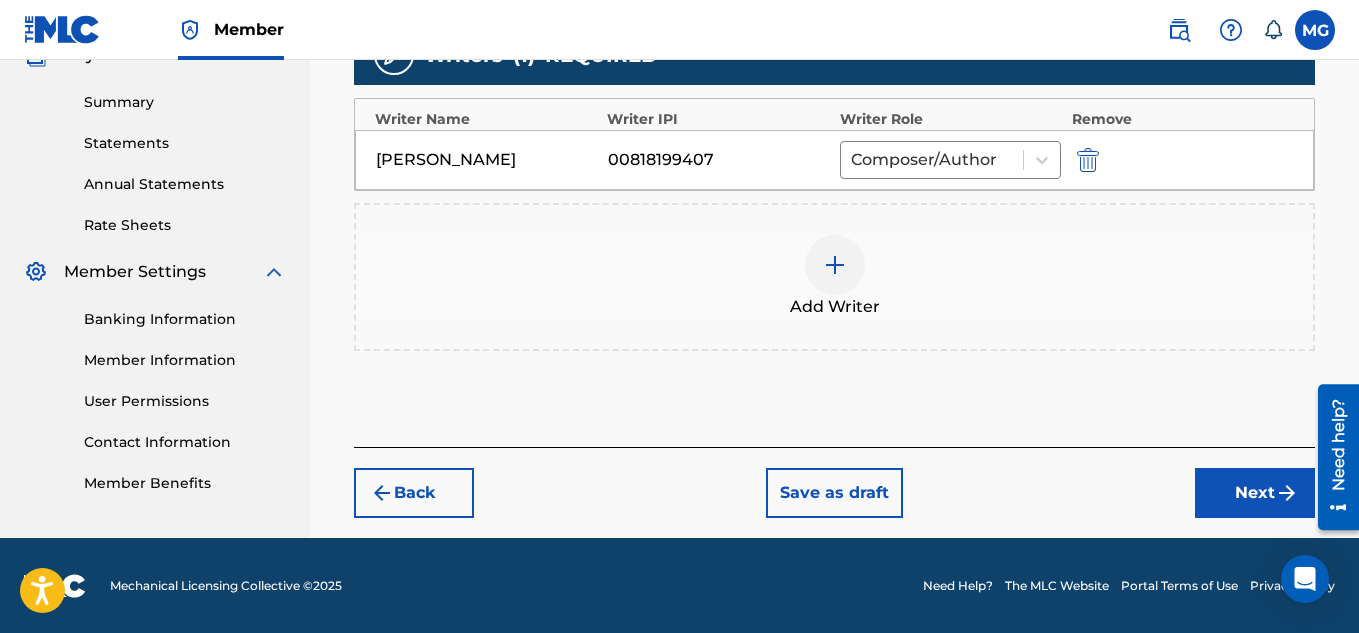 scroll, scrollTop: 627, scrollLeft: 0, axis: vertical 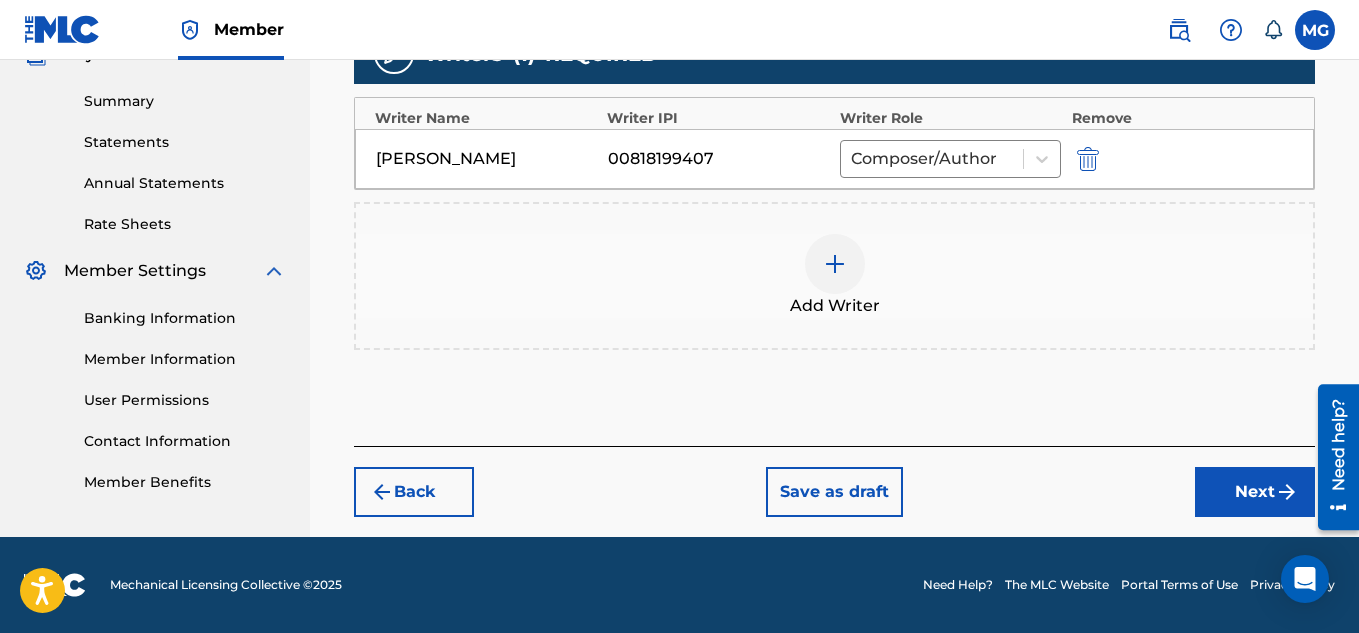 click on "Next" at bounding box center (1255, 492) 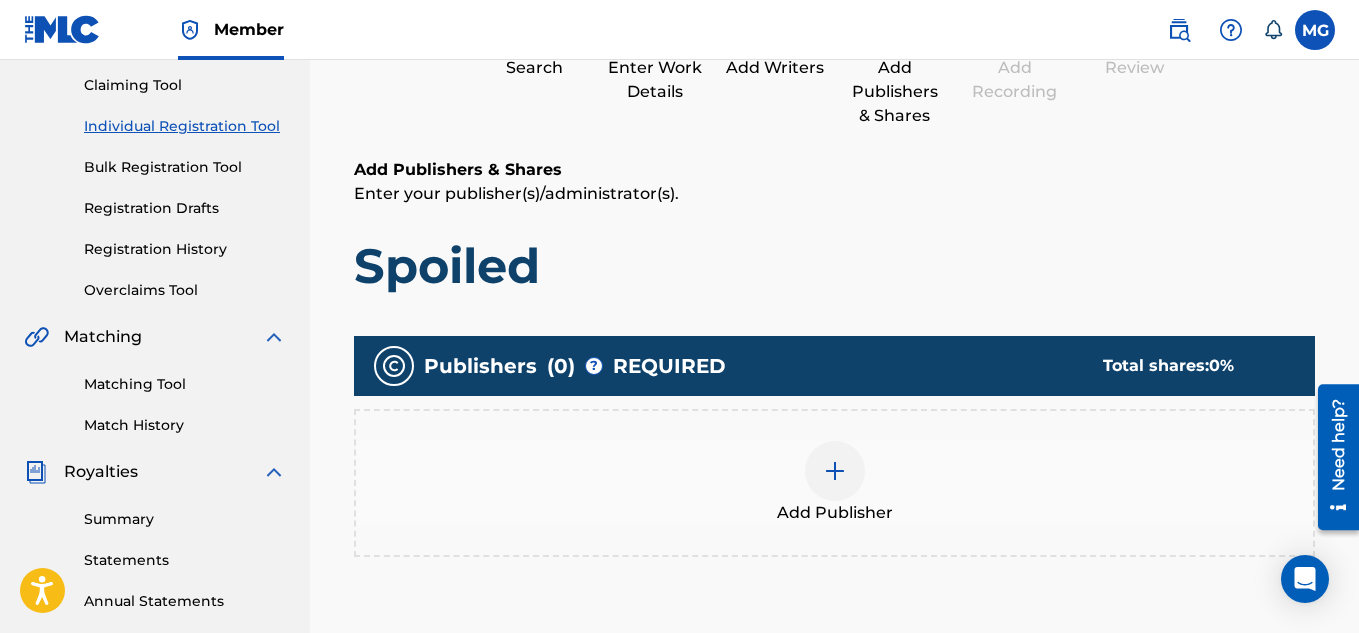 scroll, scrollTop: 210, scrollLeft: 0, axis: vertical 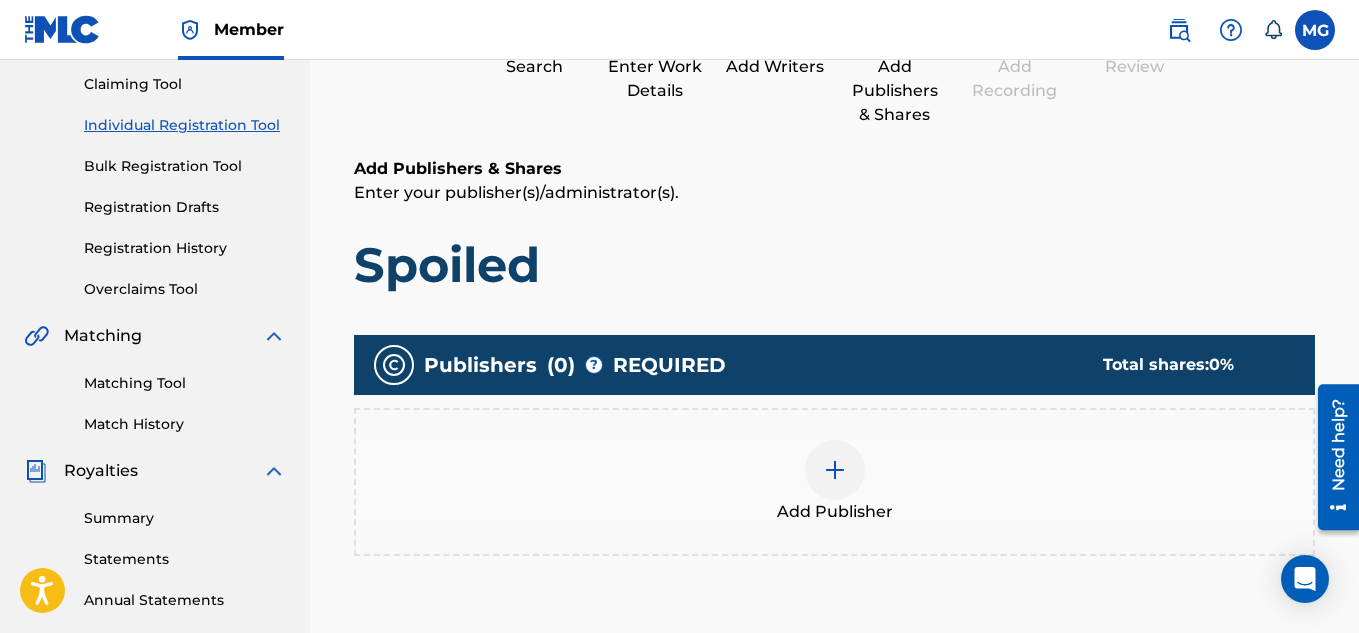 click at bounding box center [835, 470] 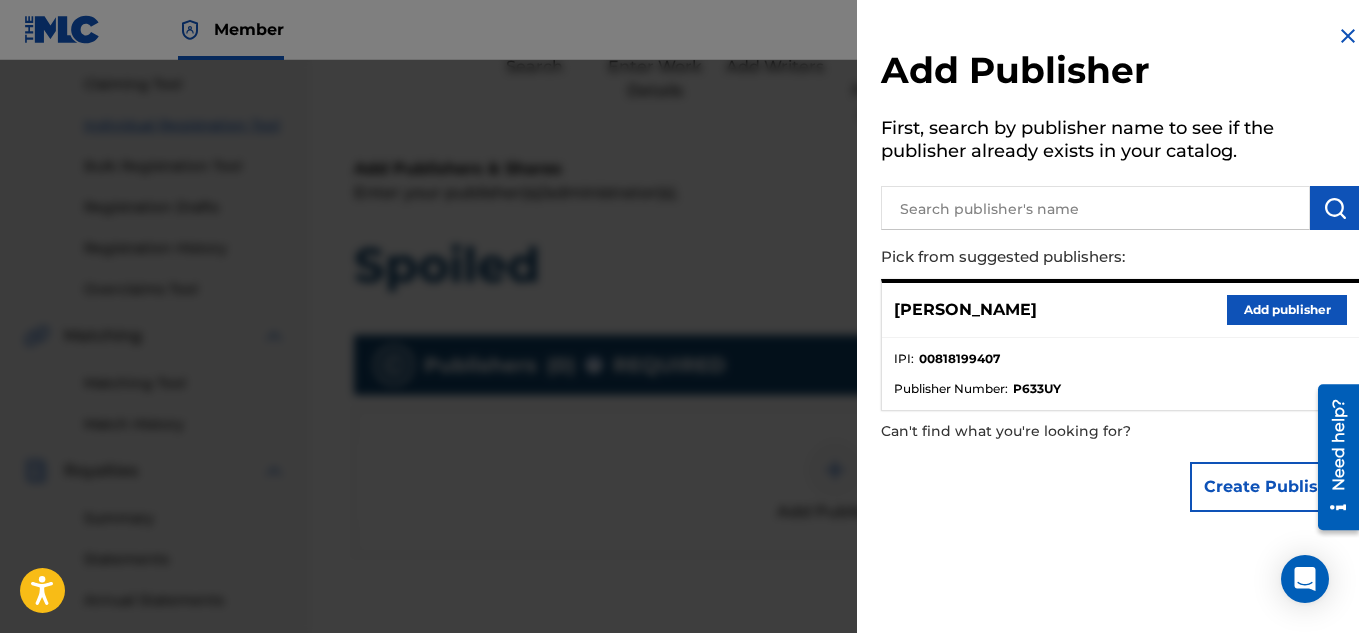 click on "Add publisher" at bounding box center [1287, 310] 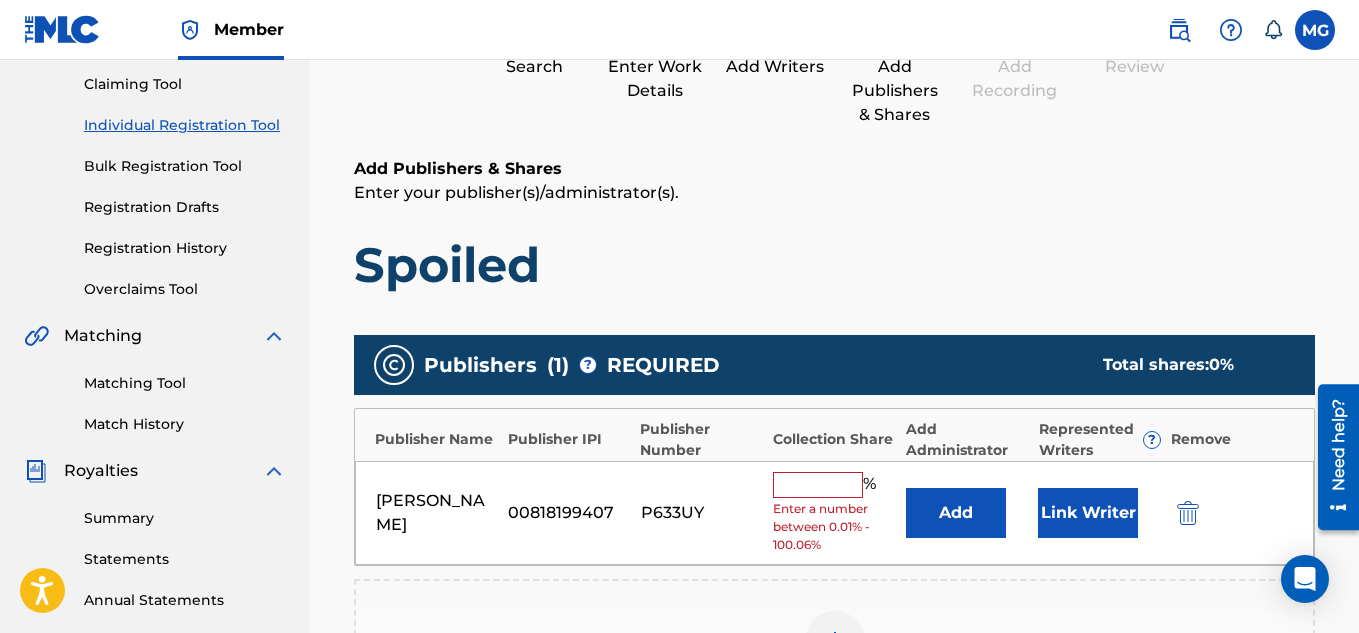 click at bounding box center (818, 485) 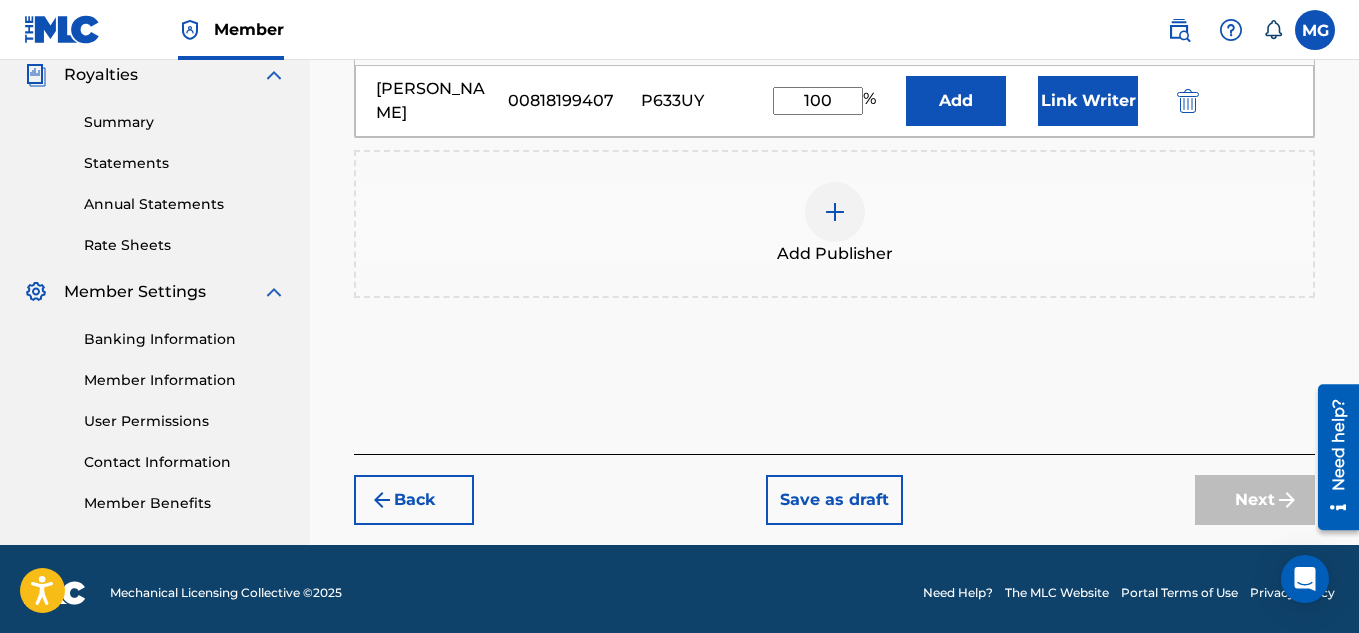 scroll, scrollTop: 614, scrollLeft: 0, axis: vertical 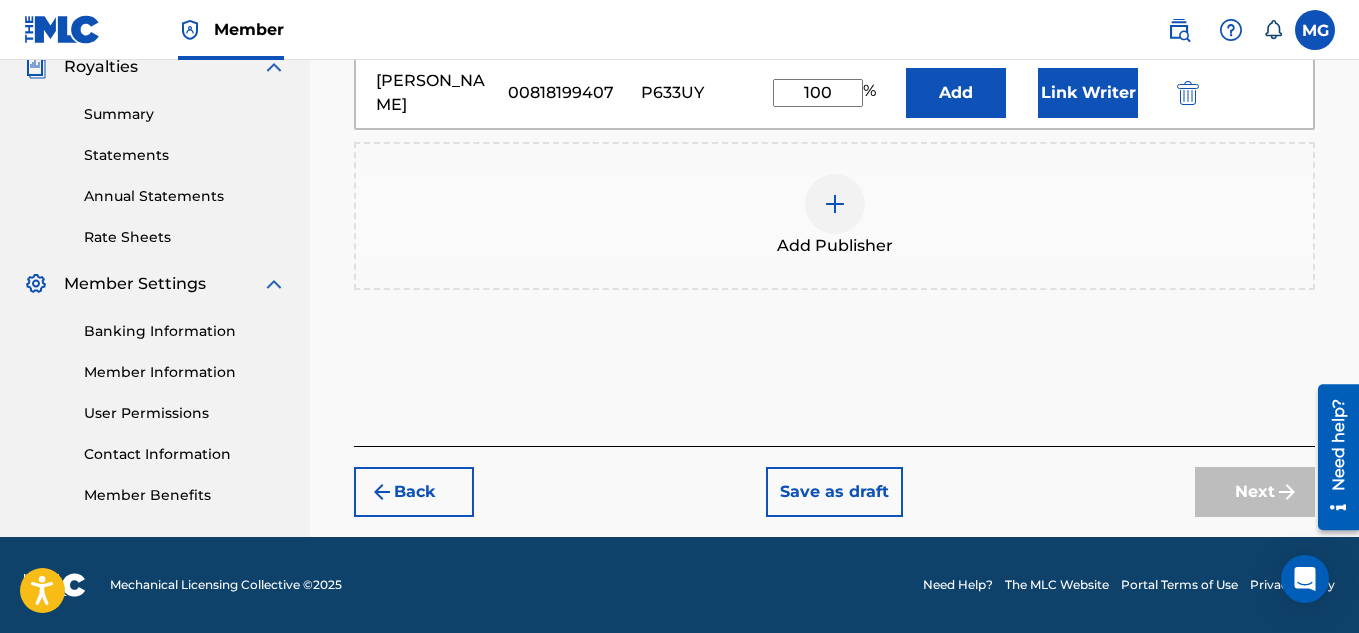 type on "100.0" 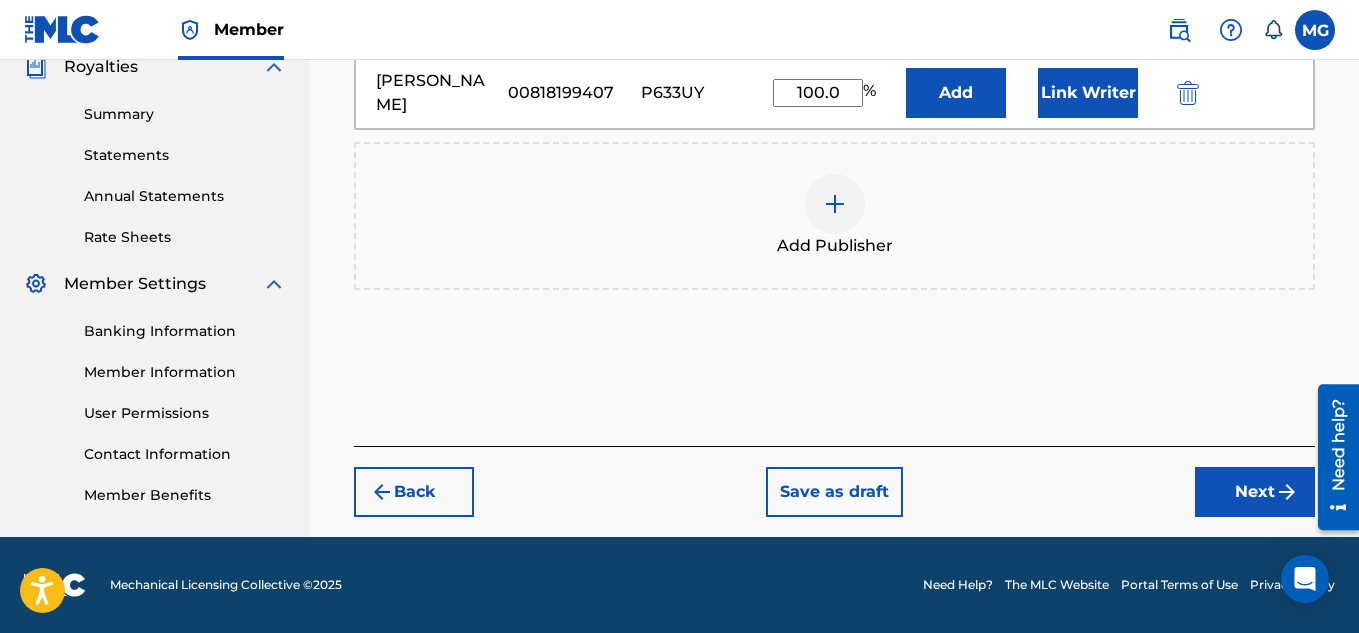 click on "Next" at bounding box center [1255, 492] 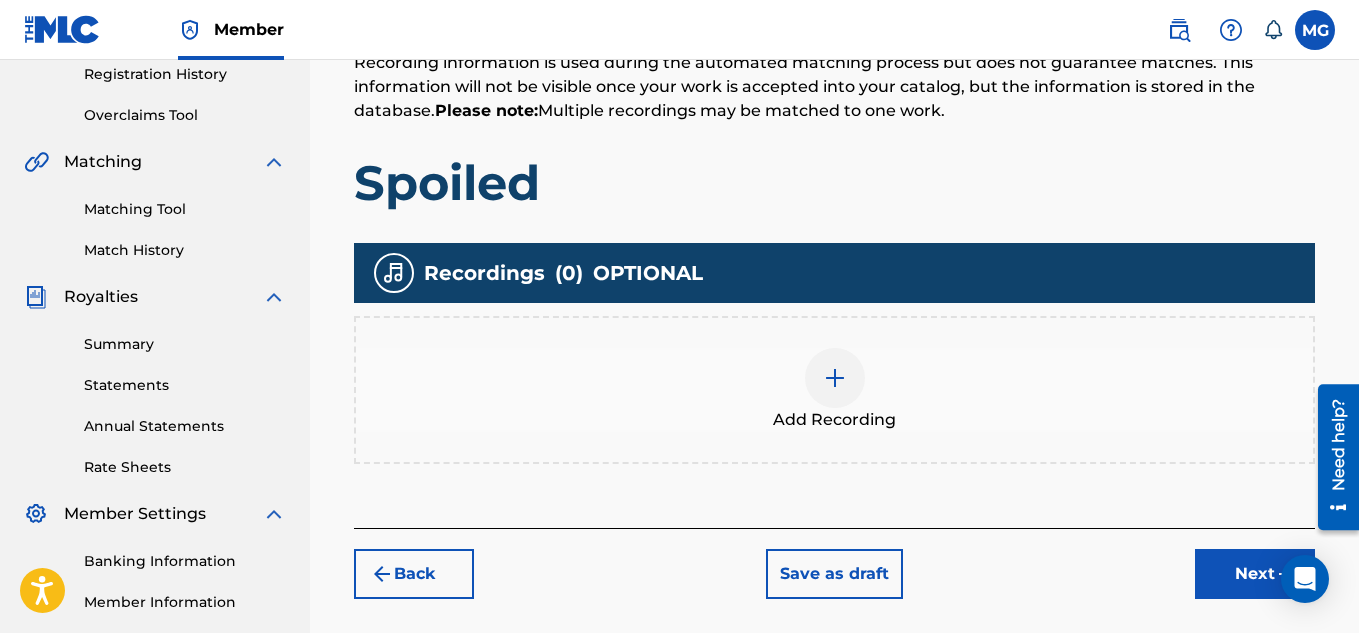 scroll, scrollTop: 410, scrollLeft: 0, axis: vertical 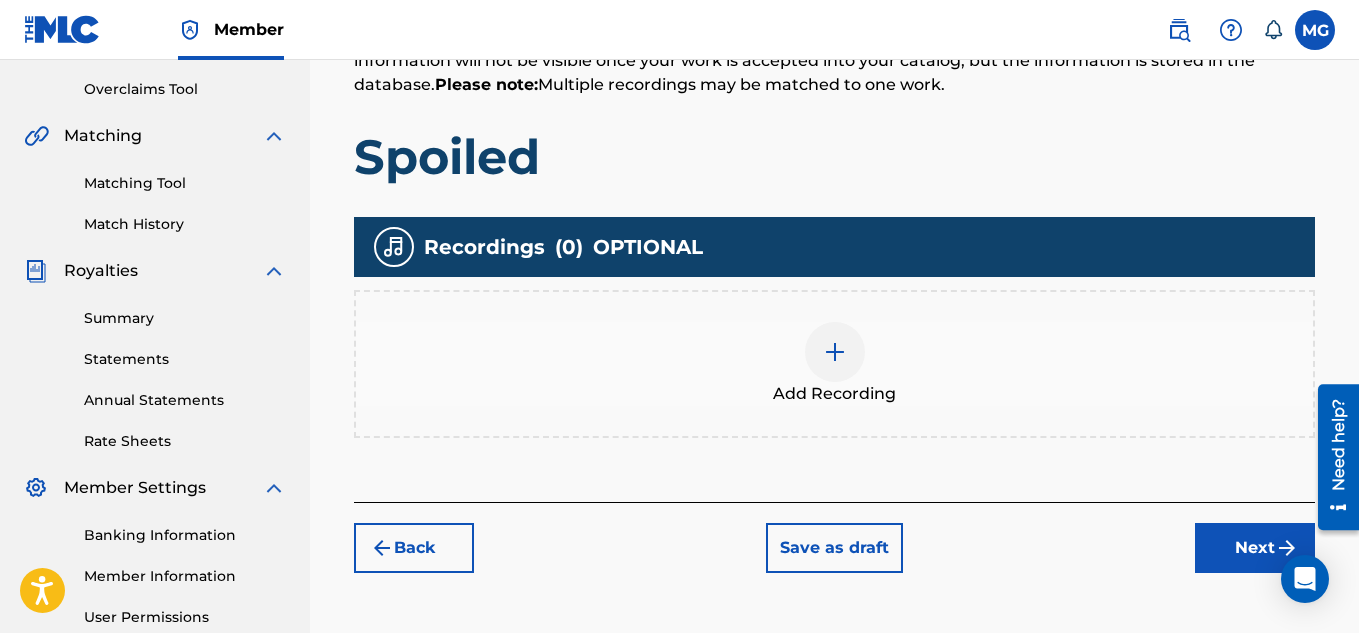 click at bounding box center [835, 352] 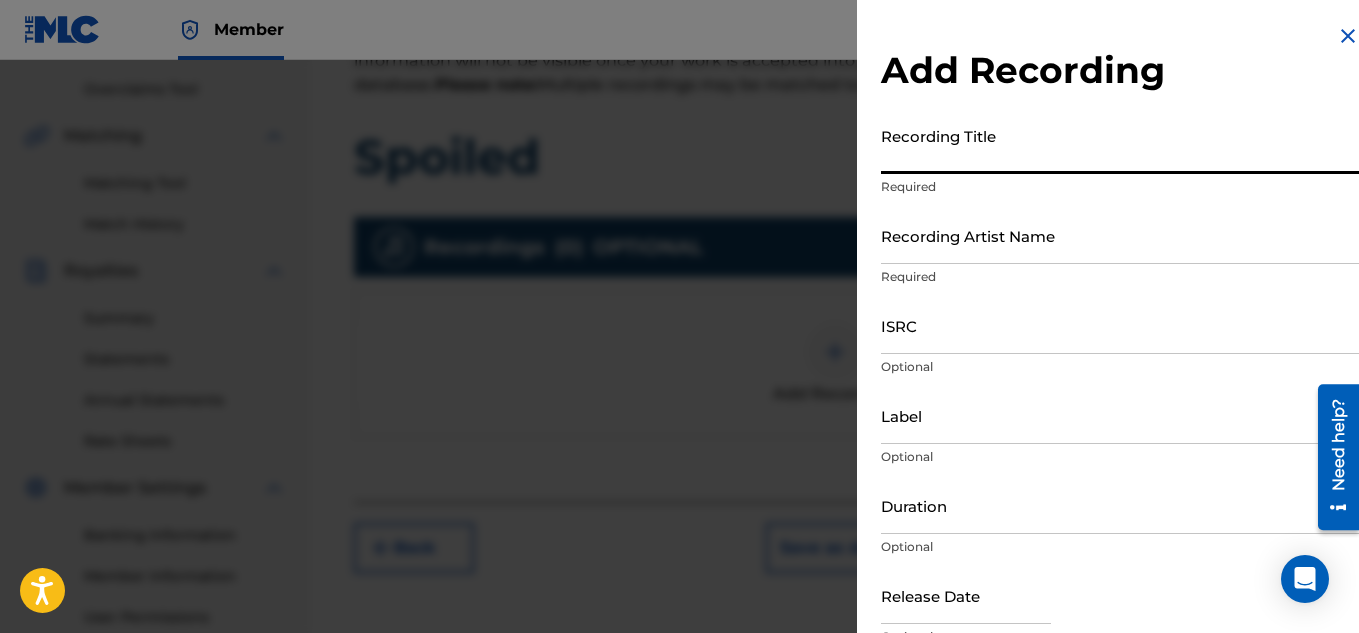 click on "Recording Title" at bounding box center [1120, 145] 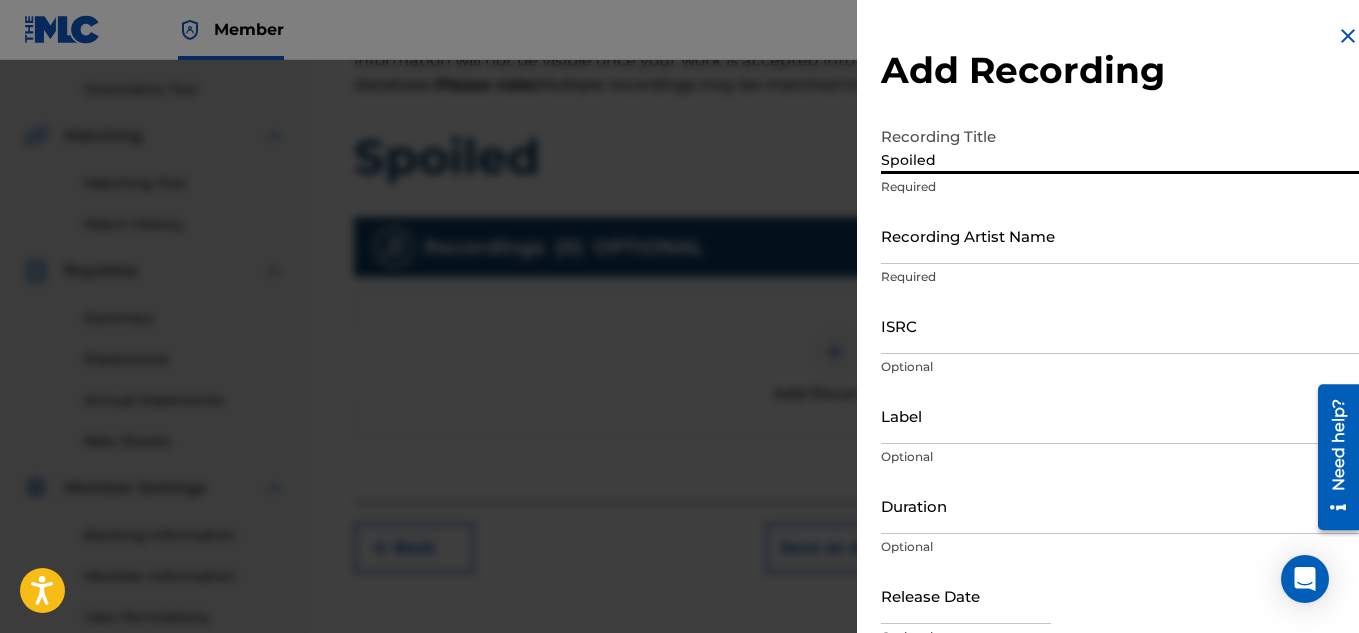type on "Spoiled" 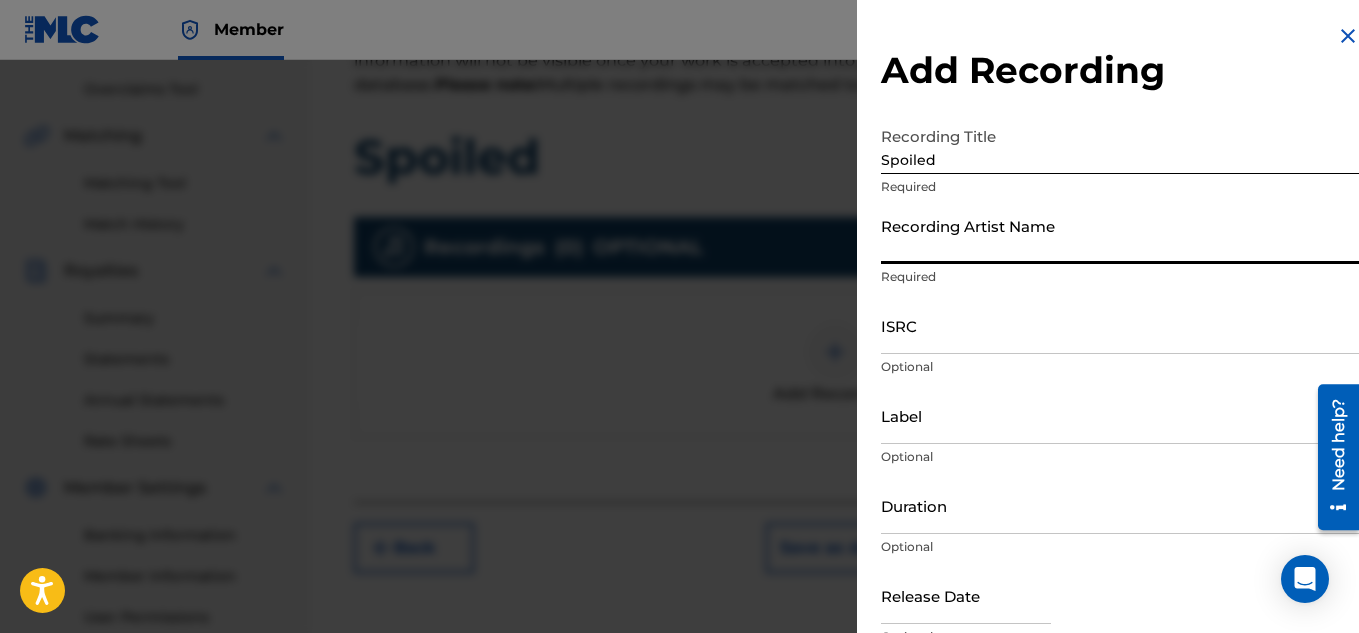 click on "Recording Artist Name" at bounding box center [1120, 235] 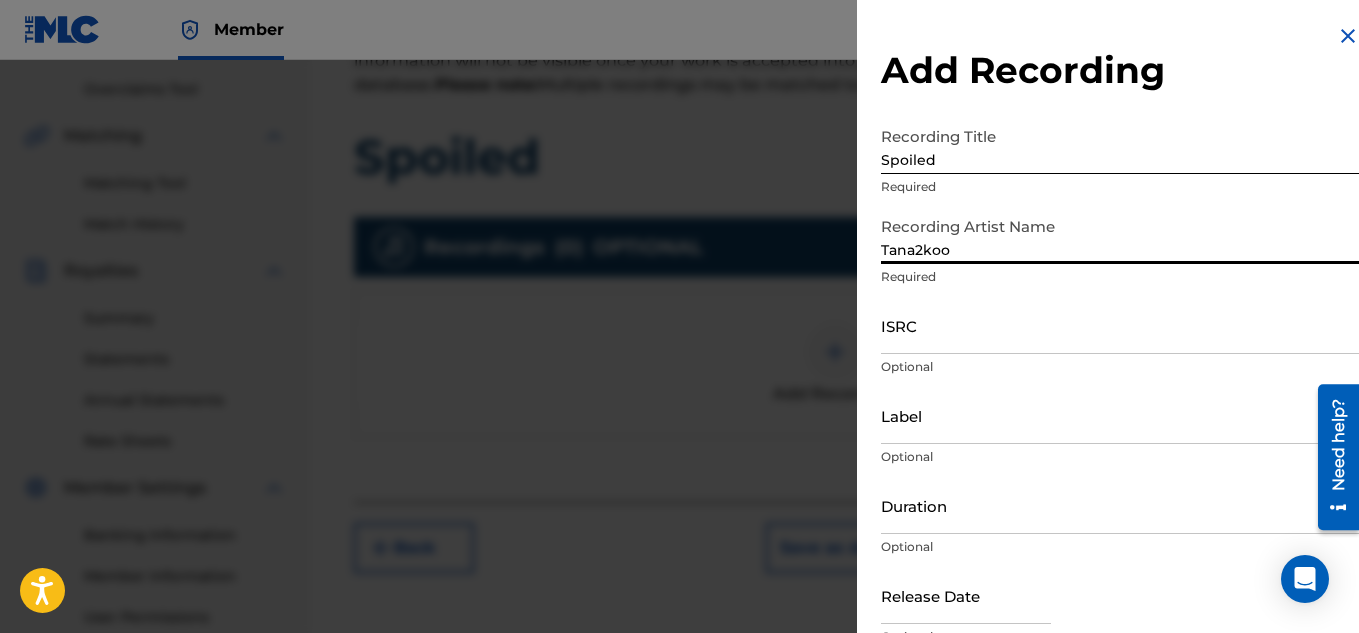 type on "Tana2koo" 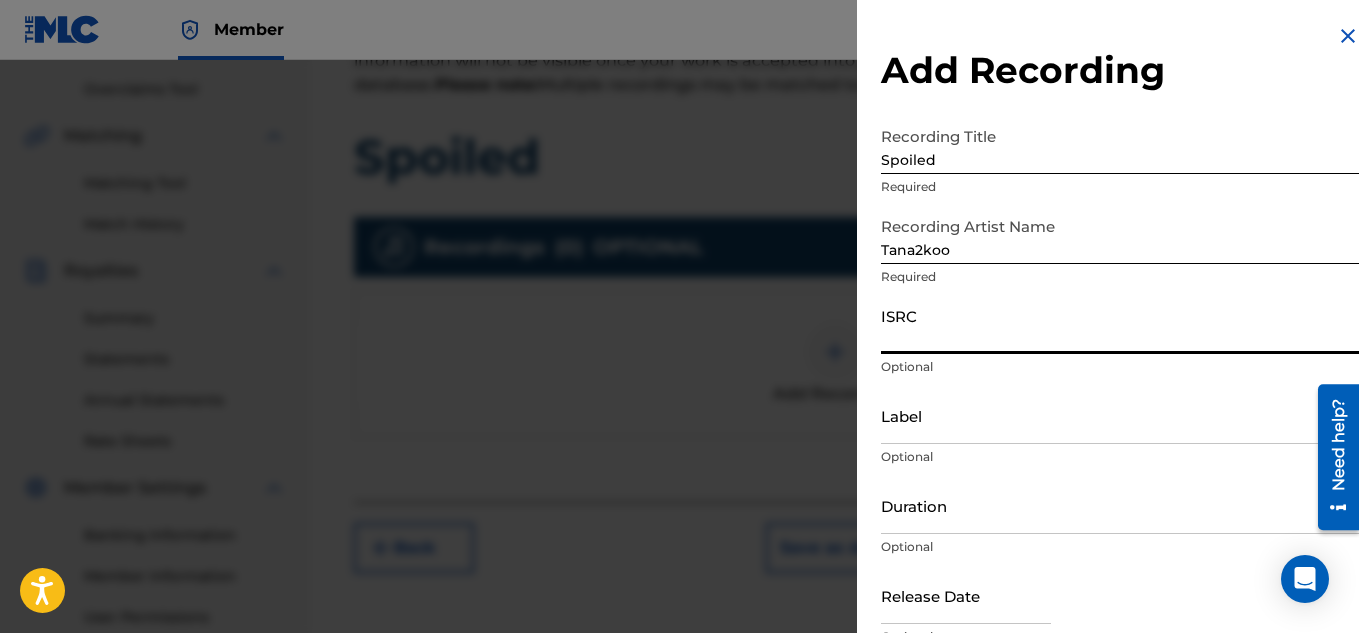click on "ISRC" at bounding box center [1120, 325] 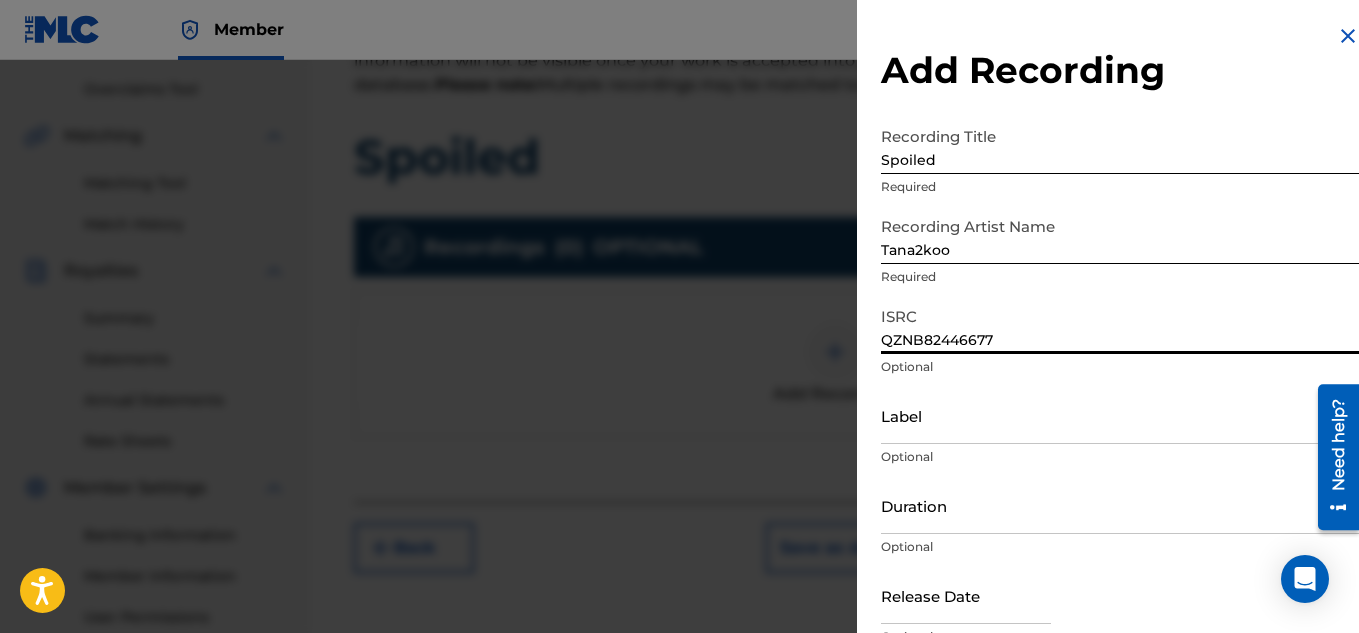 type on "QZNB82446677" 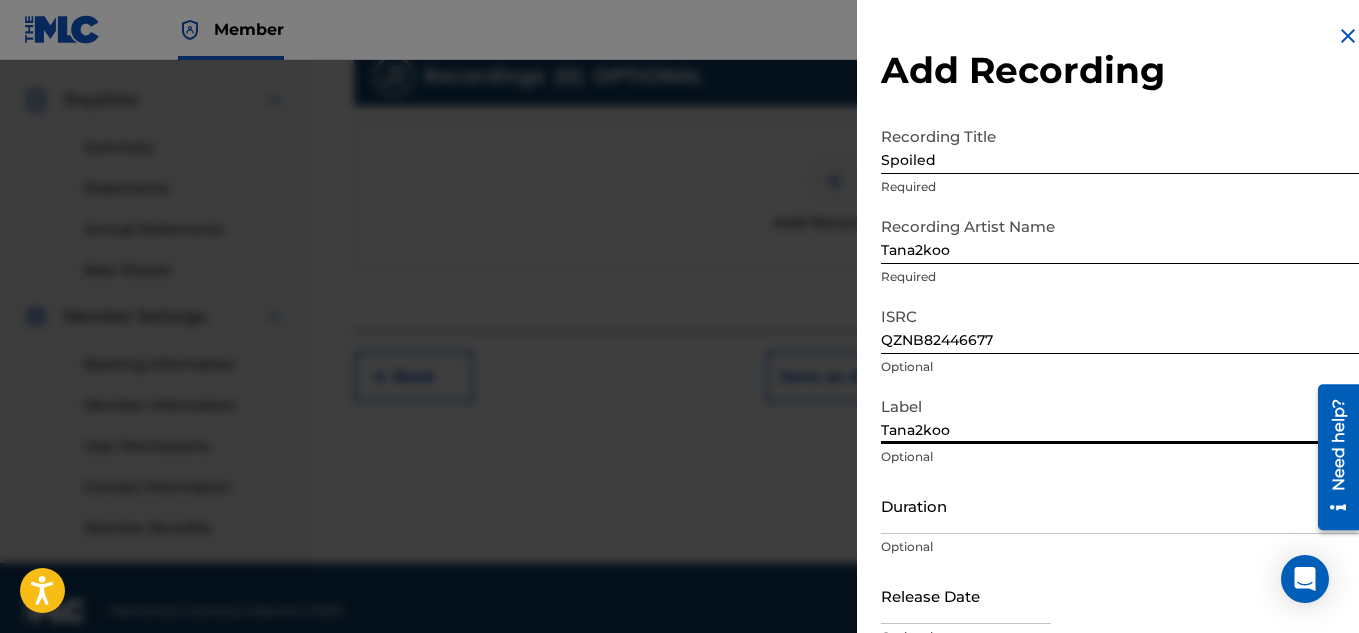 scroll, scrollTop: 607, scrollLeft: 0, axis: vertical 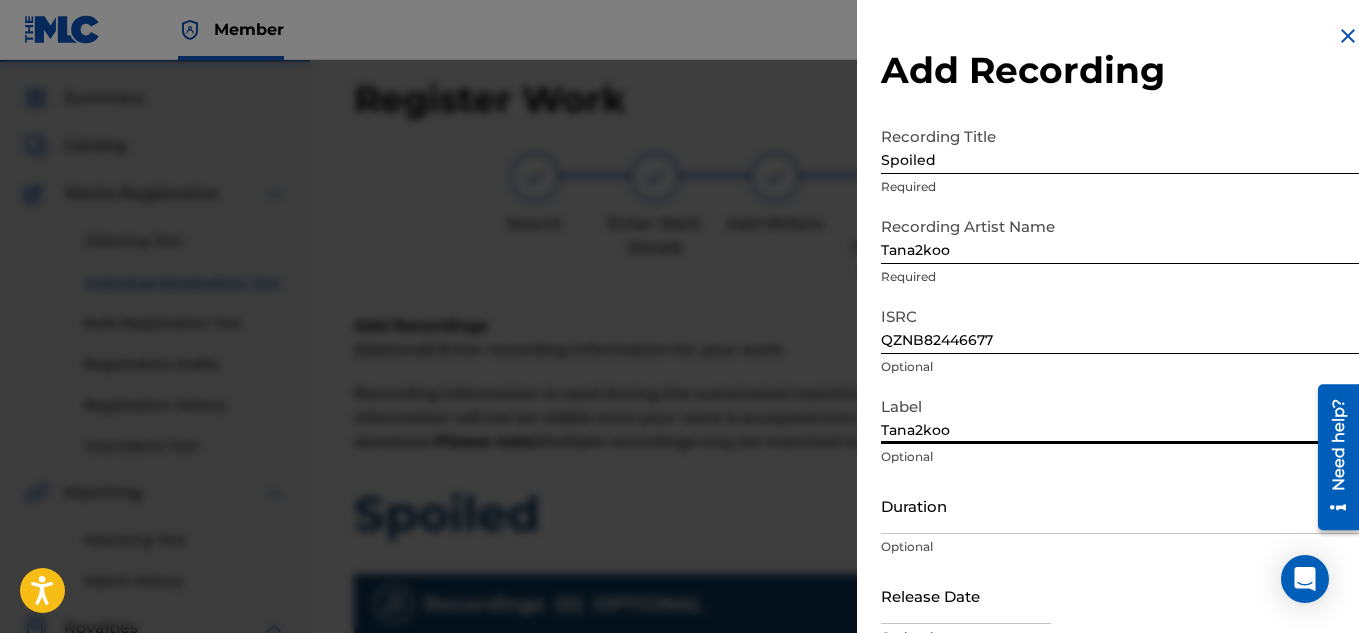 type on "Tana2koo" 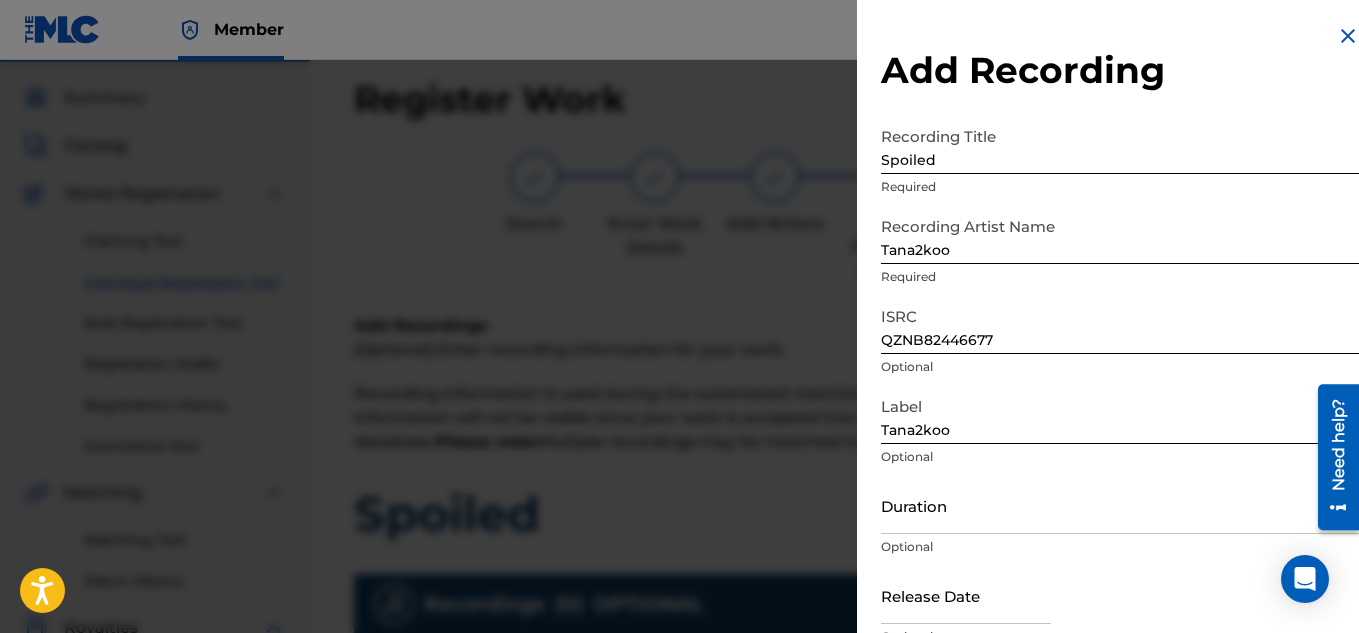 drag, startPoint x: 1080, startPoint y: 543, endPoint x: 995, endPoint y: 636, distance: 125.992065 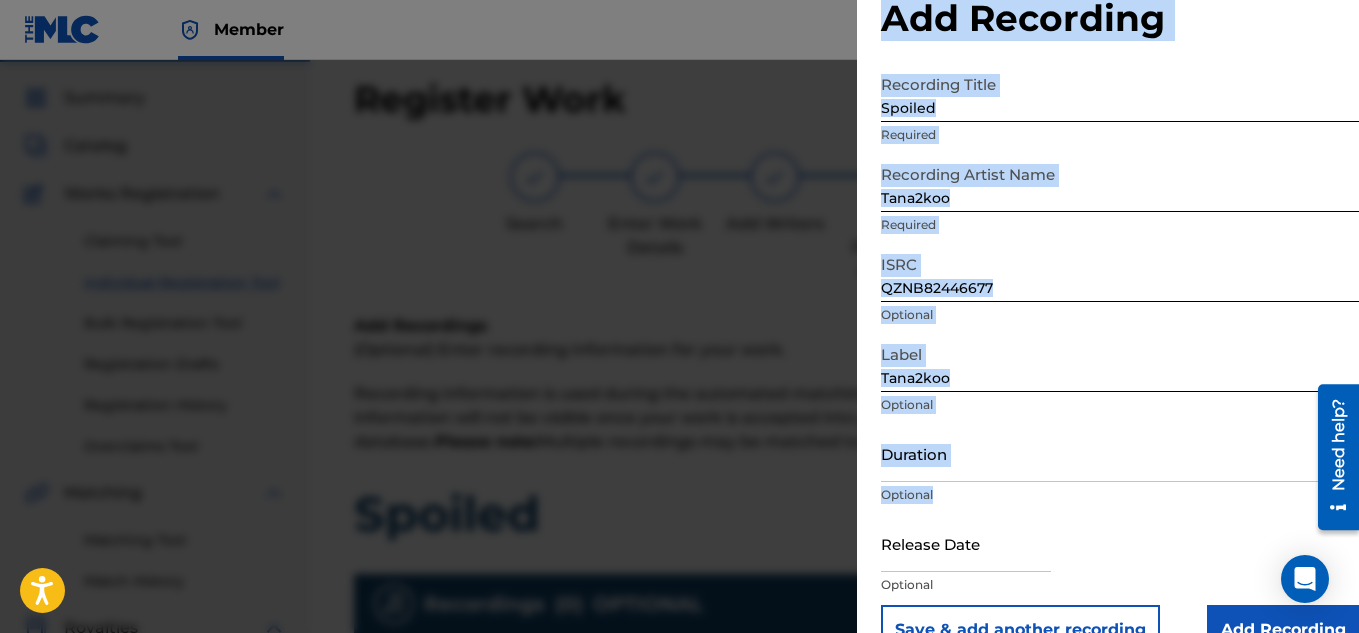 click on "Duration" at bounding box center [1120, 453] 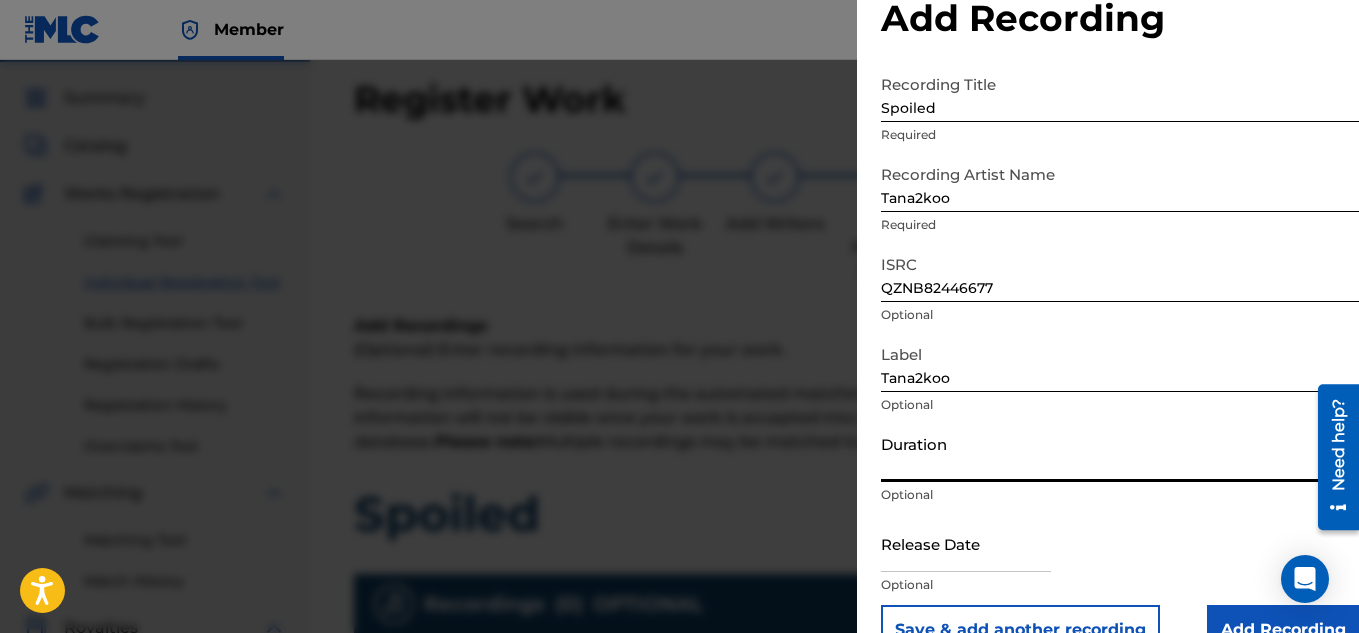 click at bounding box center (966, 543) 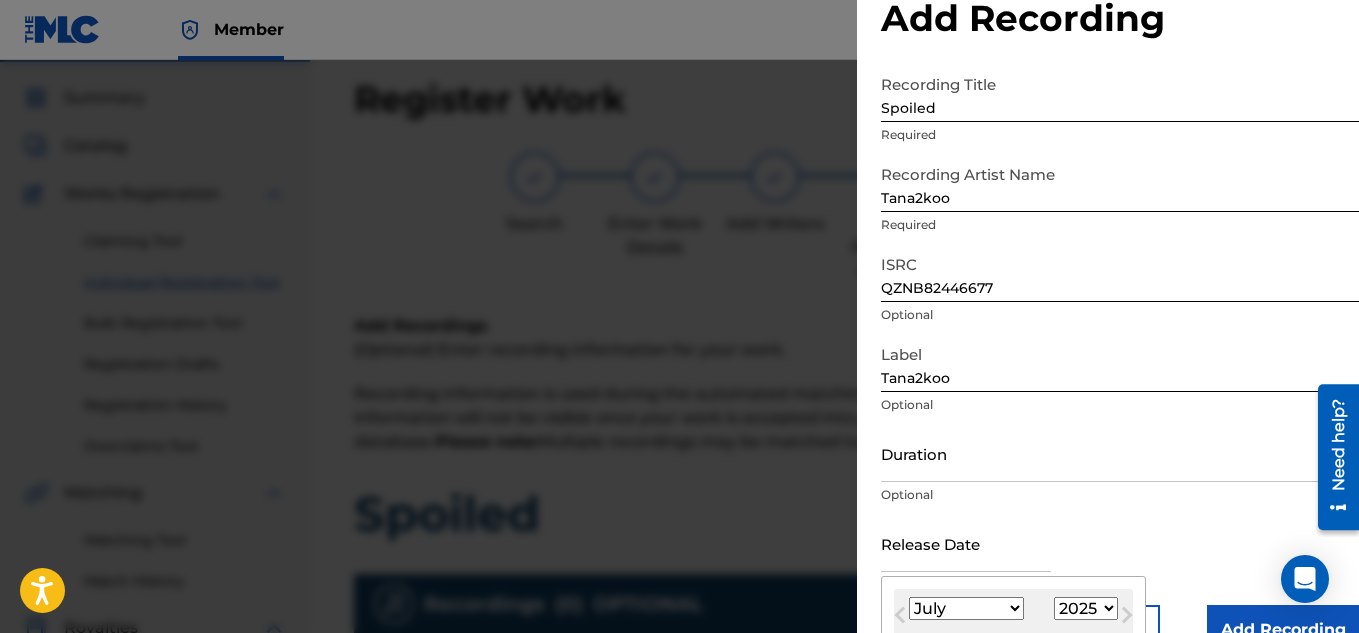 click at bounding box center (1364, 319) 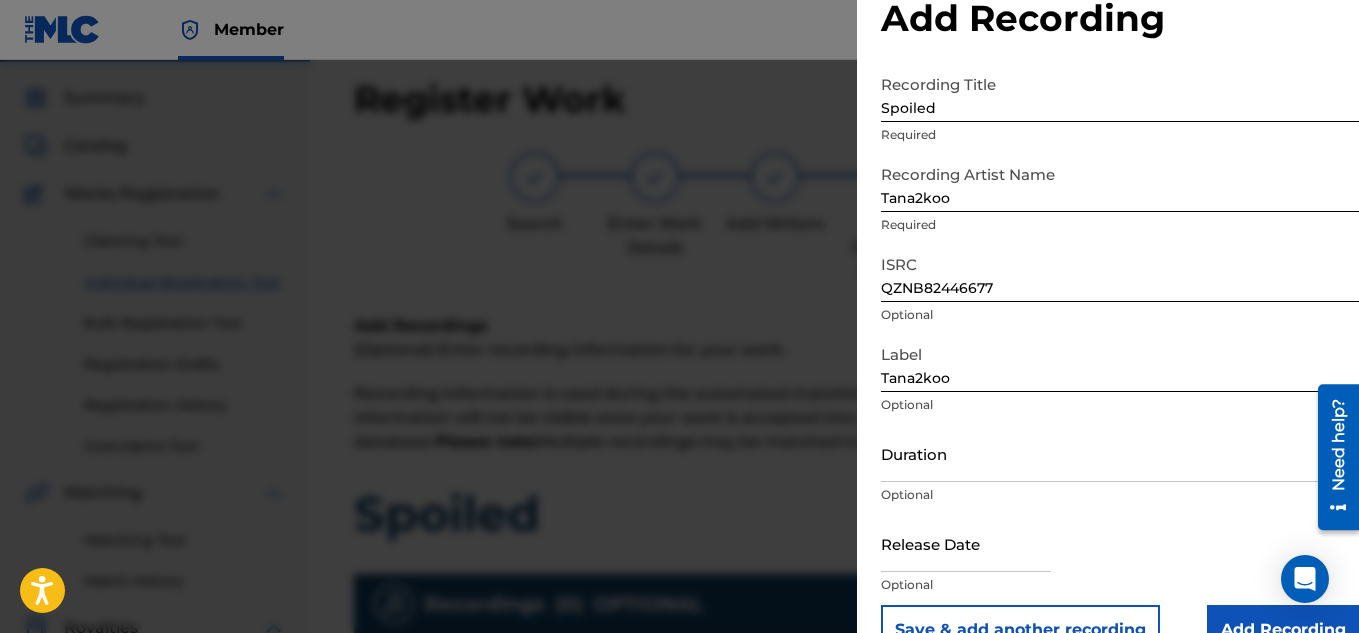 scroll, scrollTop: 607, scrollLeft: 0, axis: vertical 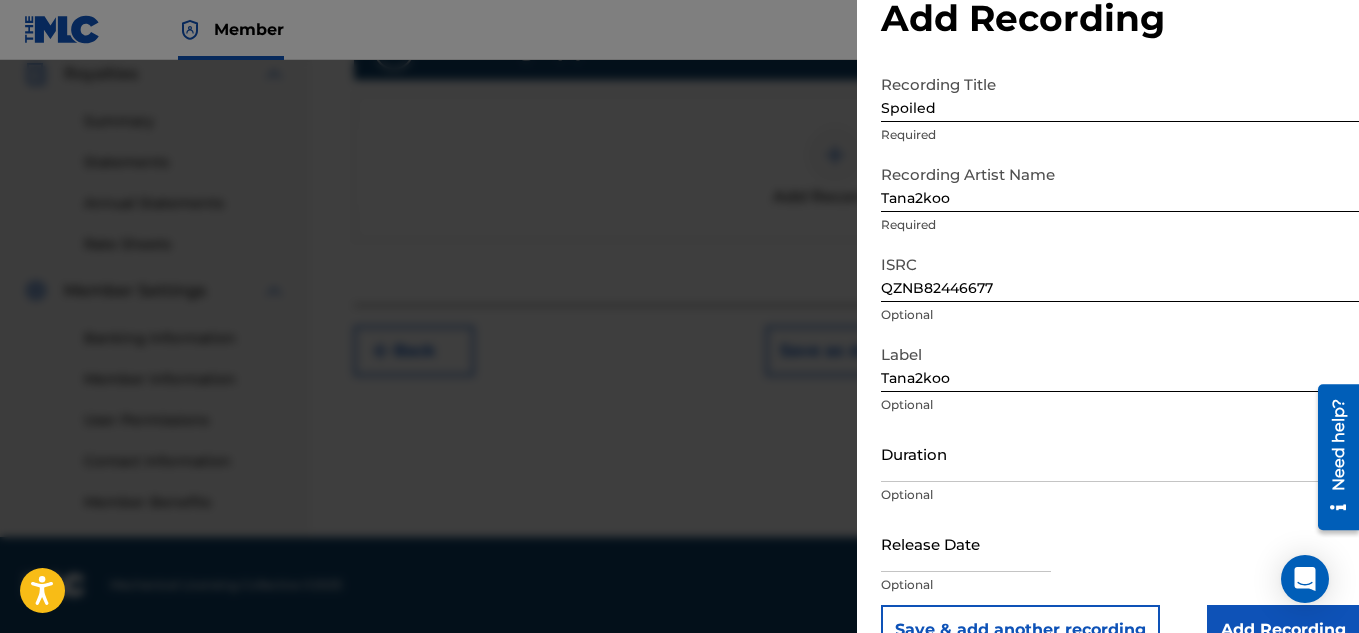 click at bounding box center [1364, 319] 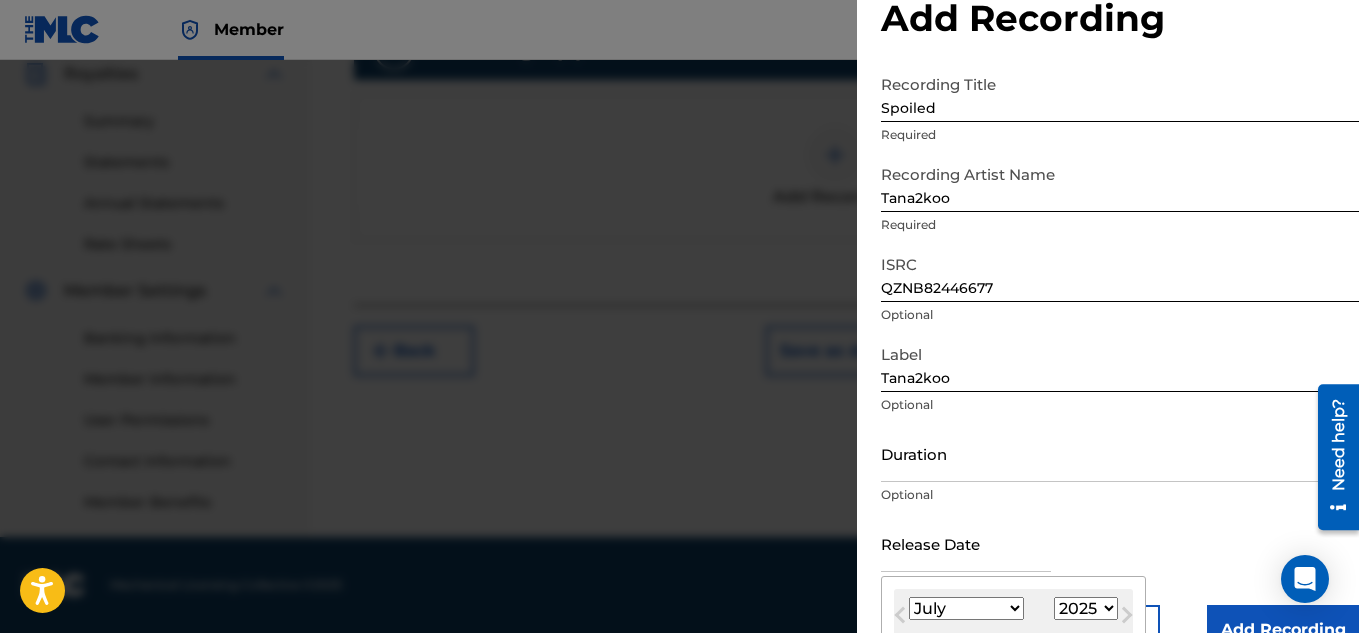click on "January February March April May June July August September October November December" at bounding box center [966, 608] 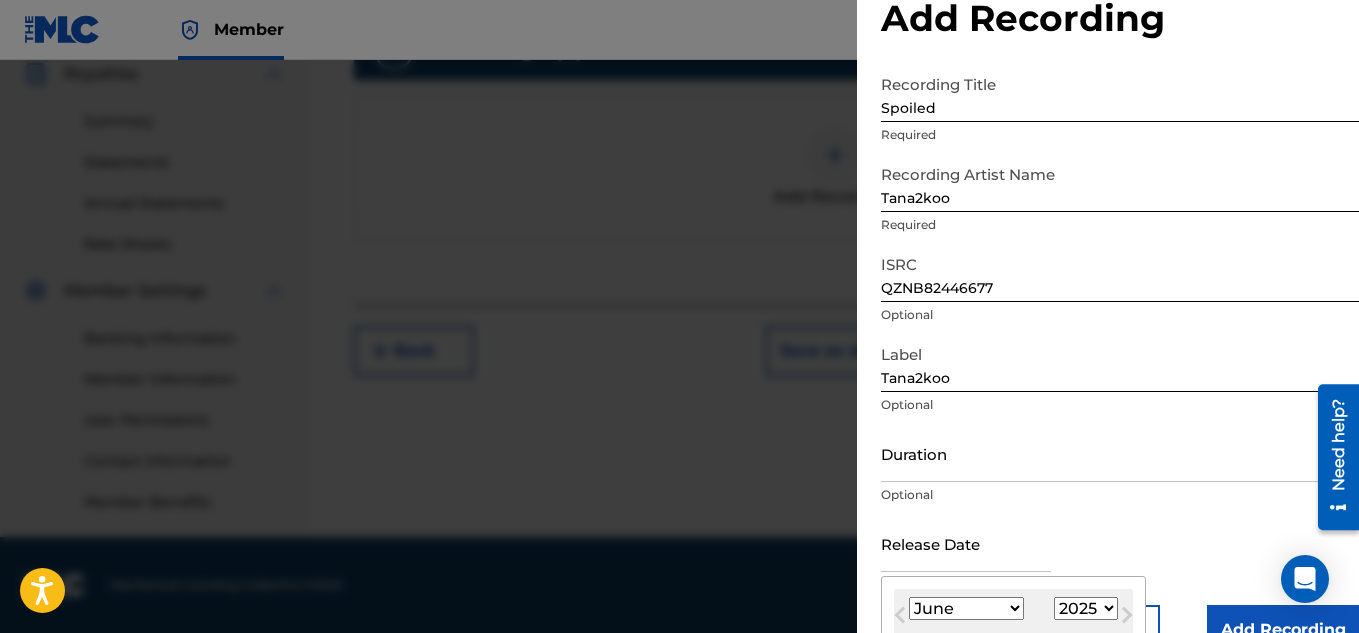 click on "January February March April May June July August September October November December" at bounding box center (966, 608) 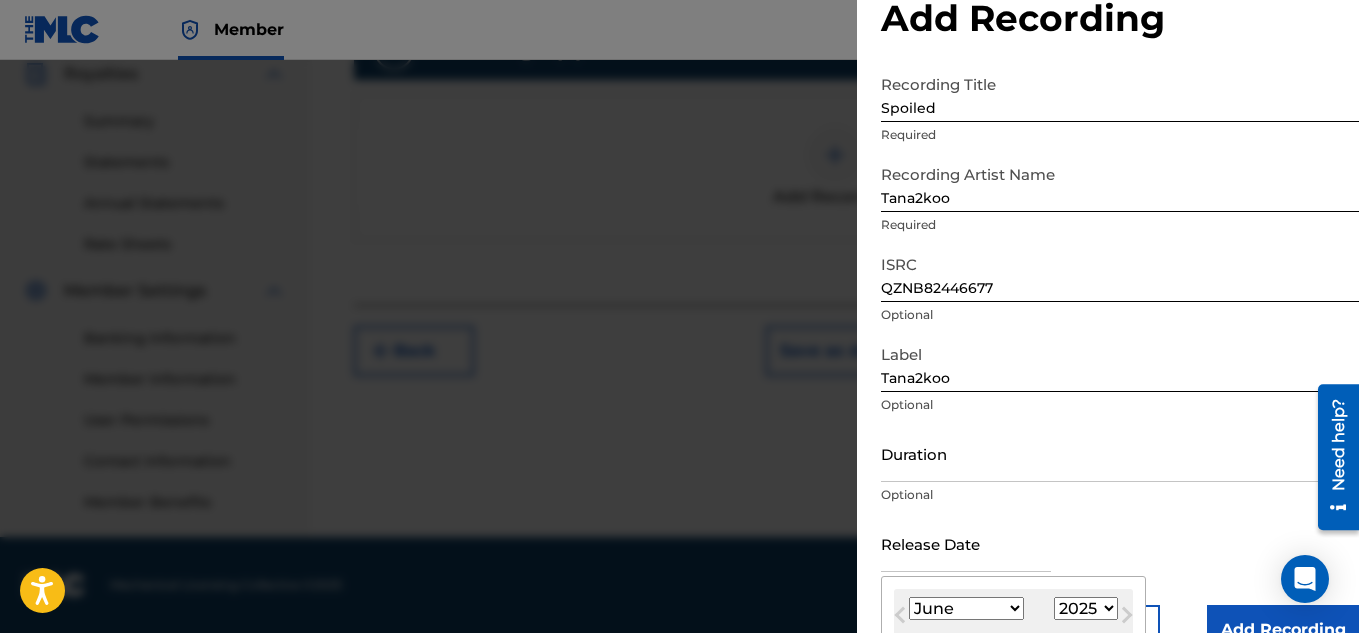 click on "1899 1900 1901 1902 1903 1904 1905 1906 1907 1908 1909 1910 1911 1912 1913 1914 1915 1916 1917 1918 1919 1920 1921 1922 1923 1924 1925 1926 1927 1928 1929 1930 1931 1932 1933 1934 1935 1936 1937 1938 1939 1940 1941 1942 1943 1944 1945 1946 1947 1948 1949 1950 1951 1952 1953 1954 1955 1956 1957 1958 1959 1960 1961 1962 1963 1964 1965 1966 1967 1968 1969 1970 1971 1972 1973 1974 1975 1976 1977 1978 1979 1980 1981 1982 1983 1984 1985 1986 1987 1988 1989 1990 1991 1992 1993 1994 1995 1996 1997 1998 1999 2000 2001 2002 2003 2004 2005 2006 2007 2008 2009 2010 2011 2012 2013 2014 2015 2016 2017 2018 2019 2020 2021 2022 2023 2024 2025 2026 2027 2028 2029 2030 2031 2032 2033 2034 2035 2036 2037 2038 2039 2040 2041 2042 2043 2044 2045 2046 2047 2048 2049 2050 2051 2052 2053 2054 2055 2056 2057 2058 2059 2060 2061 2062 2063 2064 2065 2066 2067 2068 2069 2070 2071 2072 2073 2074 2075 2076 2077 2078 2079 2080 2081 2082 2083 2084 2085 2086 2087 2088 2089 2090 2091 2092 2093 2094 2095 2096 2097 2098 2099 2100" at bounding box center (1086, 608) 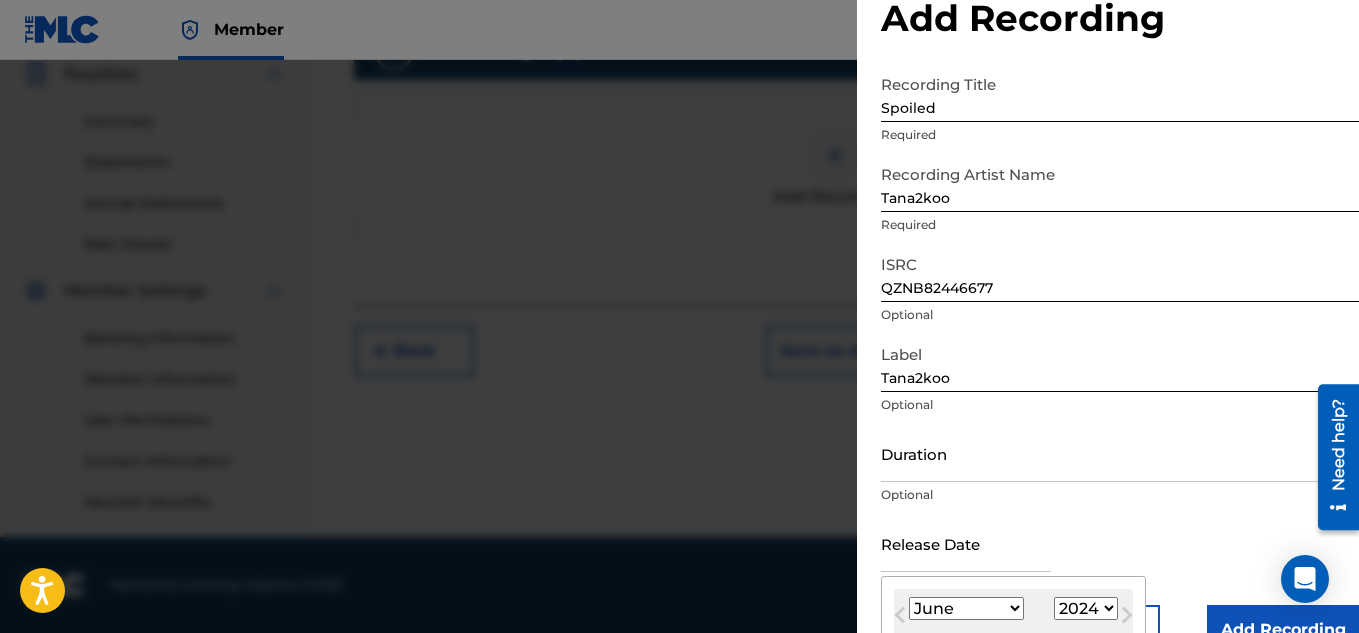 click on "1899 1900 1901 1902 1903 1904 1905 1906 1907 1908 1909 1910 1911 1912 1913 1914 1915 1916 1917 1918 1919 1920 1921 1922 1923 1924 1925 1926 1927 1928 1929 1930 1931 1932 1933 1934 1935 1936 1937 1938 1939 1940 1941 1942 1943 1944 1945 1946 1947 1948 1949 1950 1951 1952 1953 1954 1955 1956 1957 1958 1959 1960 1961 1962 1963 1964 1965 1966 1967 1968 1969 1970 1971 1972 1973 1974 1975 1976 1977 1978 1979 1980 1981 1982 1983 1984 1985 1986 1987 1988 1989 1990 1991 1992 1993 1994 1995 1996 1997 1998 1999 2000 2001 2002 2003 2004 2005 2006 2007 2008 2009 2010 2011 2012 2013 2014 2015 2016 2017 2018 2019 2020 2021 2022 2023 2024 2025 2026 2027 2028 2029 2030 2031 2032 2033 2034 2035 2036 2037 2038 2039 2040 2041 2042 2043 2044 2045 2046 2047 2048 2049 2050 2051 2052 2053 2054 2055 2056 2057 2058 2059 2060 2061 2062 2063 2064 2065 2066 2067 2068 2069 2070 2071 2072 2073 2074 2075 2076 2077 2078 2079 2080 2081 2082 2083 2084 2085 2086 2087 2088 2089 2090 2091 2092 2093 2094 2095 2096 2097 2098 2099 2100" at bounding box center [1086, 608] 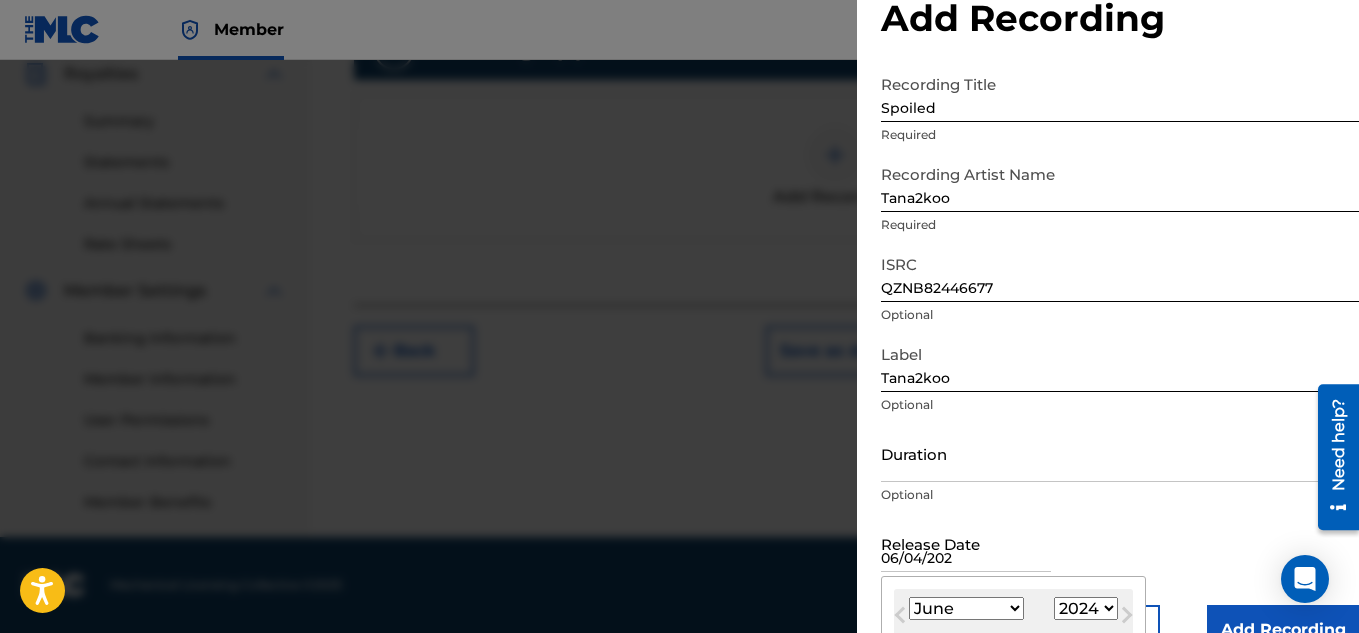 type on "06/04/2024" 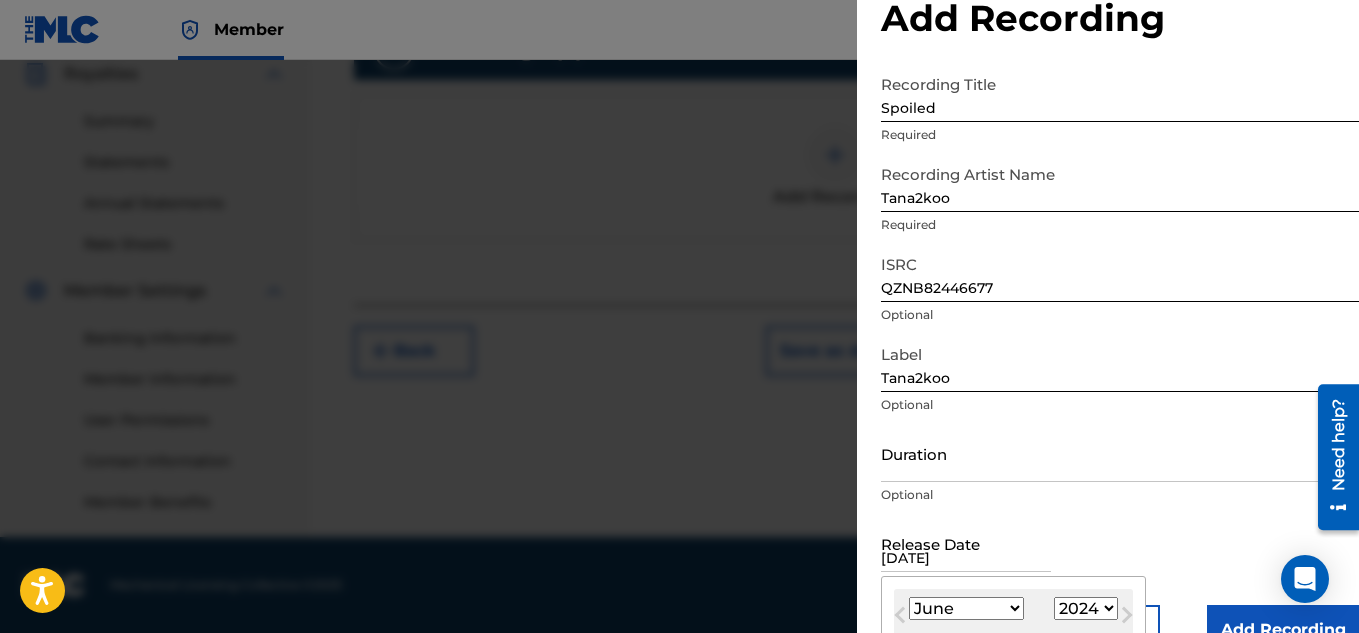 type 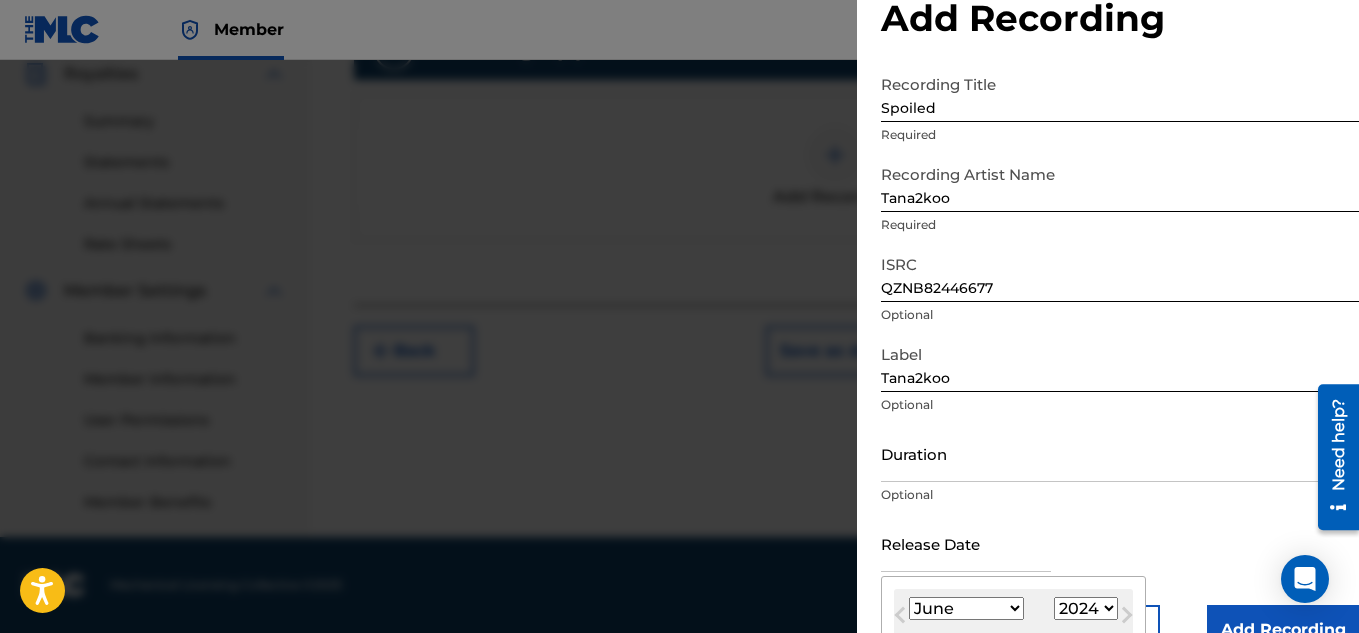 click on "Release Date June 2024 Previous Month Next Month June 2024 January February March April May June July August September October November December 1899 1900 1901 1902 1903 1904 1905 1906 1907 1908 1909 1910 1911 1912 1913 1914 1915 1916 1917 1918 1919 1920 1921 1922 1923 1924 1925 1926 1927 1928 1929 1930 1931 1932 1933 1934 1935 1936 1937 1938 1939 1940 1941 1942 1943 1944 1945 1946 1947 1948 1949 1950 1951 1952 1953 1954 1955 1956 1957 1958 1959 1960 1961 1962 1963 1964 1965 1966 1967 1968 1969 1970 1971 1972 1973 1974 1975 1976 1977 1978 1979 1980 1981 1982 1983 1984 1985 1986 1987 1988 1989 1990 1991 1992 1993 1994 1995 1996 1997 1998 1999 2000 2001 2002 2003 2004 2005 2006 2007 2008 2009 2010 2011 2012 2013 2014 2015 2016 2017 2018 2019 2020 2021 2022 2023 2024 2025 2026 2027 2028 2029 2030 2031 2032 2033 2034 2035 2036 2037 2038 2039 2040 2041 2042 2043 2044 2045 2046 2047 2048 2049 2050 2051 2052 2053 2054 2055 2056 2057 2058 2059 2060 2061 2062 2063 2064 2065 2066 2067 2068 2069 2070 2071 2072 2073 2074" at bounding box center (1120, 560) 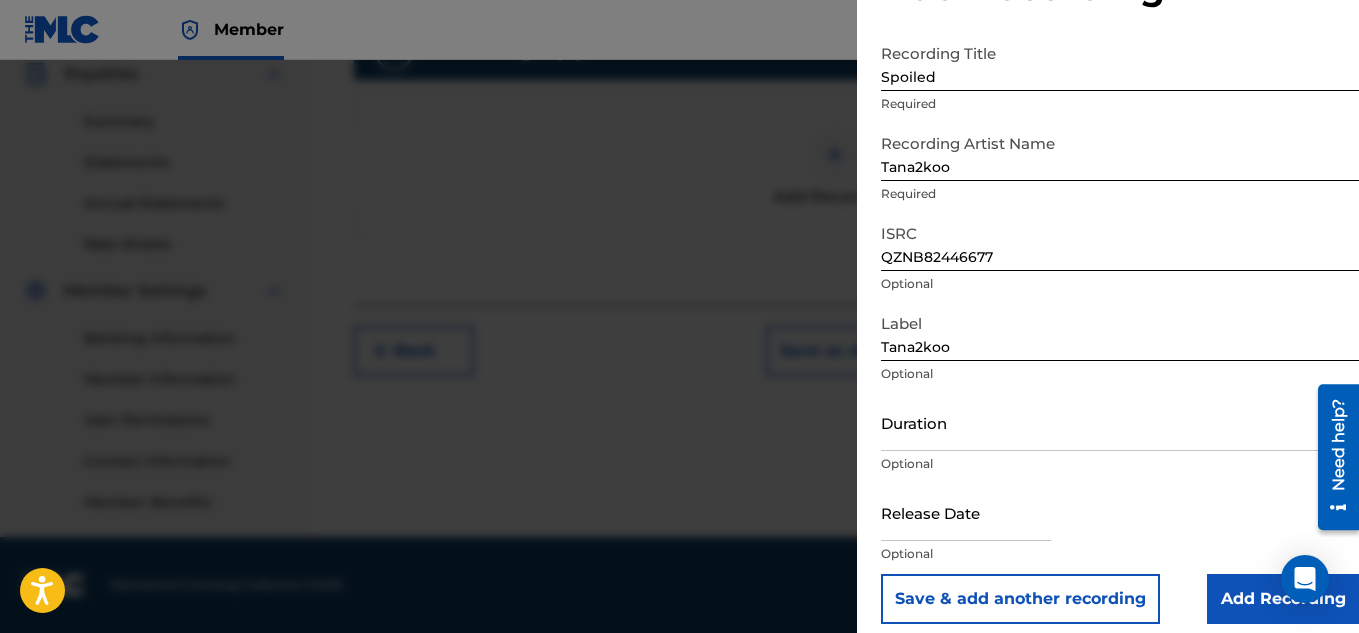 scroll, scrollTop: 98, scrollLeft: 0, axis: vertical 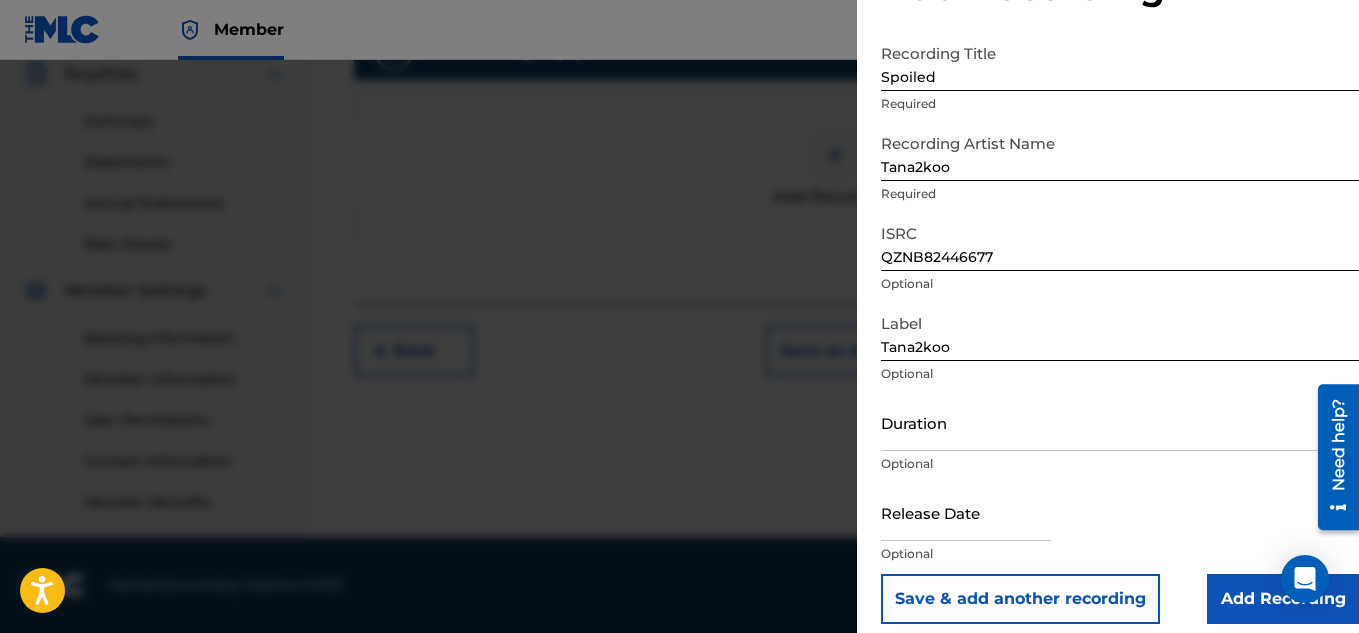 click at bounding box center [966, 512] 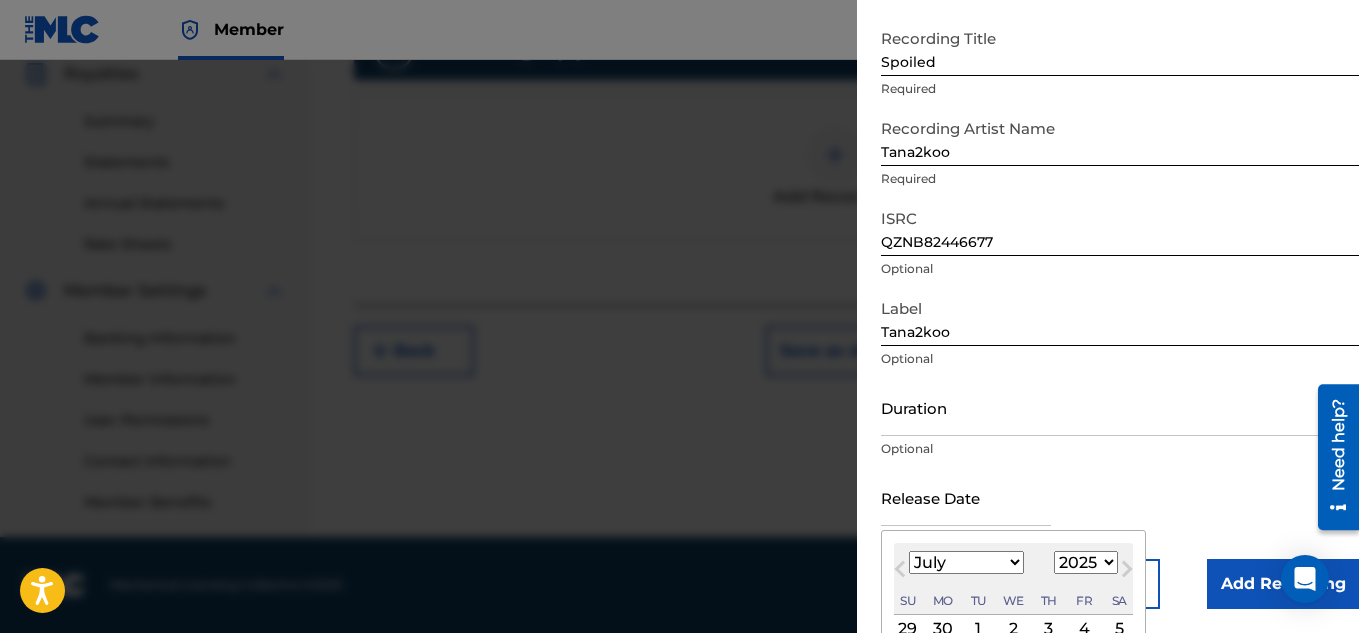 click on "January February March April May June July August September October November December" at bounding box center [966, 562] 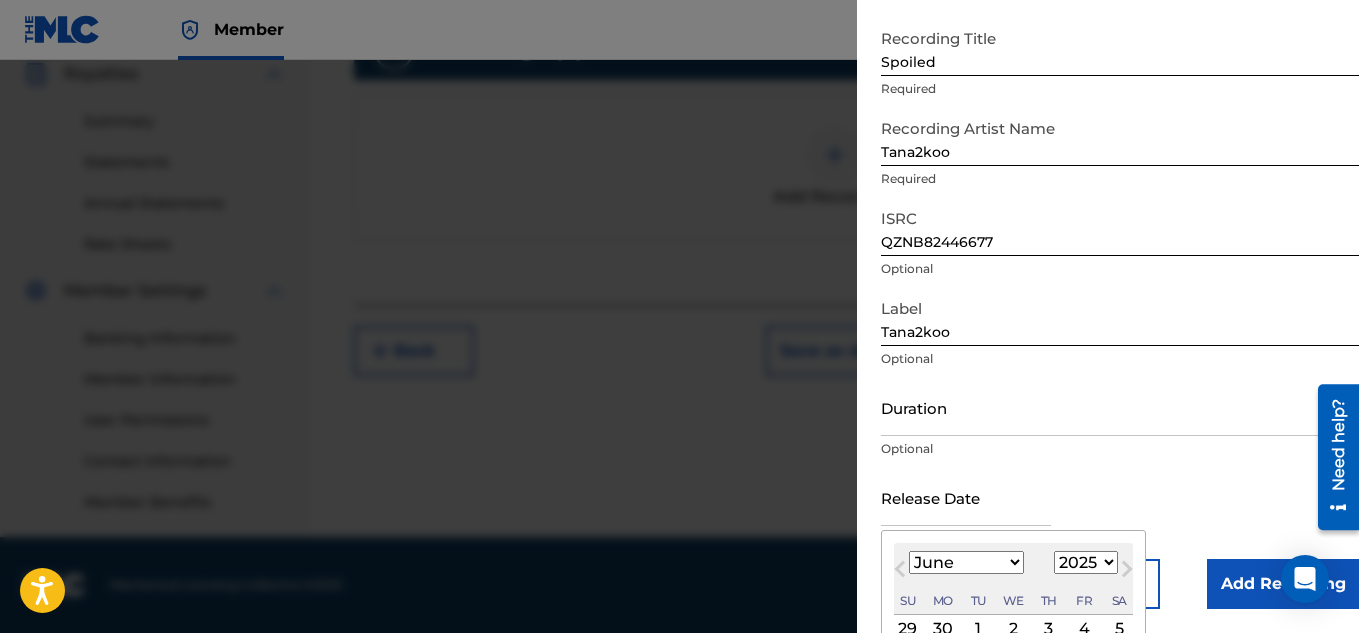 click on "January February March April May June July August September October November December" at bounding box center [966, 562] 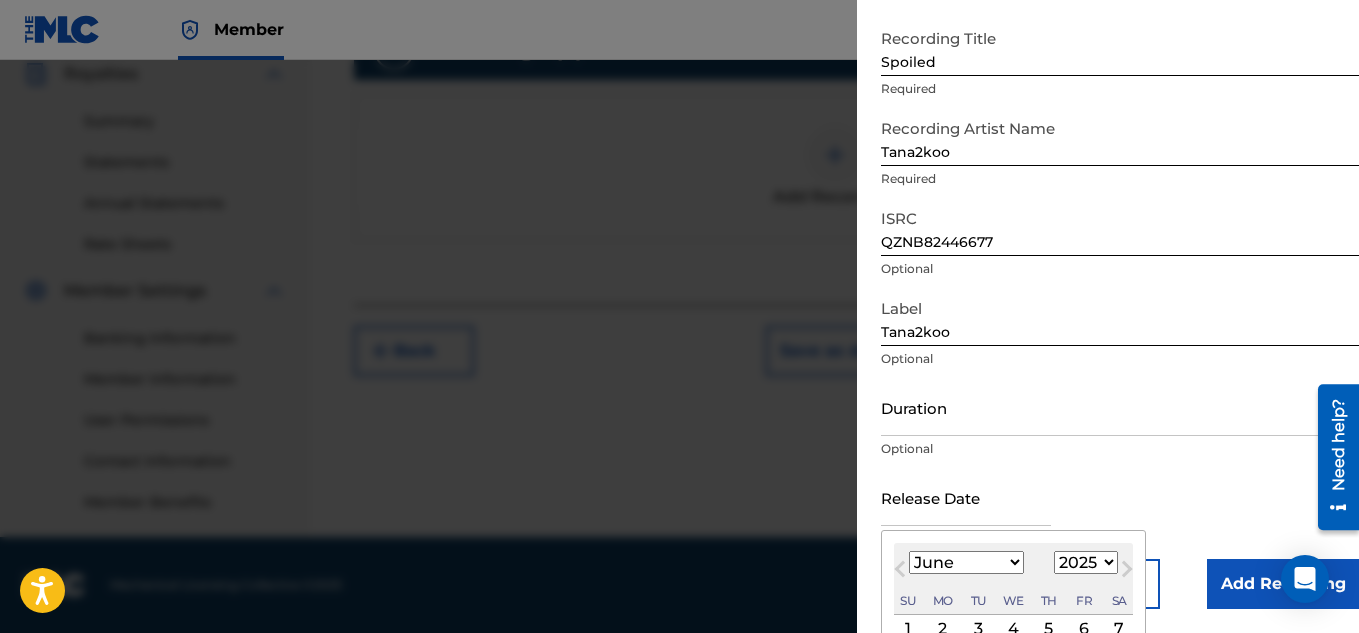 click on "4" at bounding box center (1014, 629) 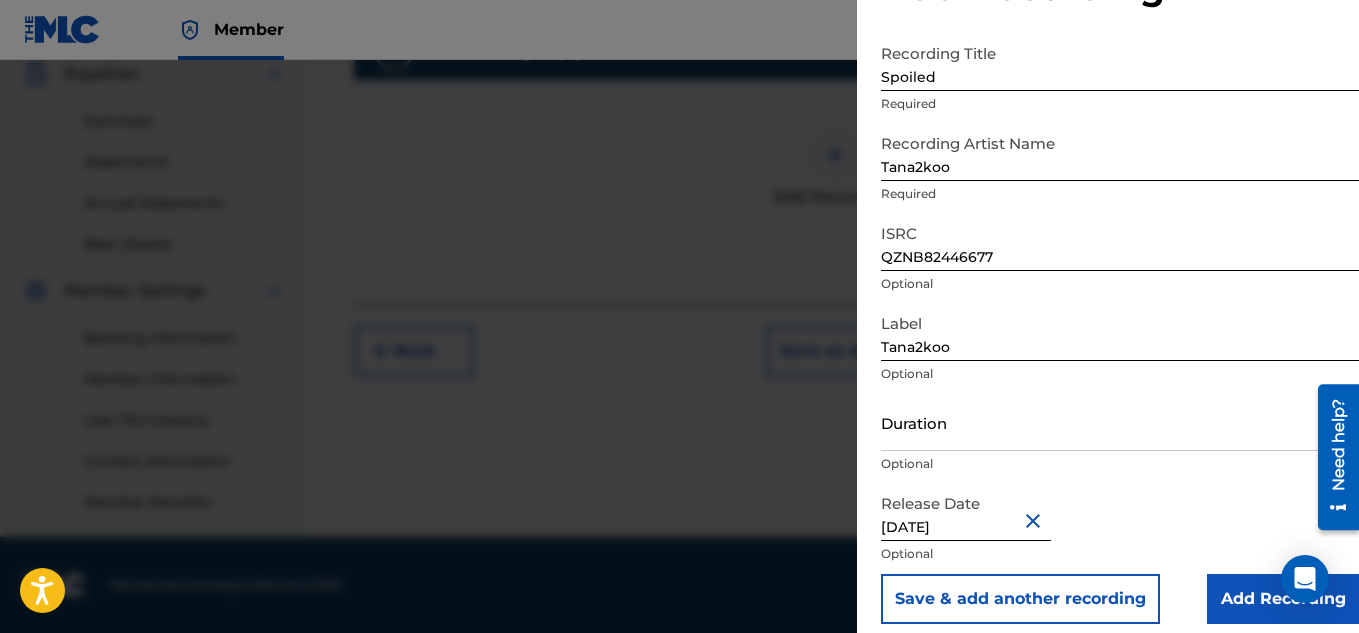 type on "June 4 2024" 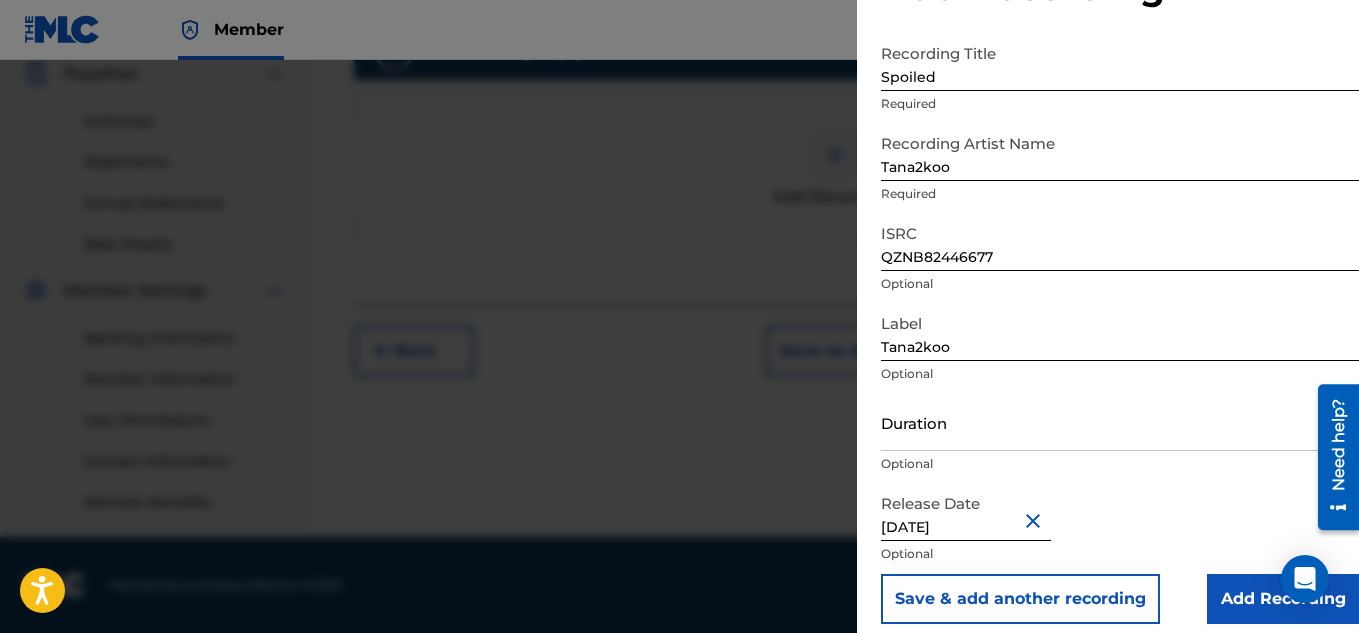 click on "Add Recording" at bounding box center [1283, 599] 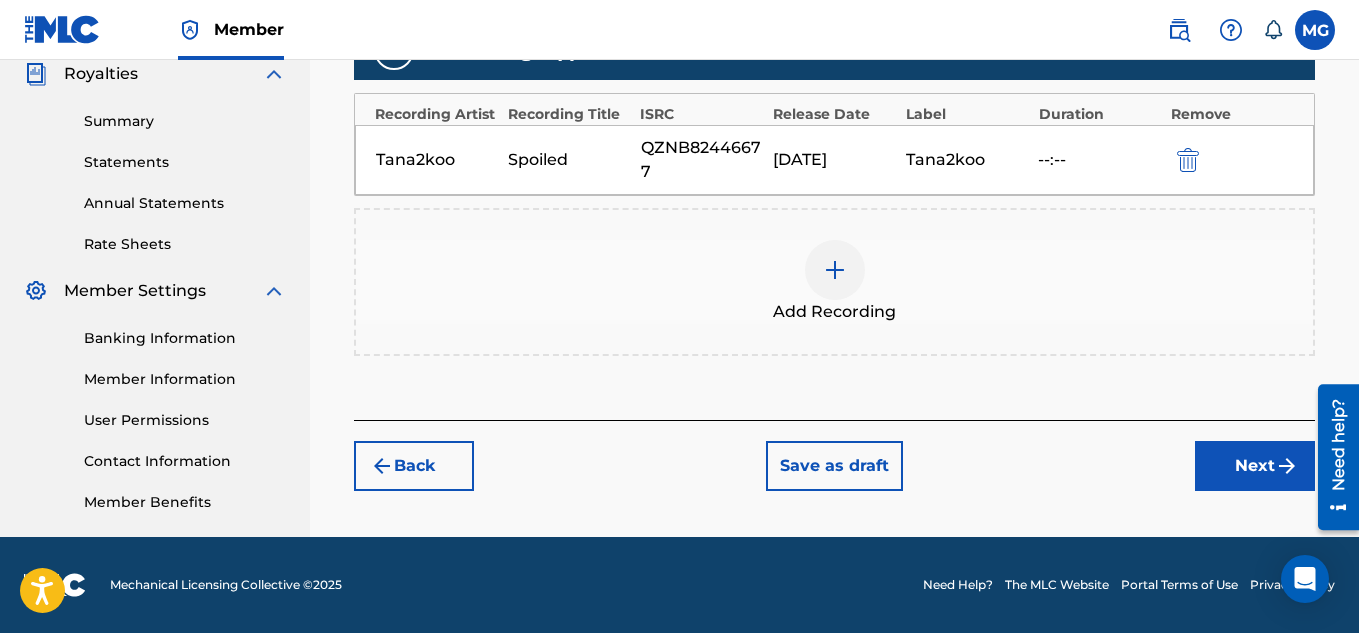 click on "Next" at bounding box center (1255, 466) 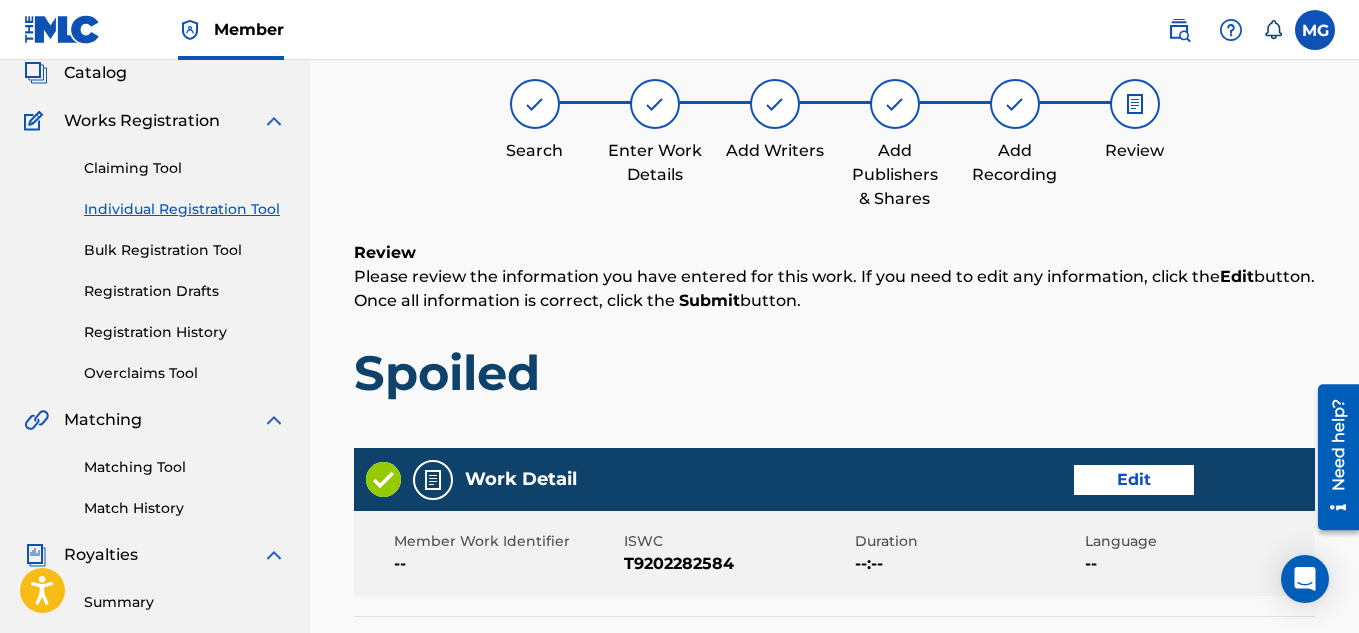 scroll, scrollTop: 90, scrollLeft: 0, axis: vertical 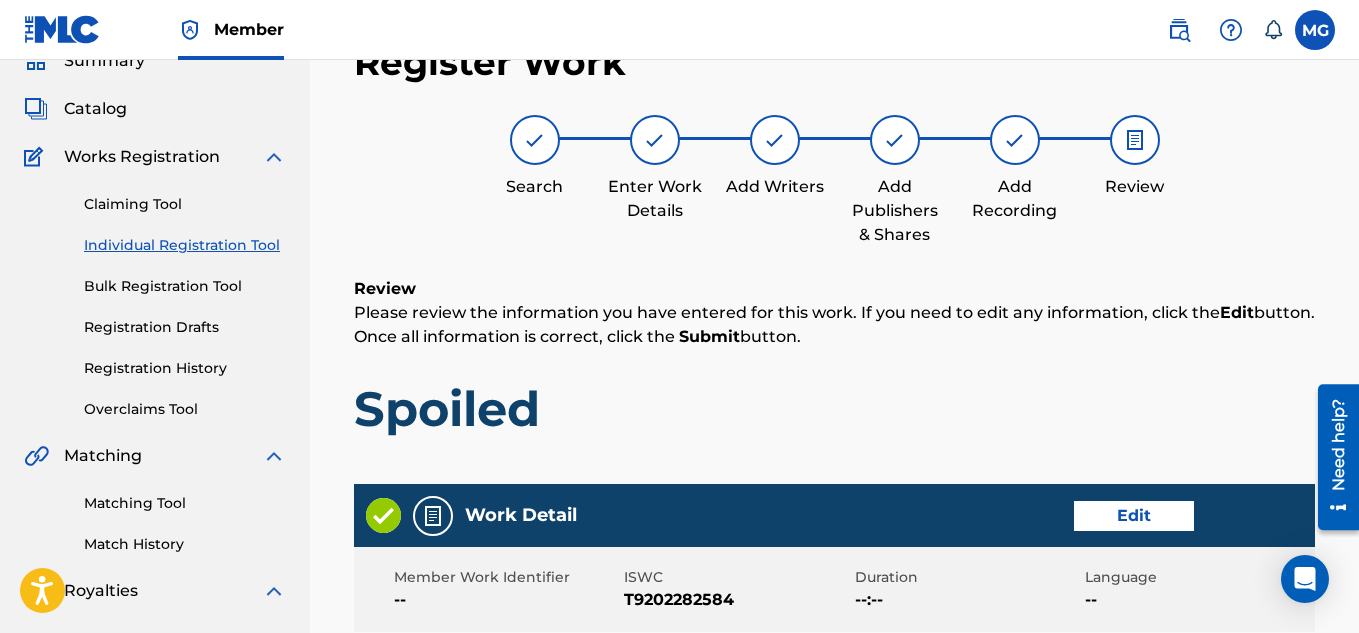click on "Register Work Search Enter Work Details Add Writers Add Publishers & Shares Add Recording Review Review Please review the information you have entered for this work. If you need to edit any information, click the  Edit  button. Once all information is correct, click the   Submit  button. Spoiled Work Detail   Edit Member Work Identifier -- ISWC T9202282584 Duration --:-- Language -- Alternative Titles No Alternative Titles Writers   (1) Edit Writer Name Writer IPI Writer Role MAURICE GINNIS 00818199407 Composer/Author Publishers   (1) Total shares:  100 % Edit Publisher Name Publisher IPI Publisher Number Represented Writers Collection Share Maurice Ginnis 00818199407 P633UY 100% Total shares:  100 % Recordings   (1) ? Edit Showing  1  -   1  of  1   results   Recording Artist Recording Title ISRC Release Date Label Duration Tana2koo Spoiled QZNB82446677 06/04/2024 Tana2koo --:-- Back Save as draft Submit" at bounding box center (834, 794) 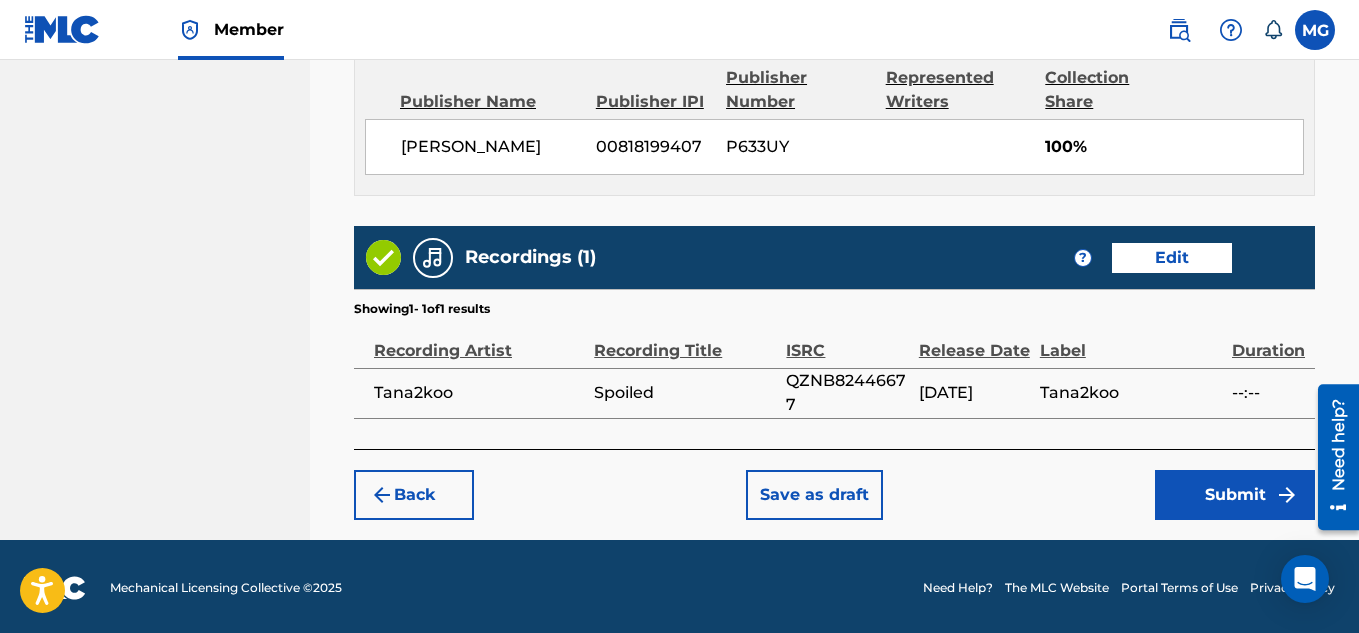scroll, scrollTop: 1122, scrollLeft: 0, axis: vertical 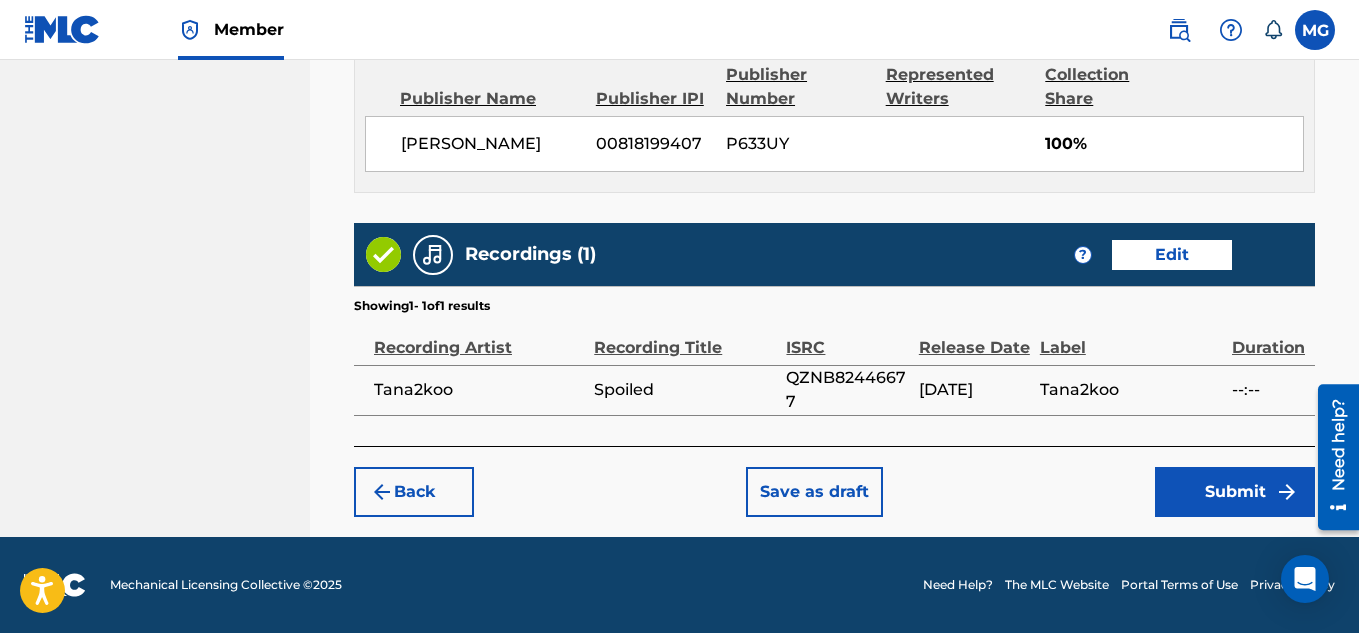 click on "Submit" at bounding box center [1235, 492] 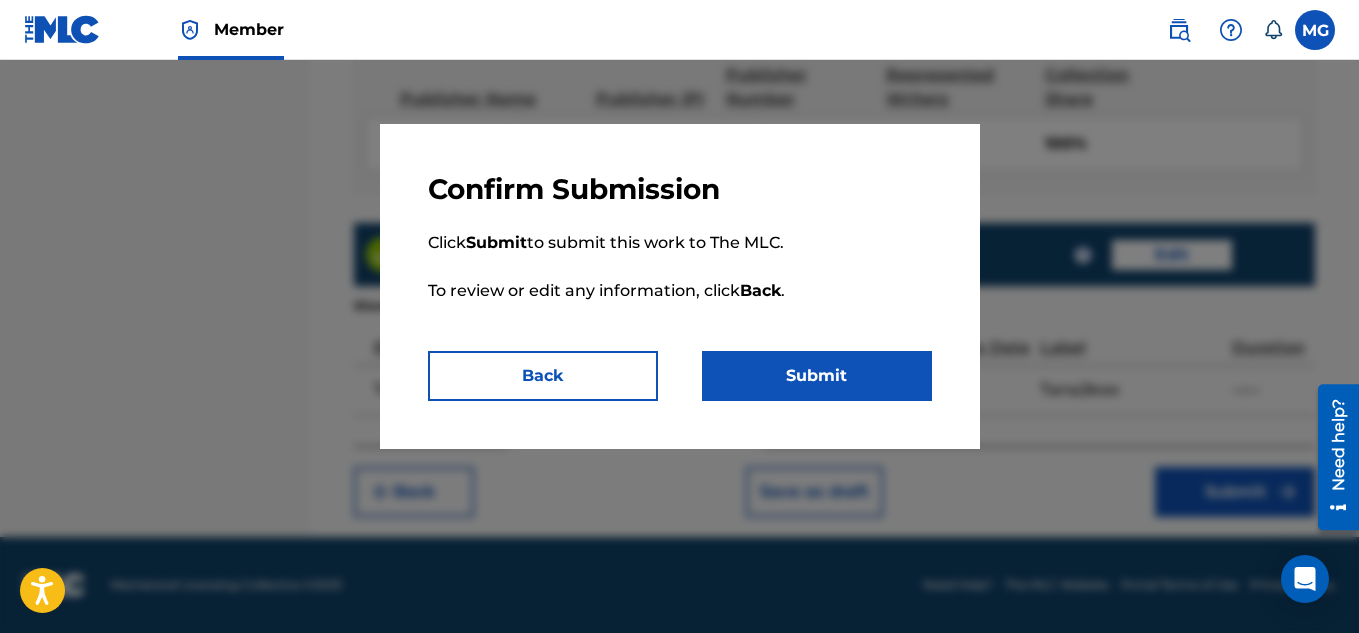 click on "Submit" at bounding box center [817, 376] 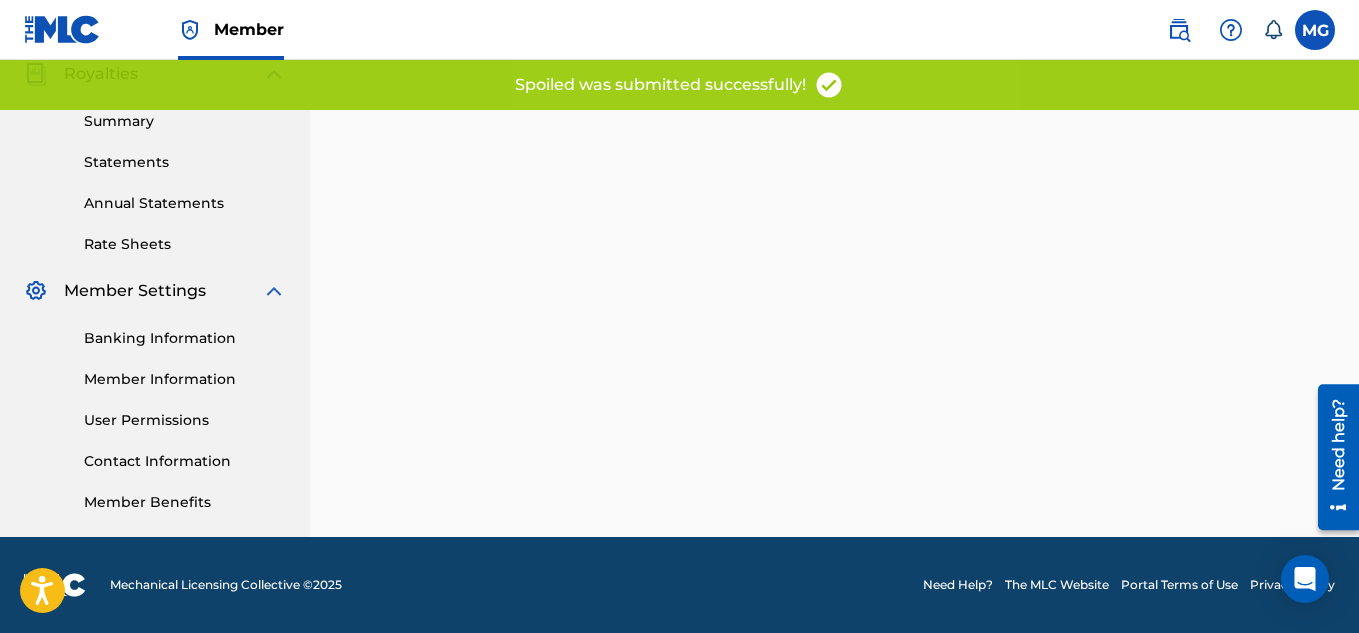 scroll, scrollTop: 0, scrollLeft: 0, axis: both 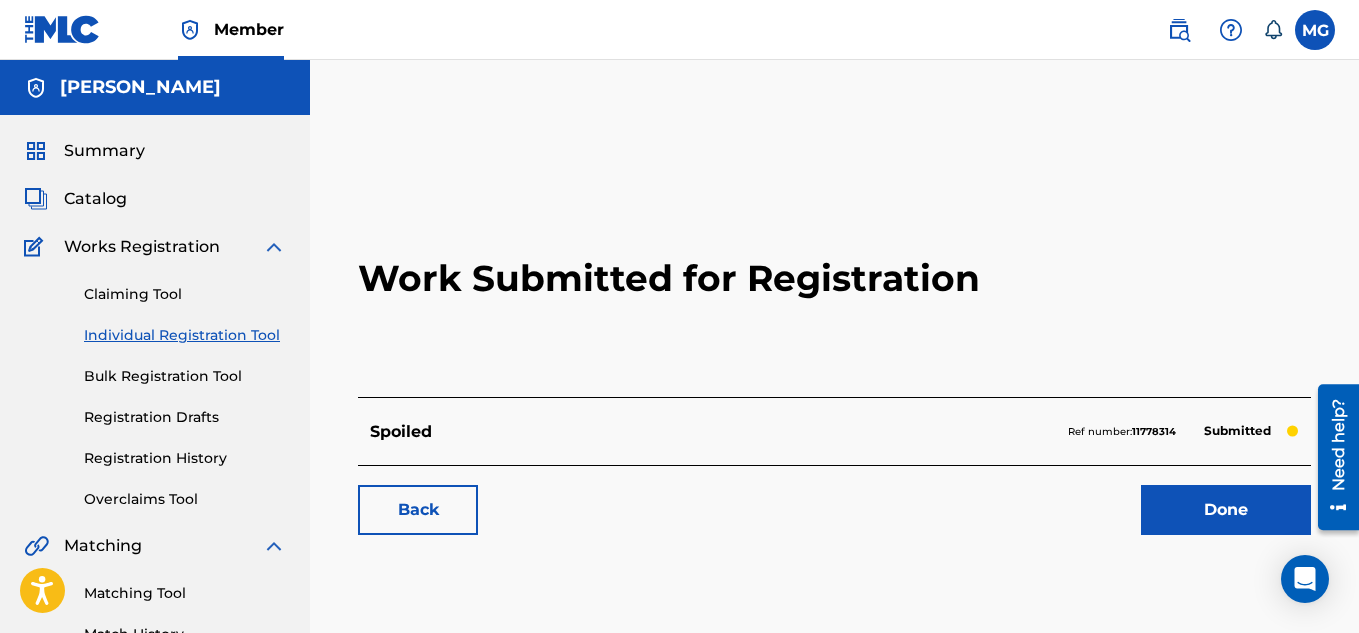 click on "Done" at bounding box center [1226, 510] 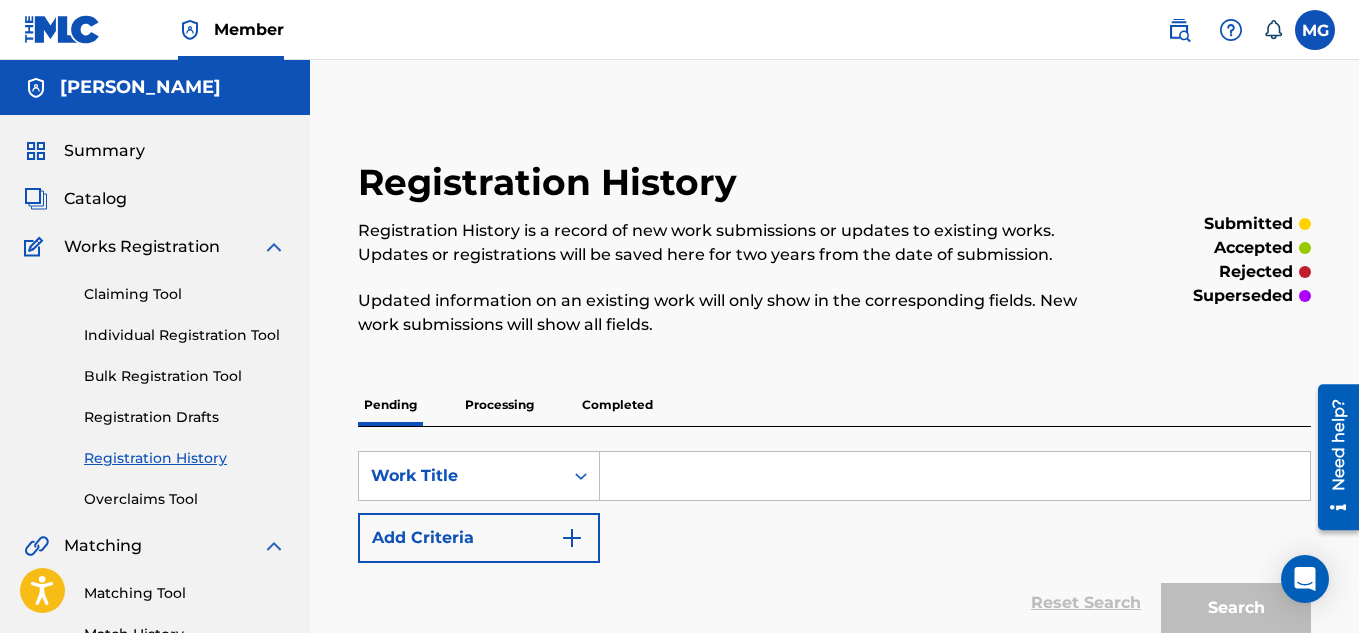scroll, scrollTop: 554, scrollLeft: 0, axis: vertical 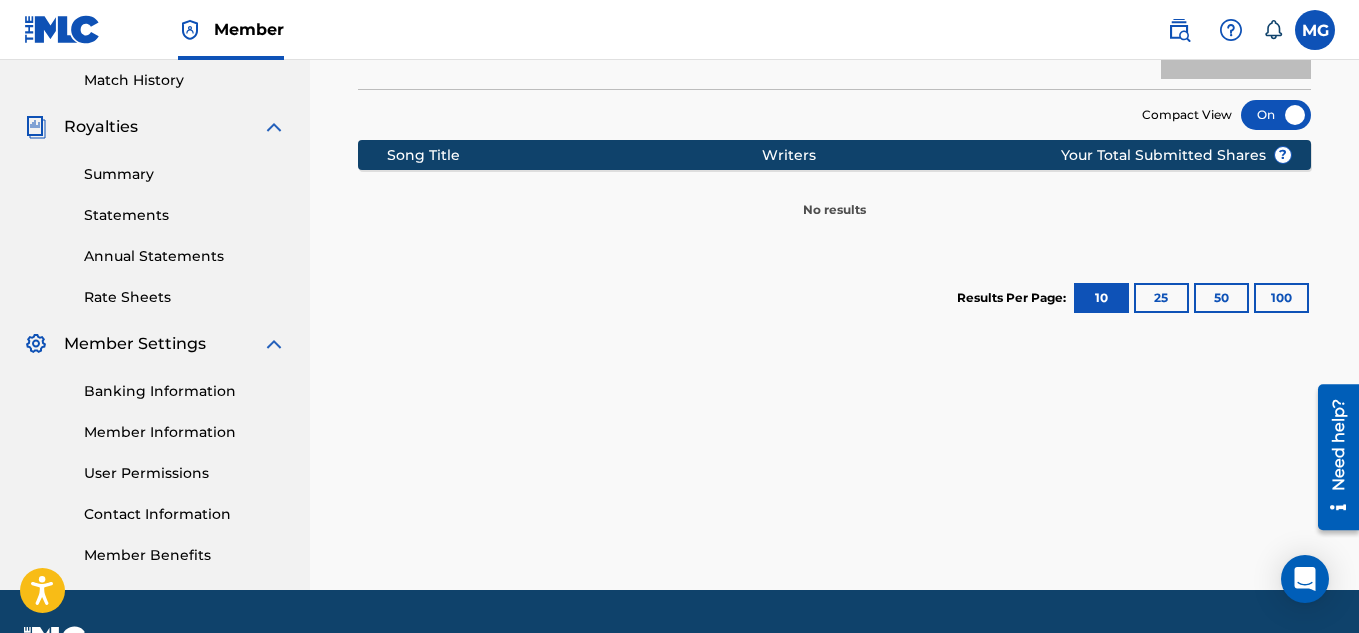 drag, startPoint x: 1353, startPoint y: 1, endPoint x: 892, endPoint y: 306, distance: 552.76215 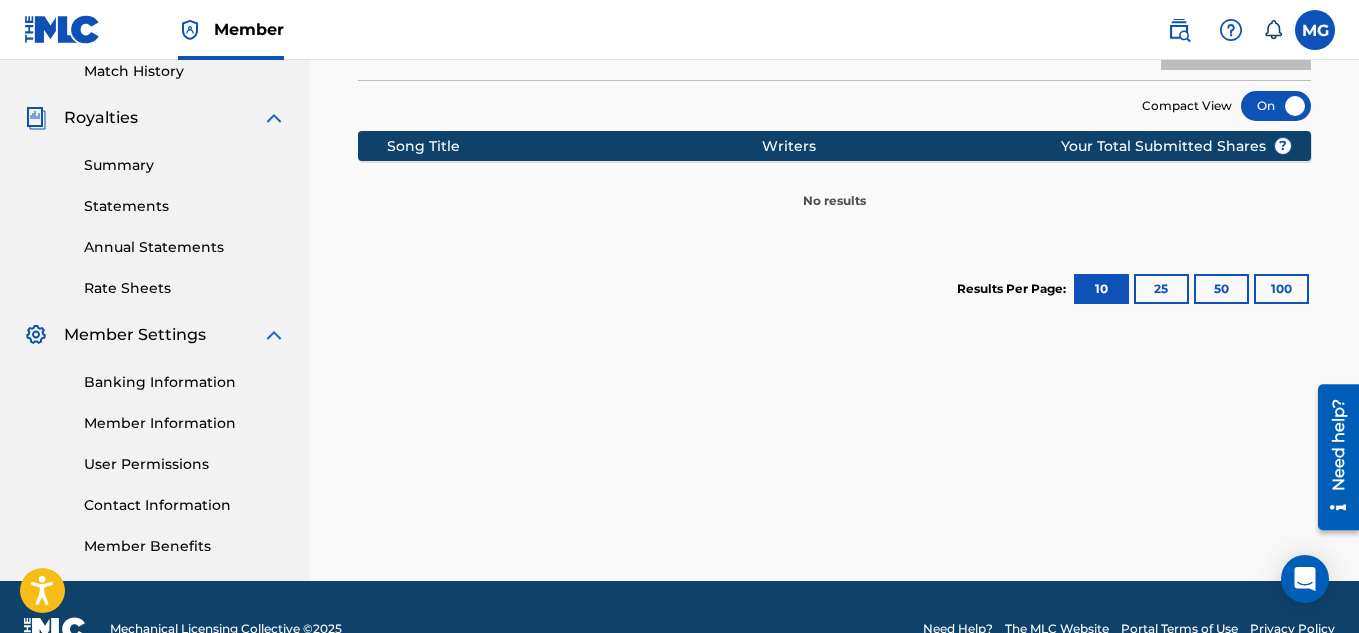 scroll, scrollTop: 560, scrollLeft: 0, axis: vertical 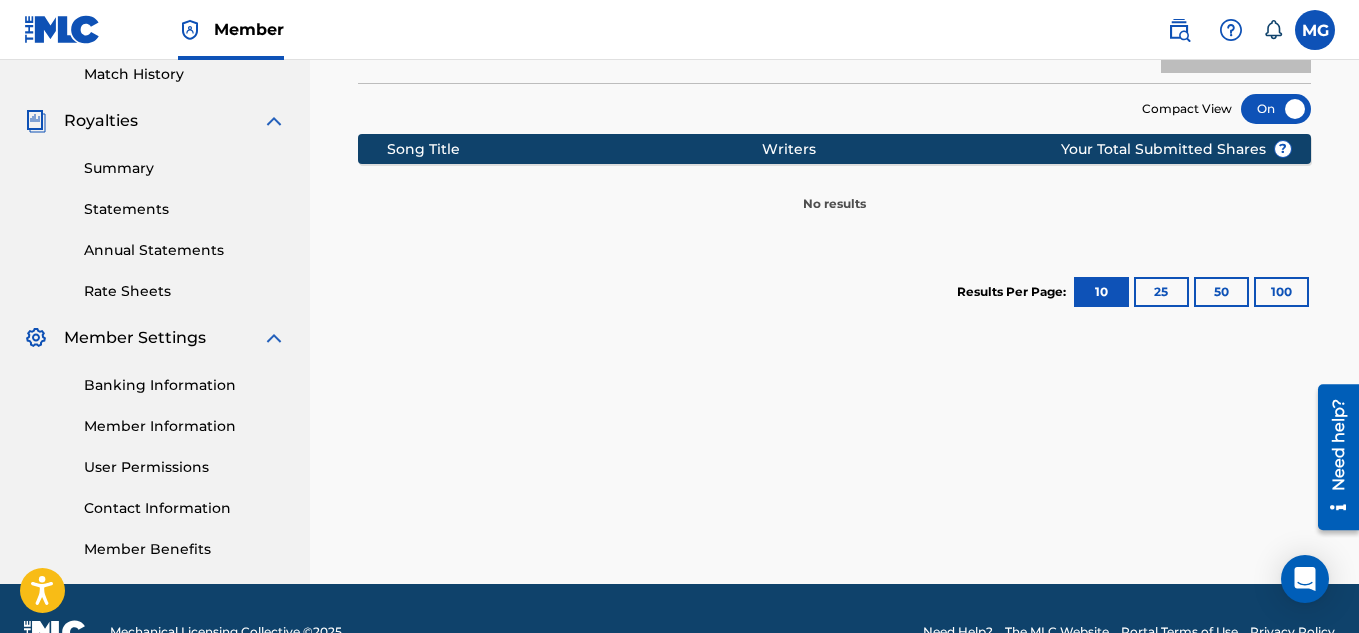 click on "Member Information" at bounding box center (185, 426) 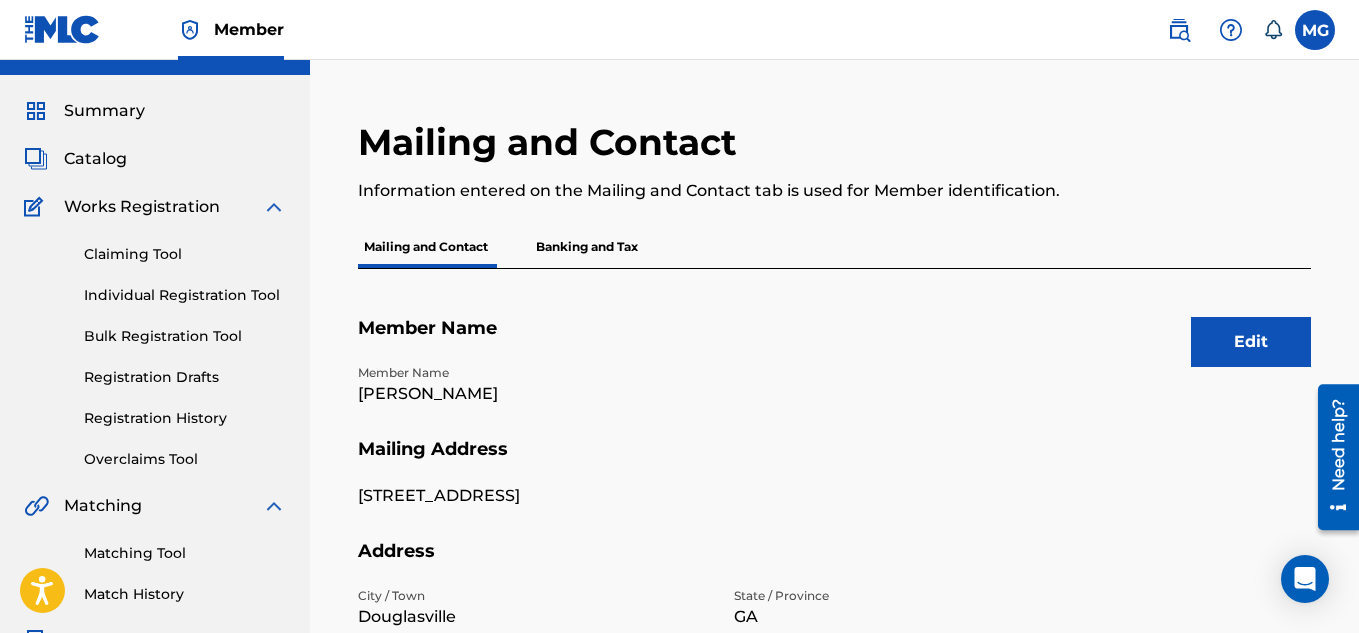 scroll, scrollTop: 0, scrollLeft: 0, axis: both 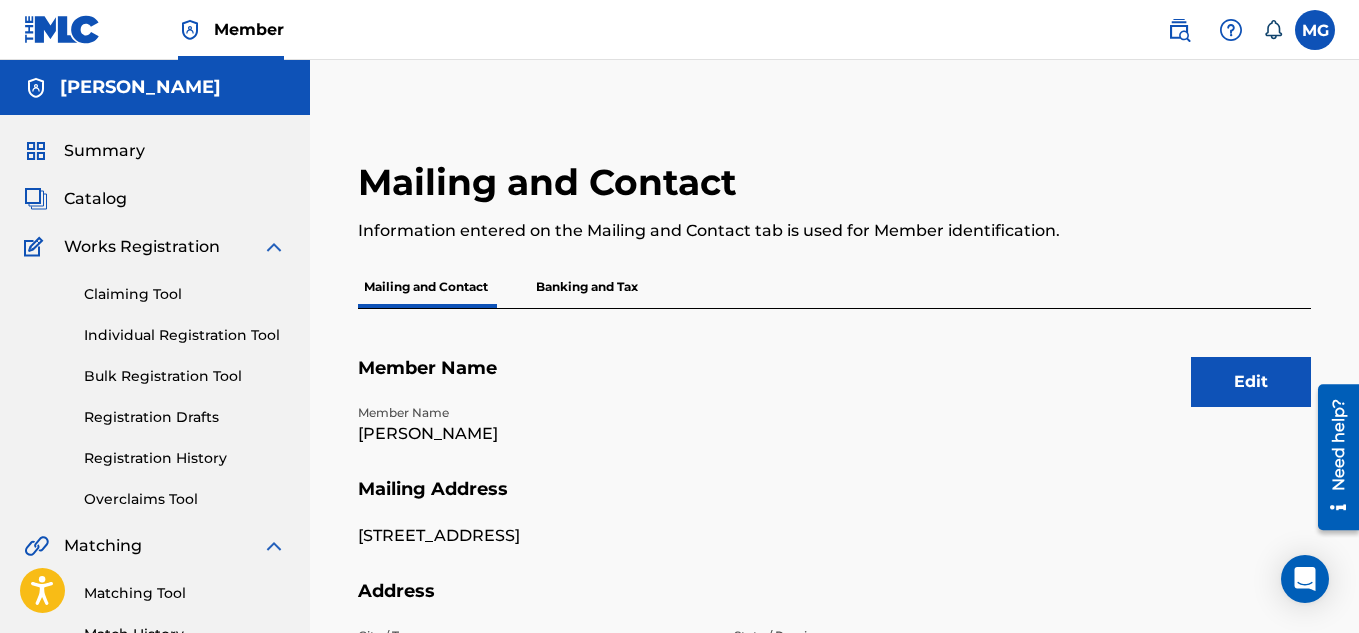 click on "Registration History" at bounding box center (185, 458) 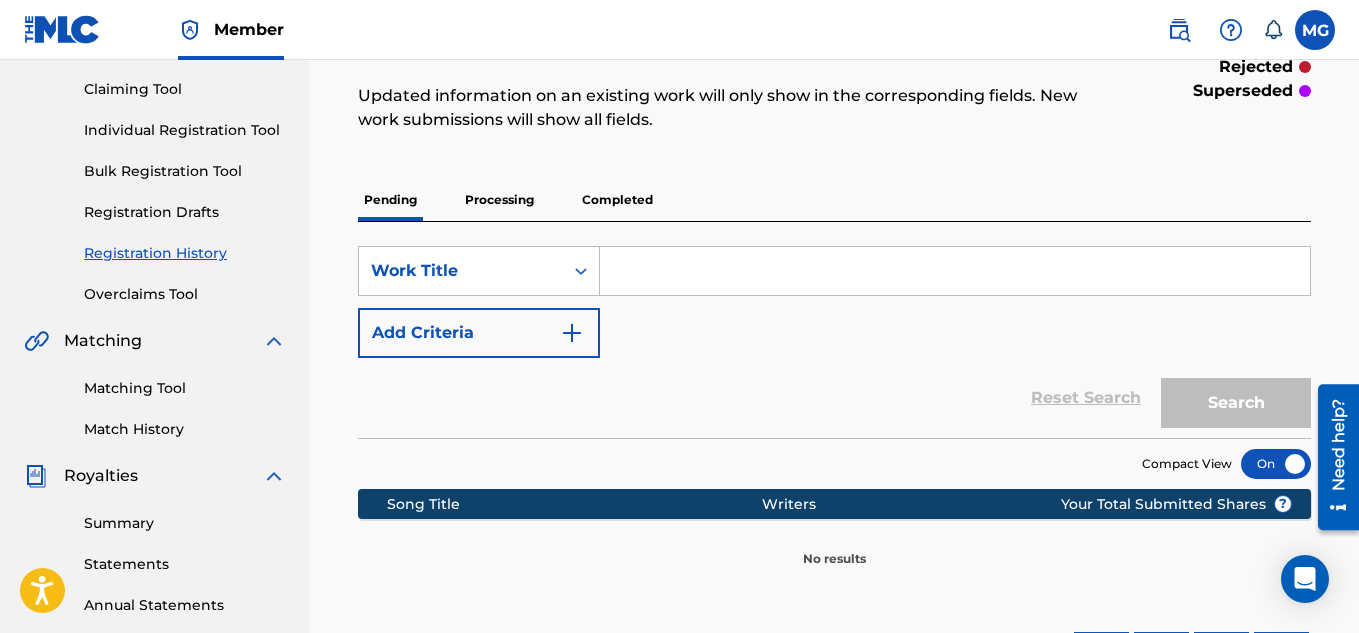 scroll, scrollTop: 0, scrollLeft: 0, axis: both 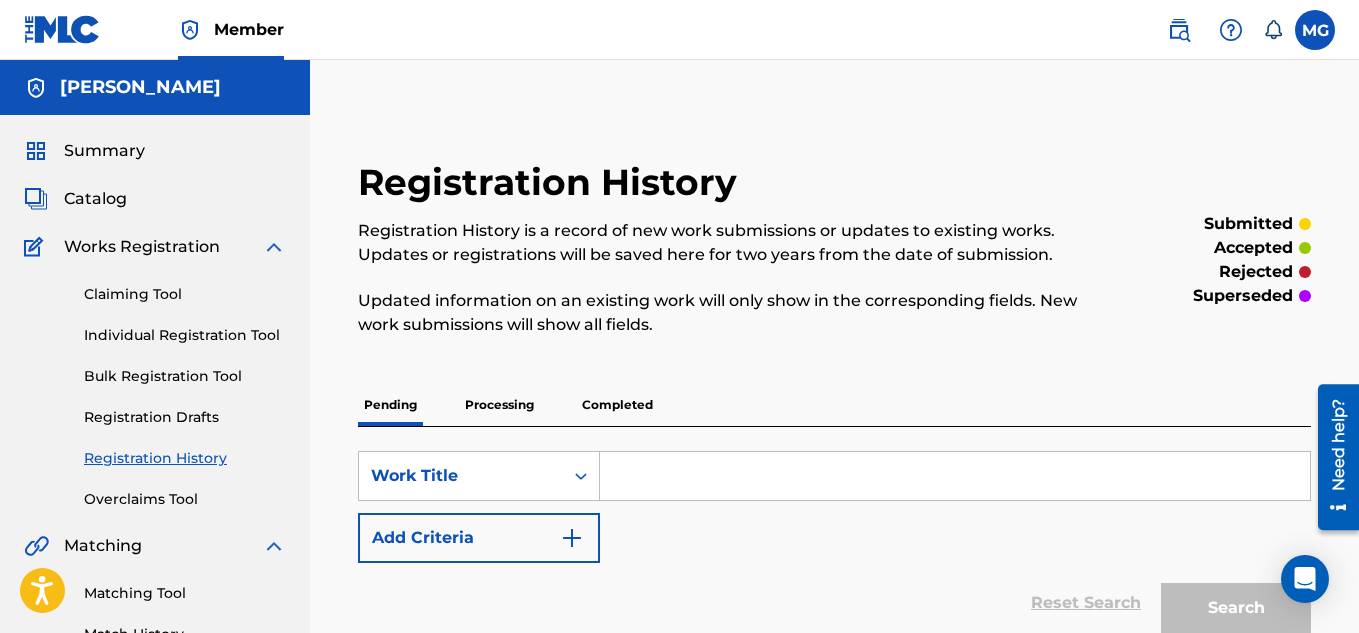 click on "Registration Drafts" at bounding box center [185, 417] 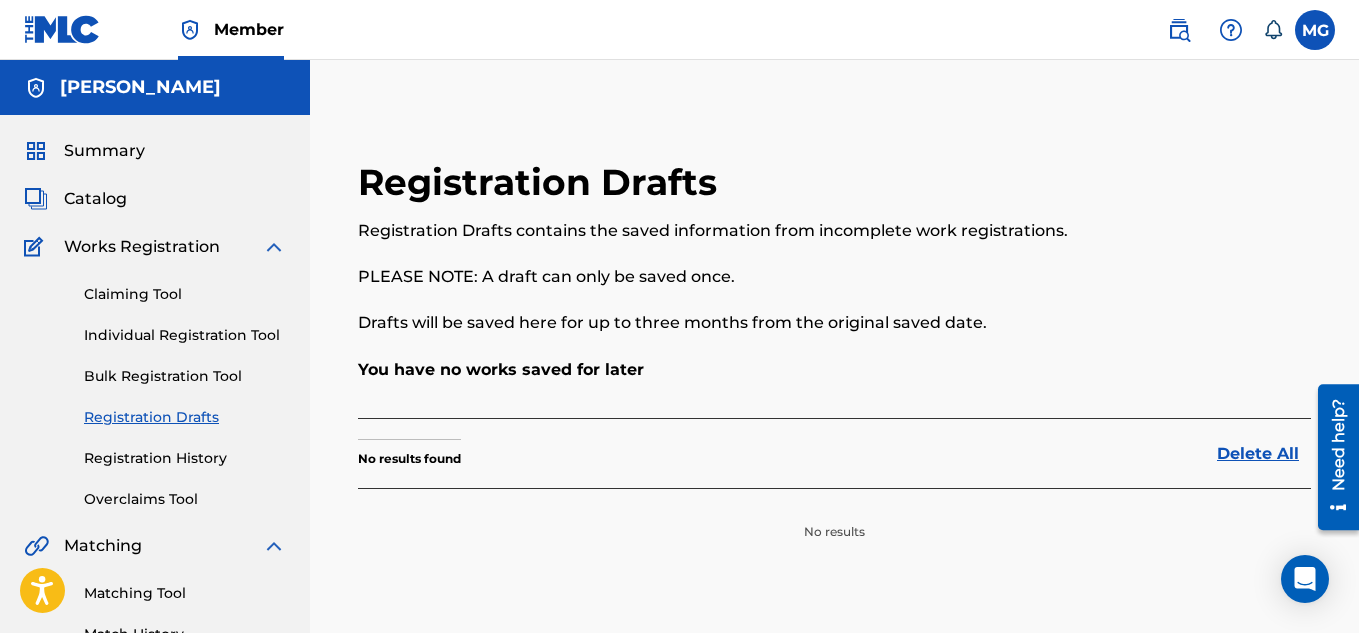 click on "Catalog" at bounding box center [95, 199] 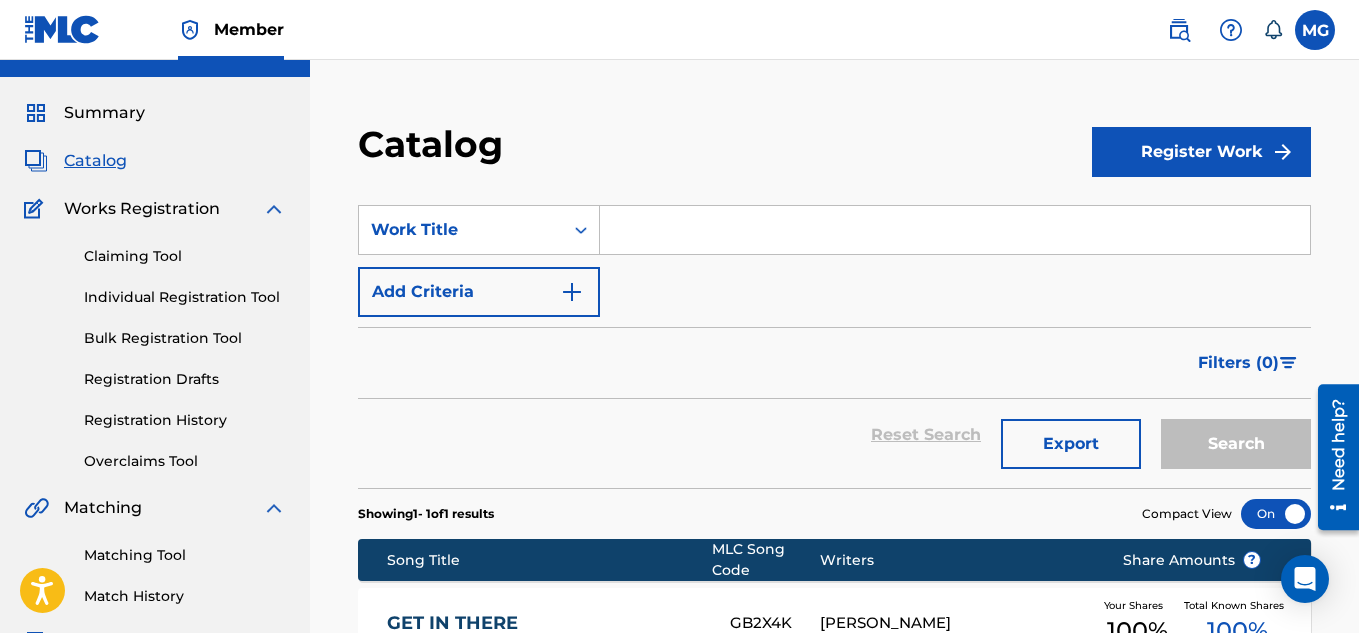 scroll, scrollTop: 0, scrollLeft: 0, axis: both 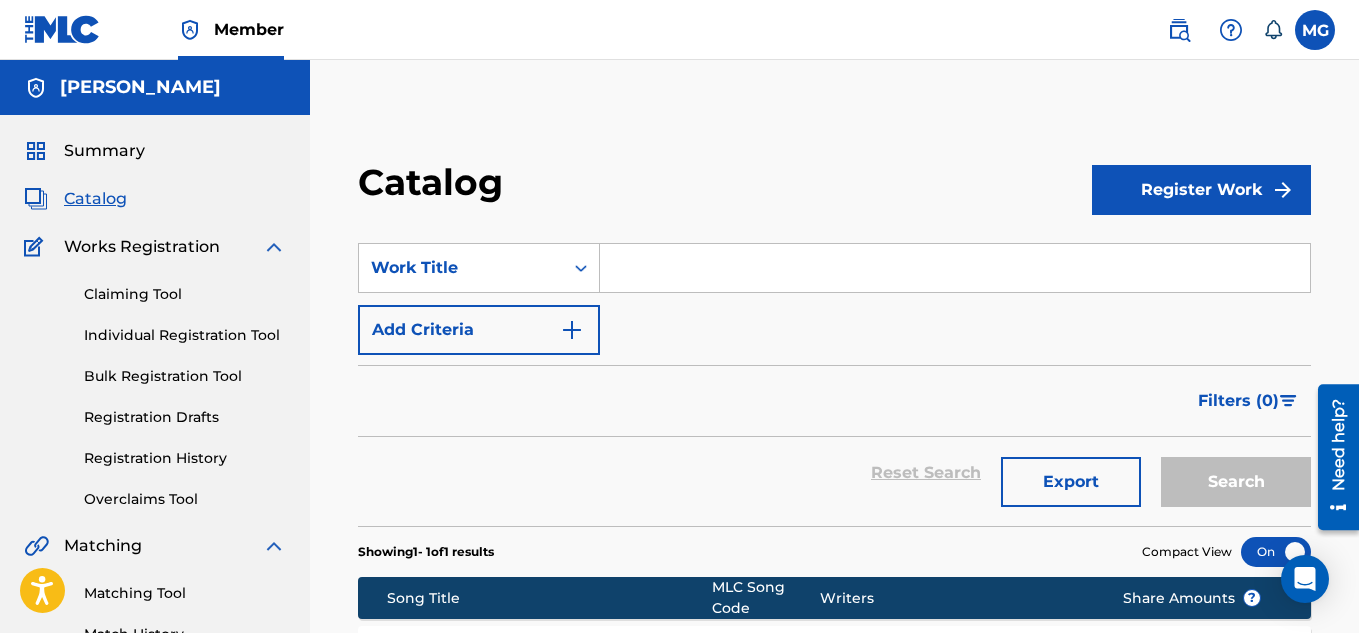 click on "Individual Registration Tool" at bounding box center [185, 335] 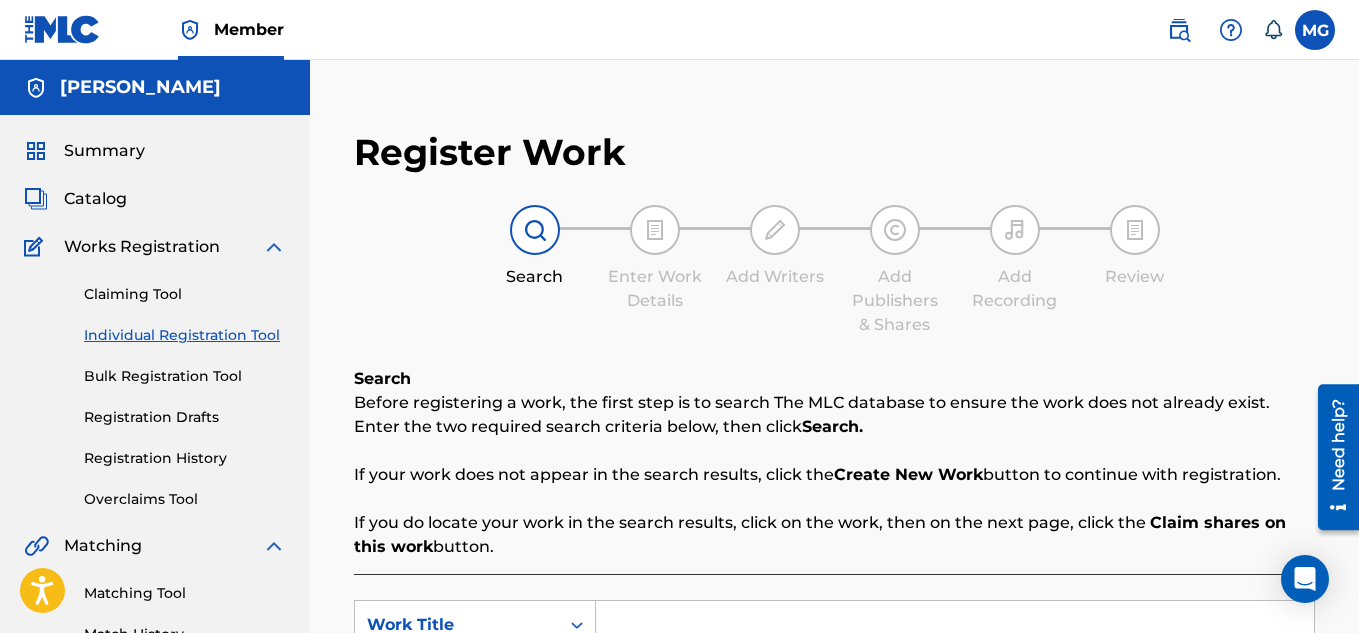 click on "Catalog" at bounding box center [95, 199] 